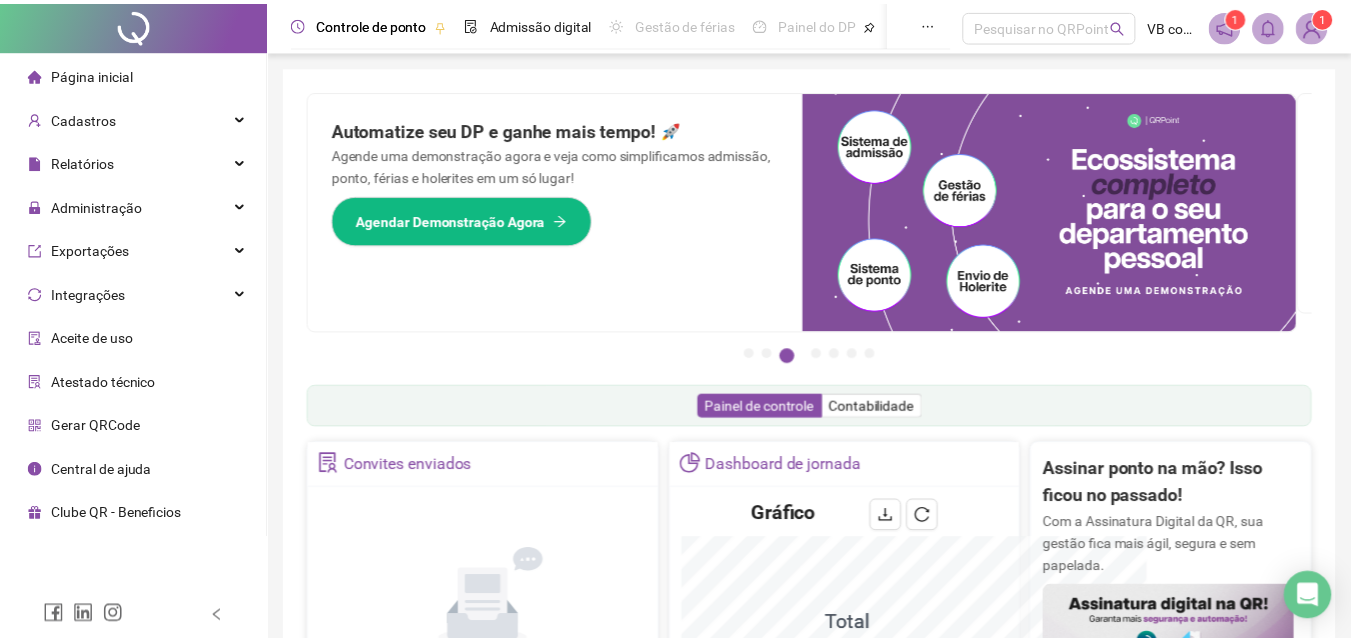 scroll, scrollTop: 0, scrollLeft: 0, axis: both 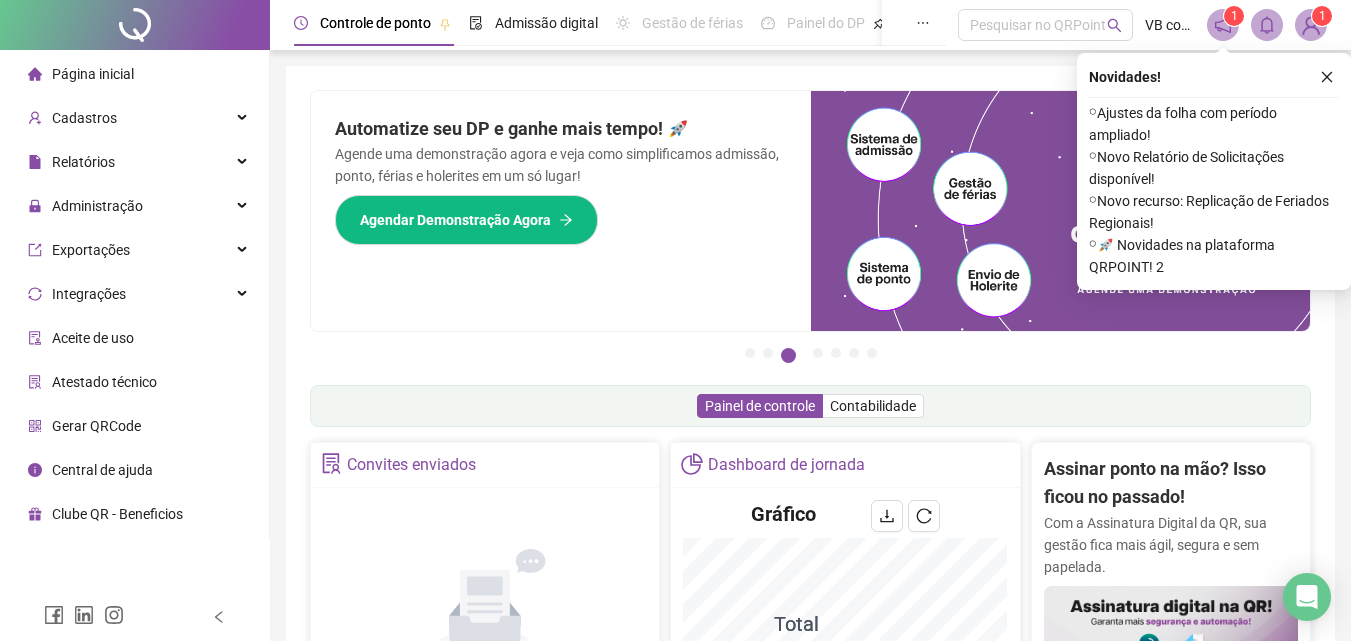click on "Página inicial" at bounding box center (93, 74) 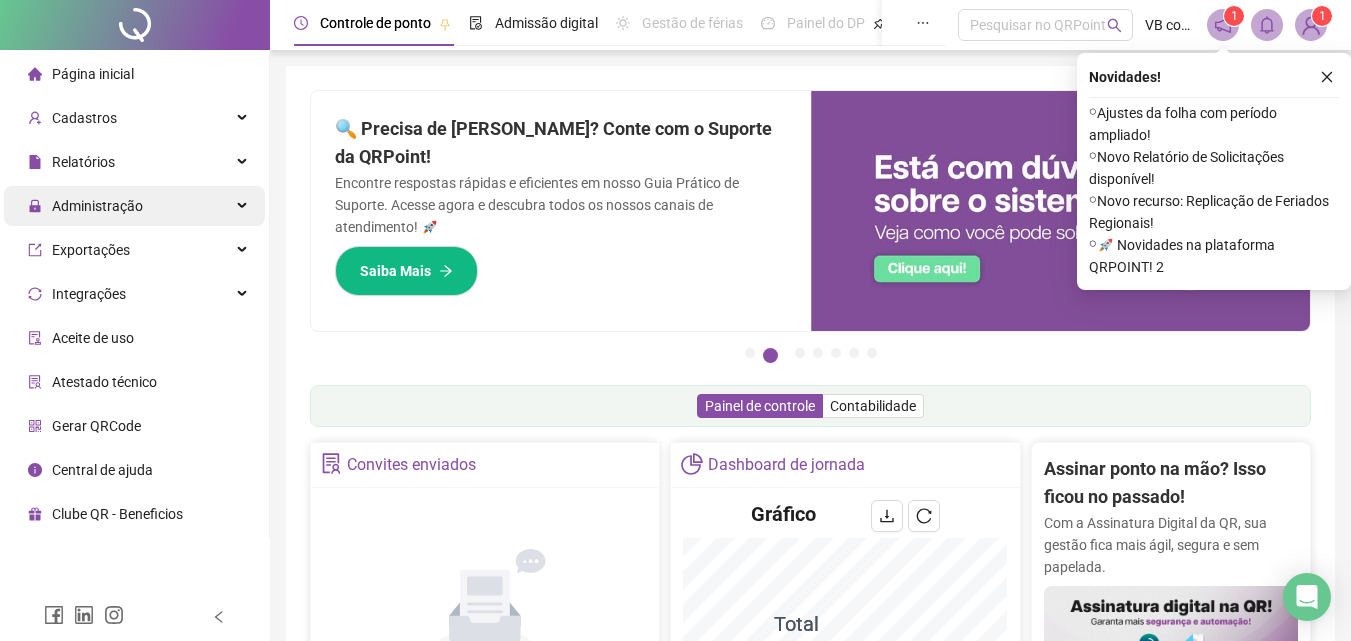 click on "Administração" at bounding box center [85, 206] 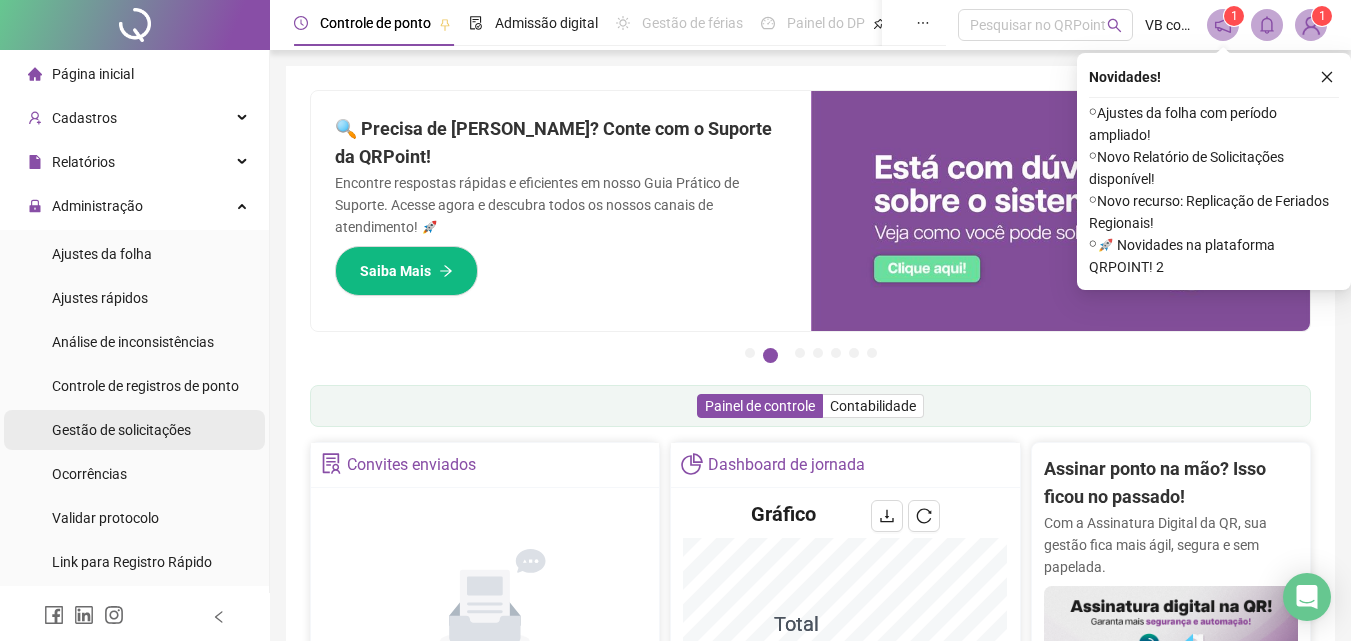 click on "Gestão de solicitações" at bounding box center [121, 430] 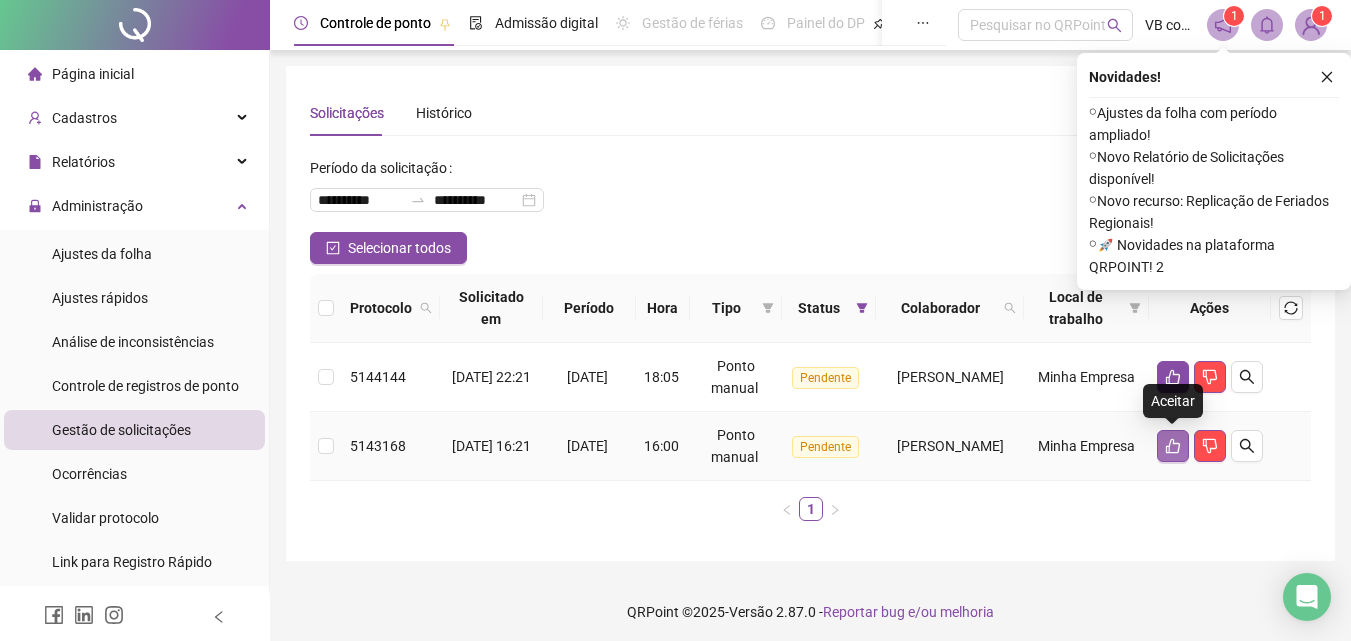 click at bounding box center (1173, 446) 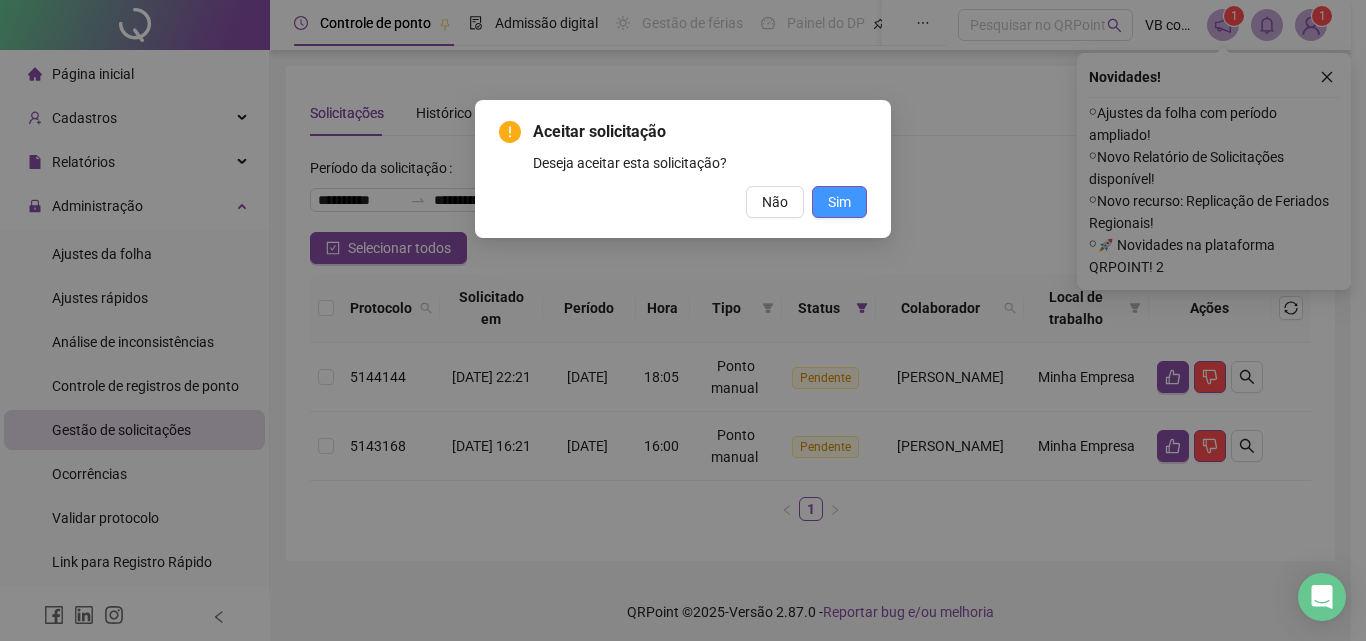 click on "Sim" at bounding box center (839, 202) 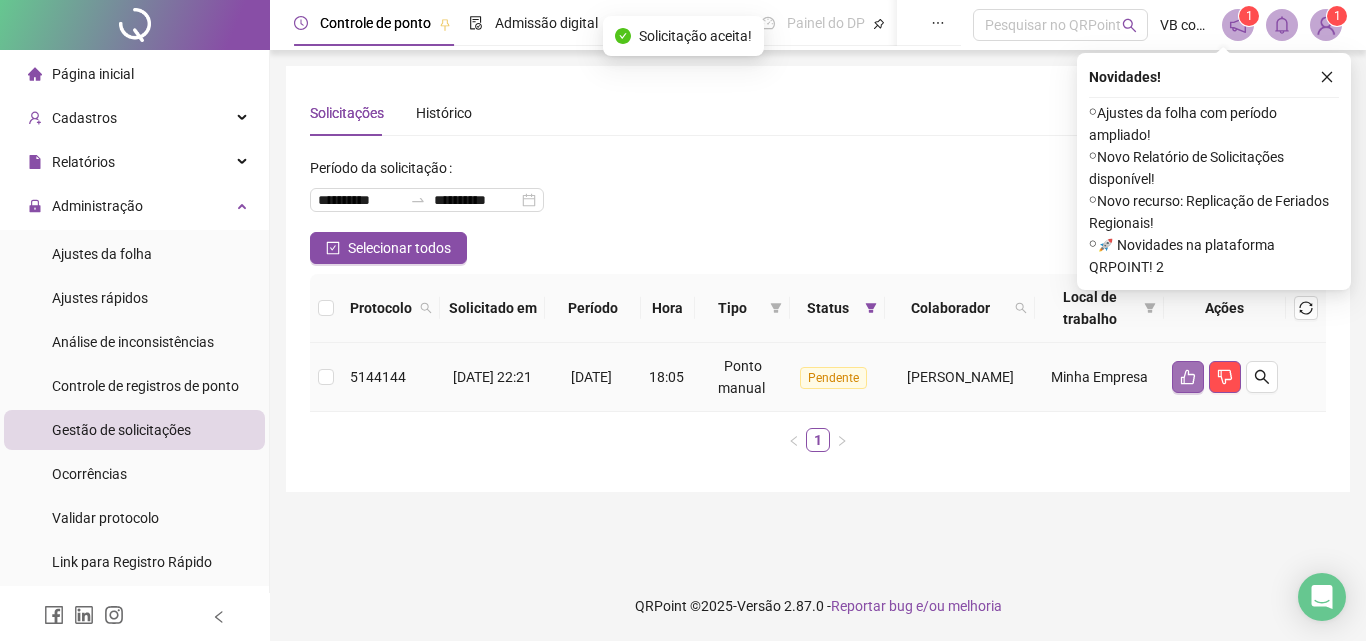 click at bounding box center [1188, 377] 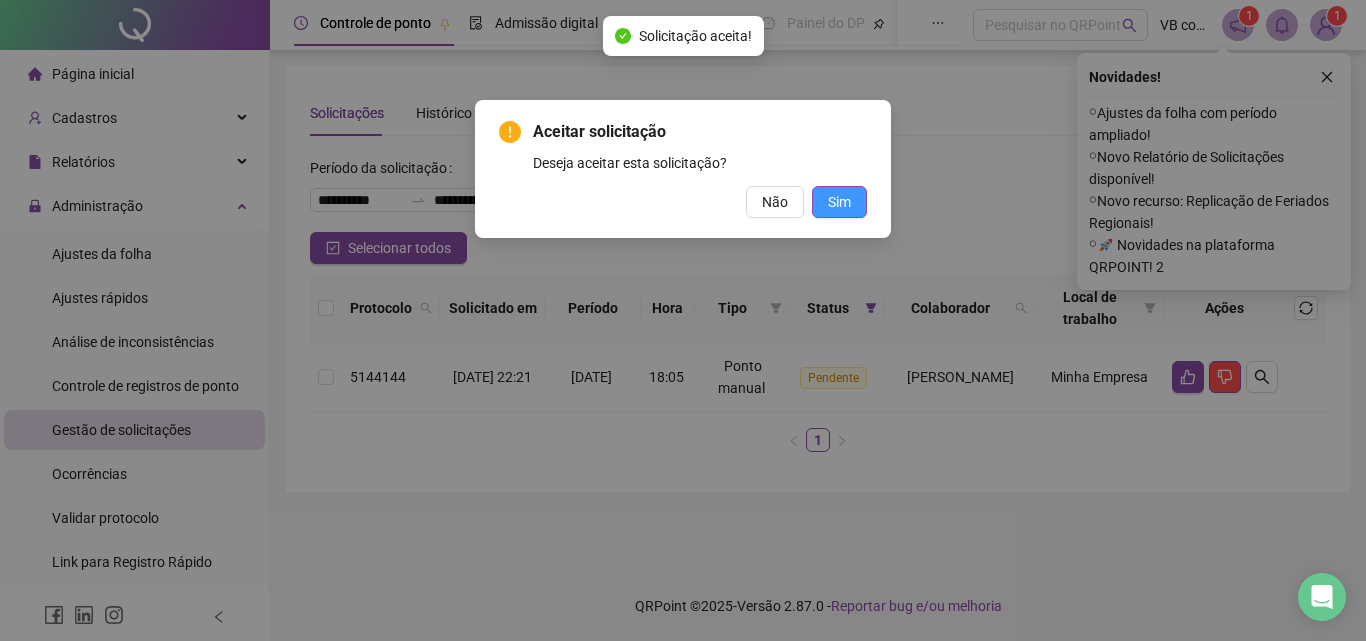 click on "Sim" at bounding box center [839, 202] 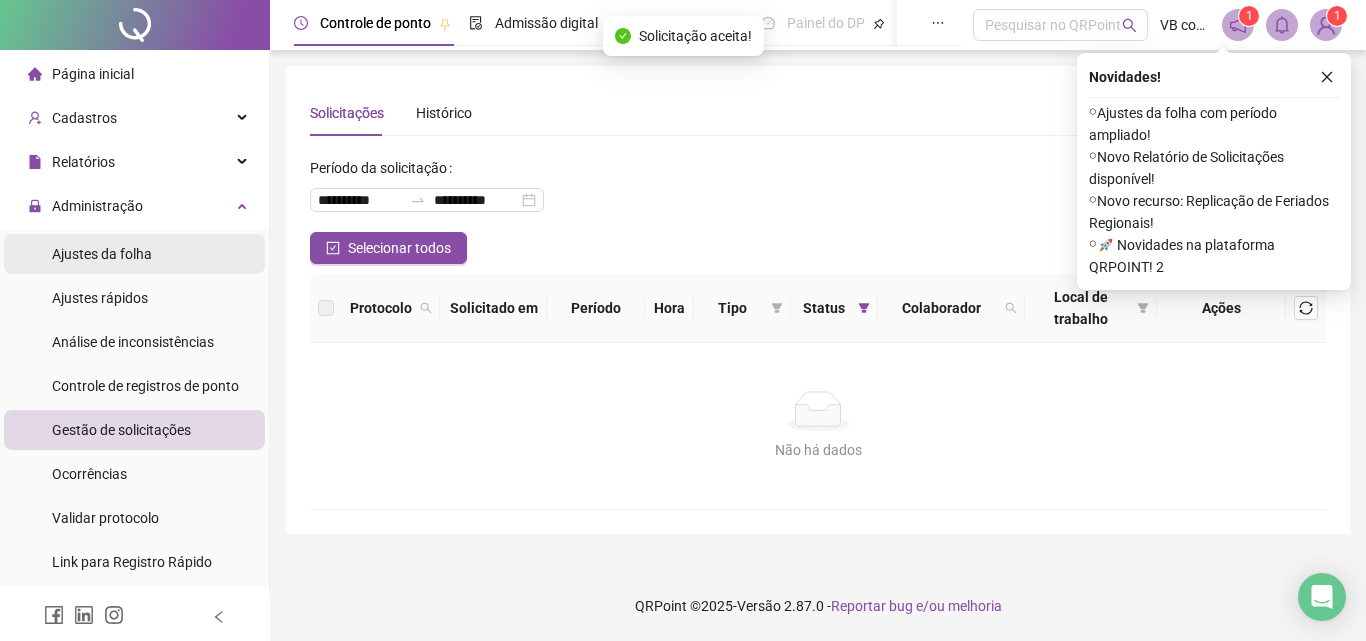 click on "Ajustes da folha" at bounding box center [102, 254] 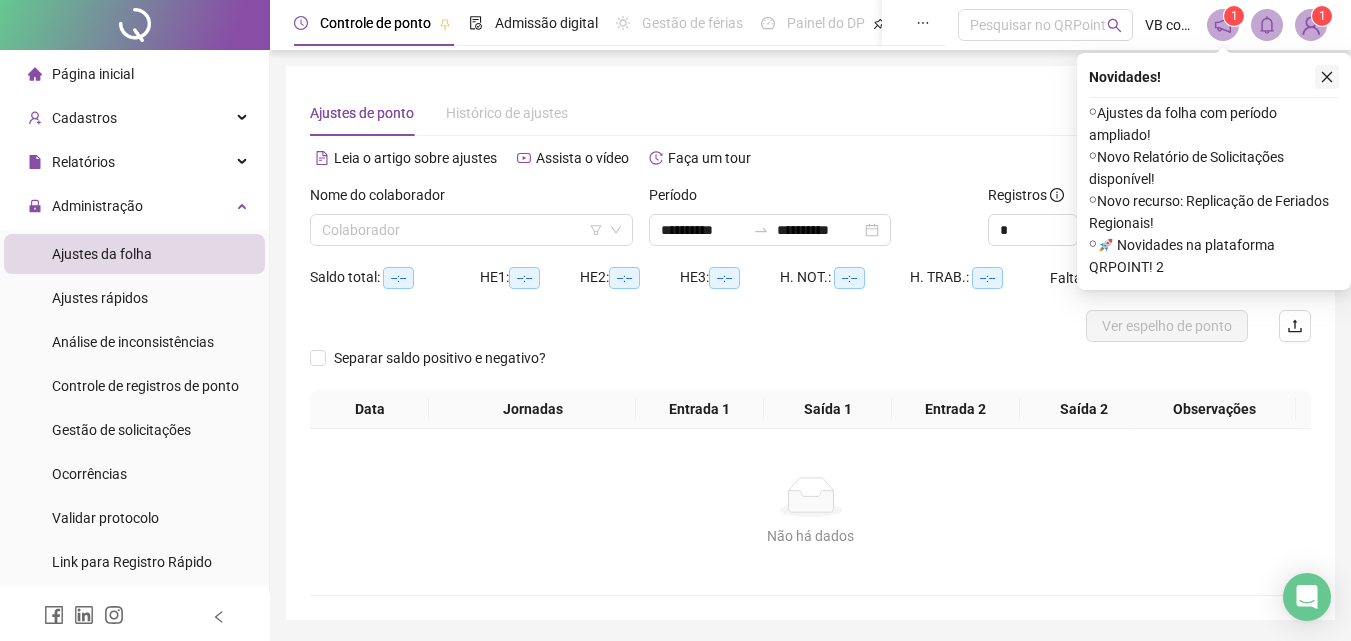 click 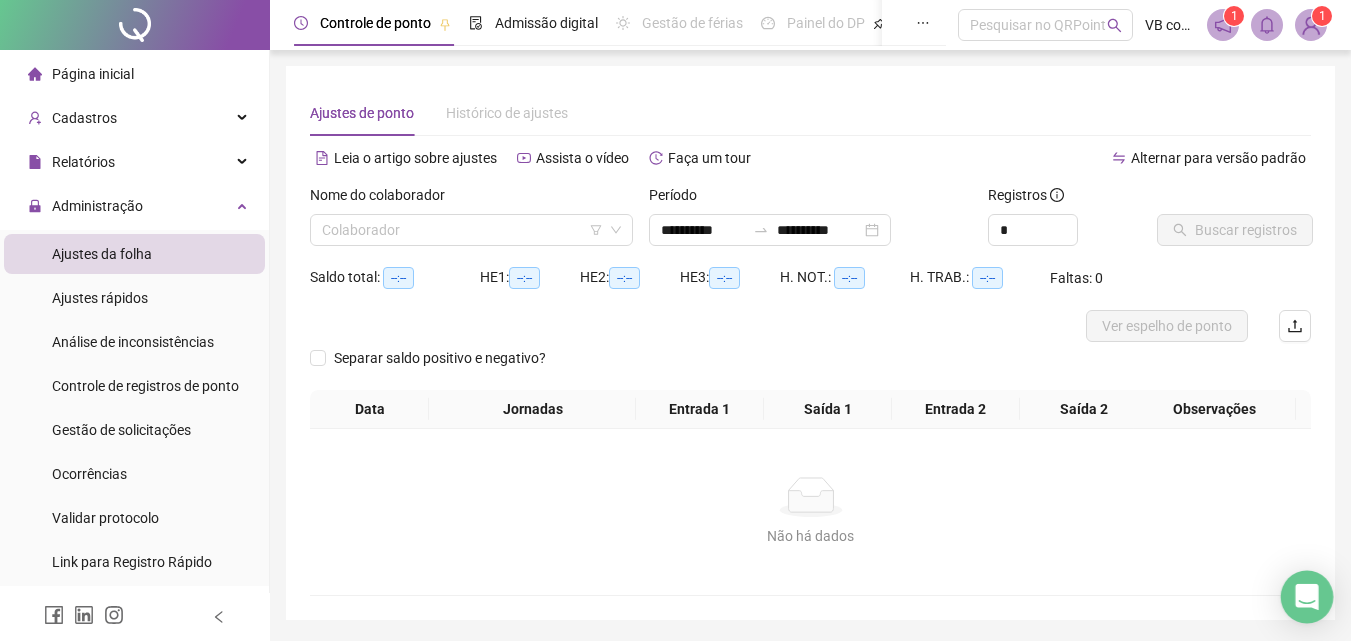 click 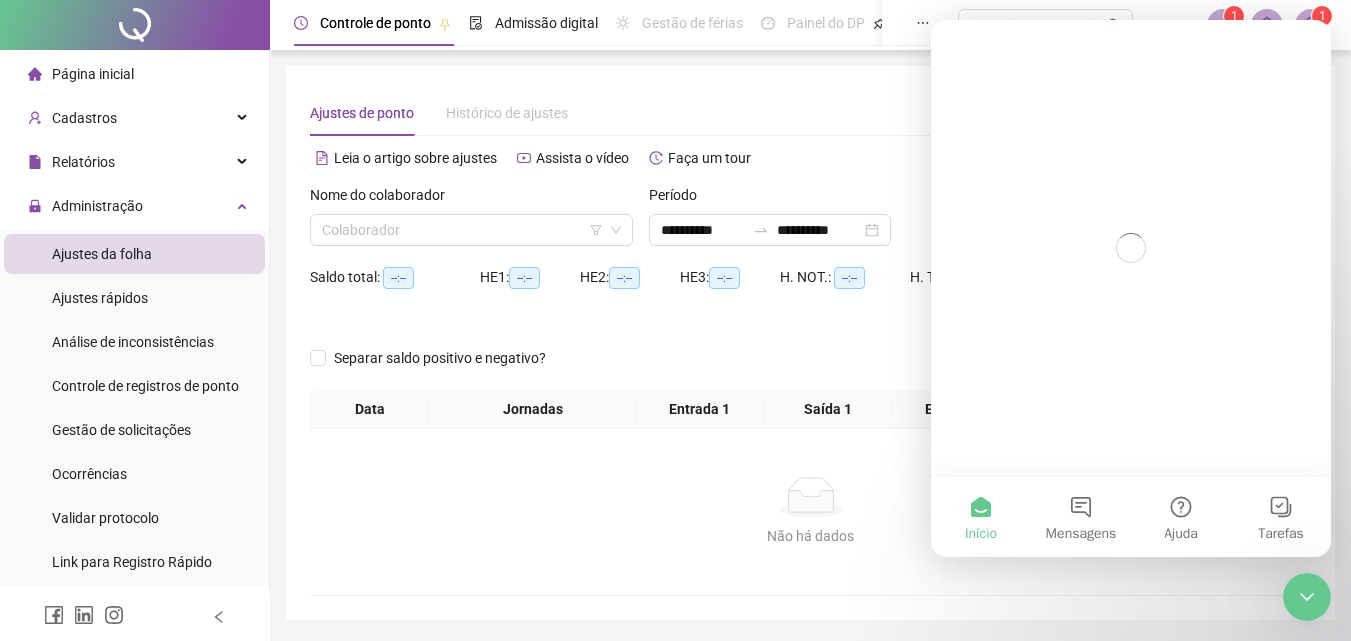 scroll, scrollTop: 0, scrollLeft: 0, axis: both 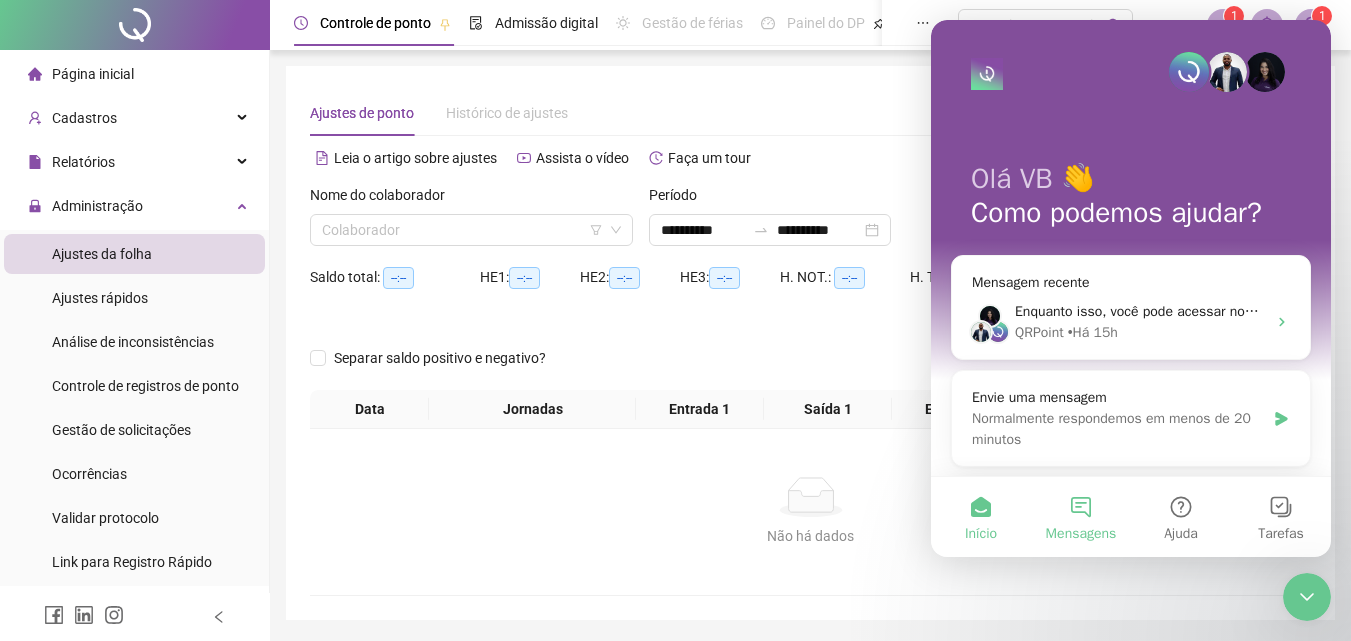 click on "Mensagens" at bounding box center [1081, 517] 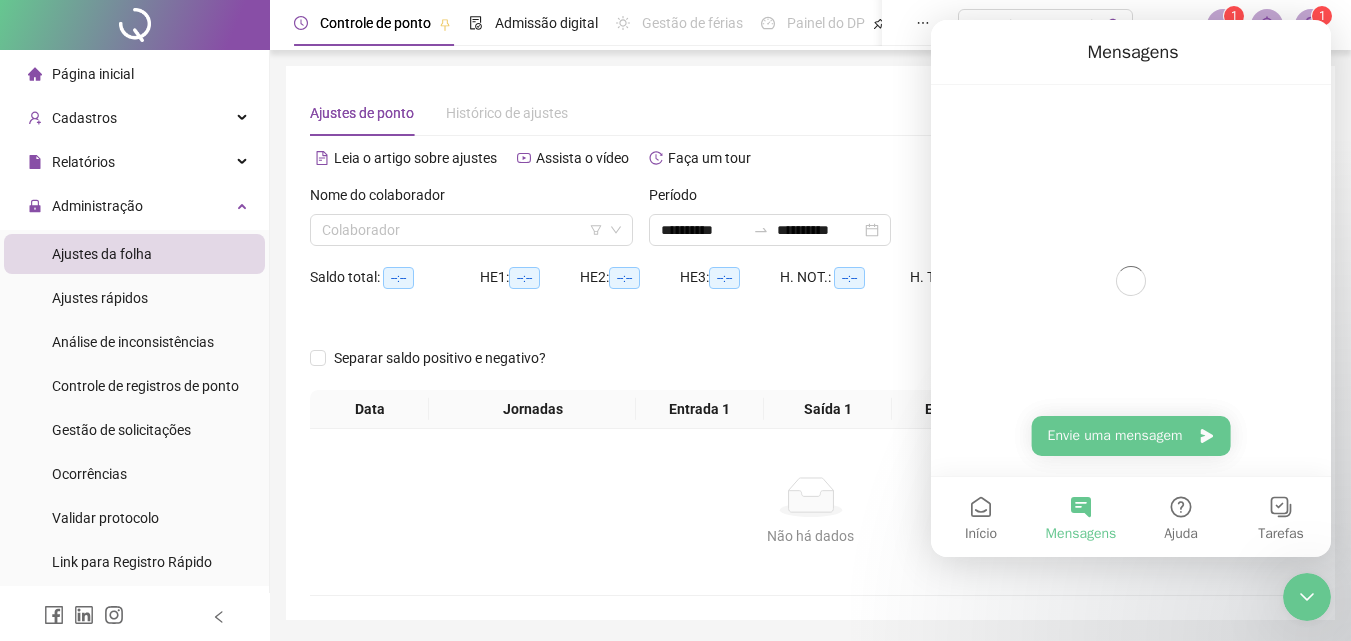 click at bounding box center (1131, 280) 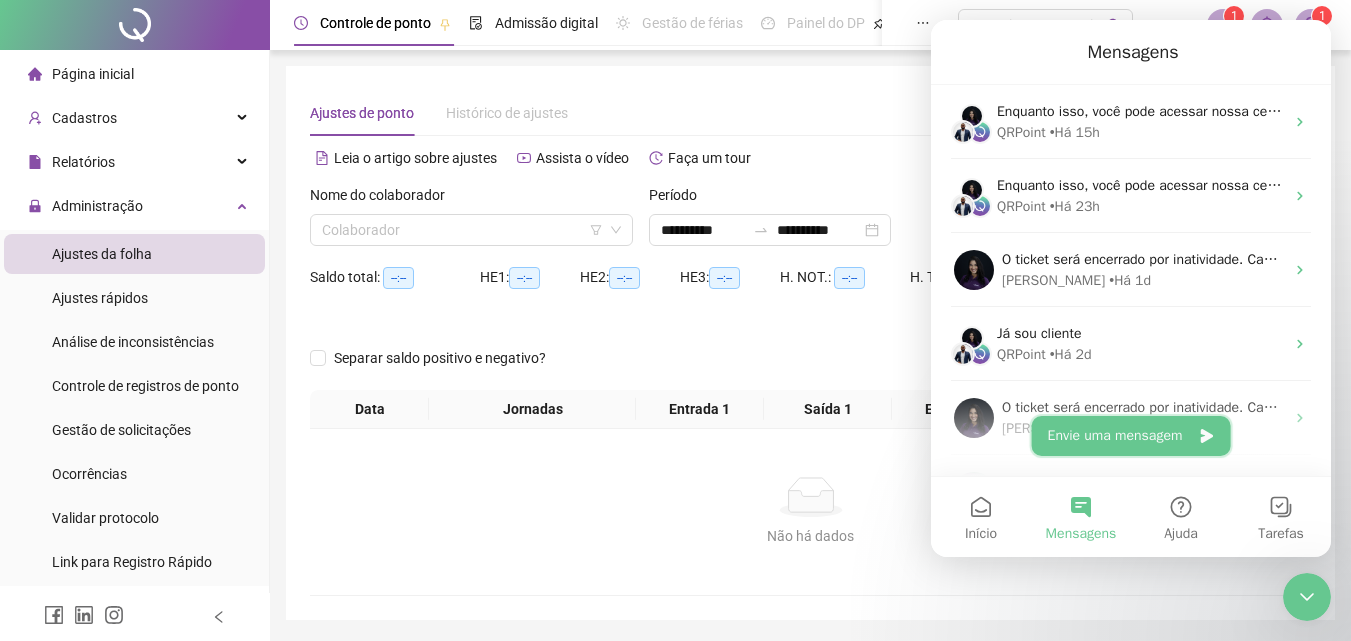click on "Envie uma mensagem" at bounding box center (1131, 436) 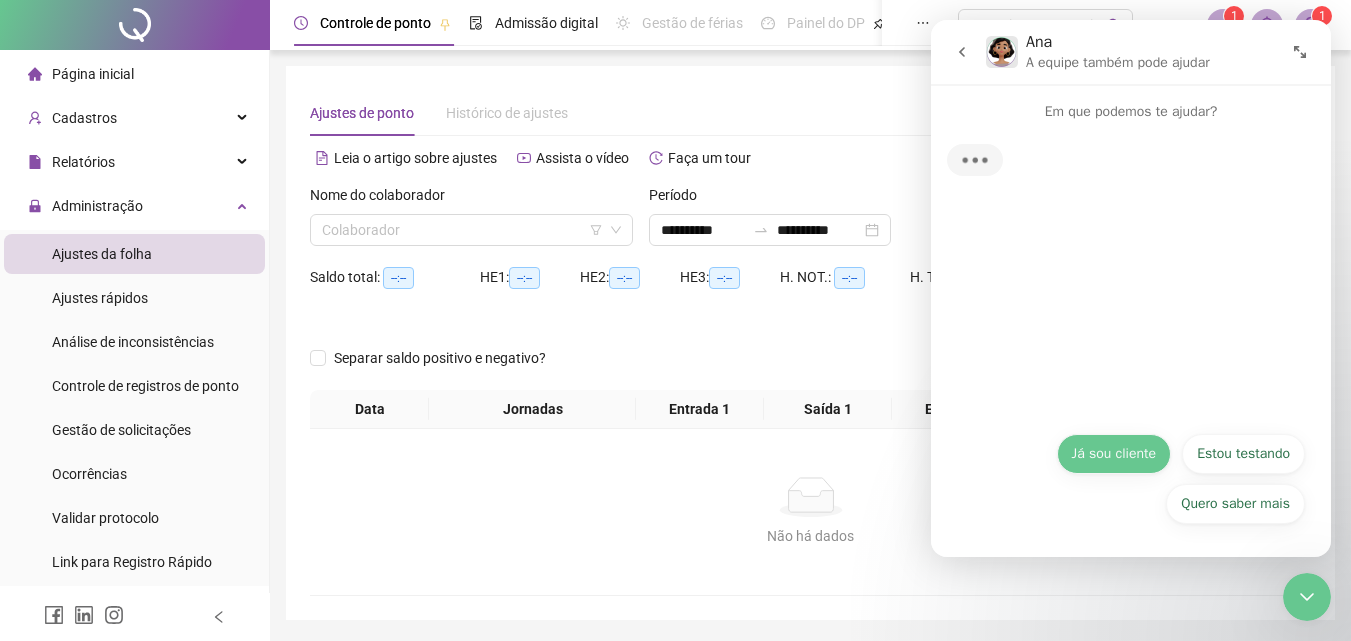 click on "Já sou cliente" at bounding box center [1114, 454] 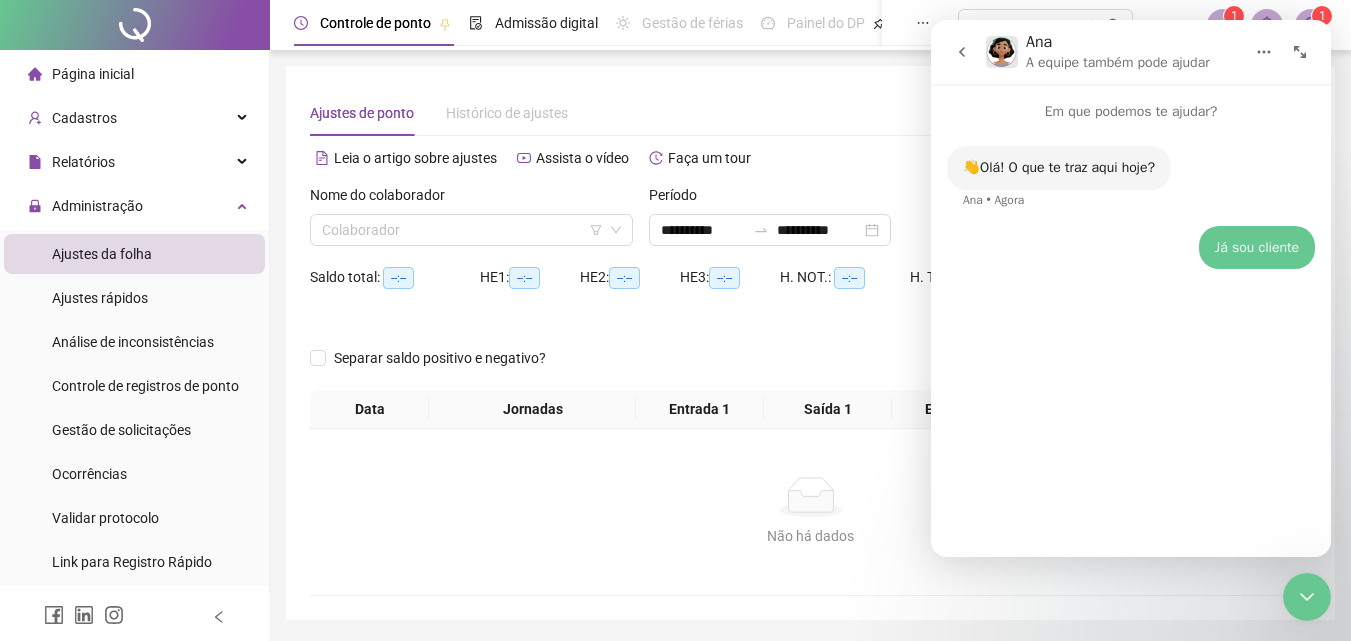 click on "Nome do colaborador" at bounding box center (471, 199) 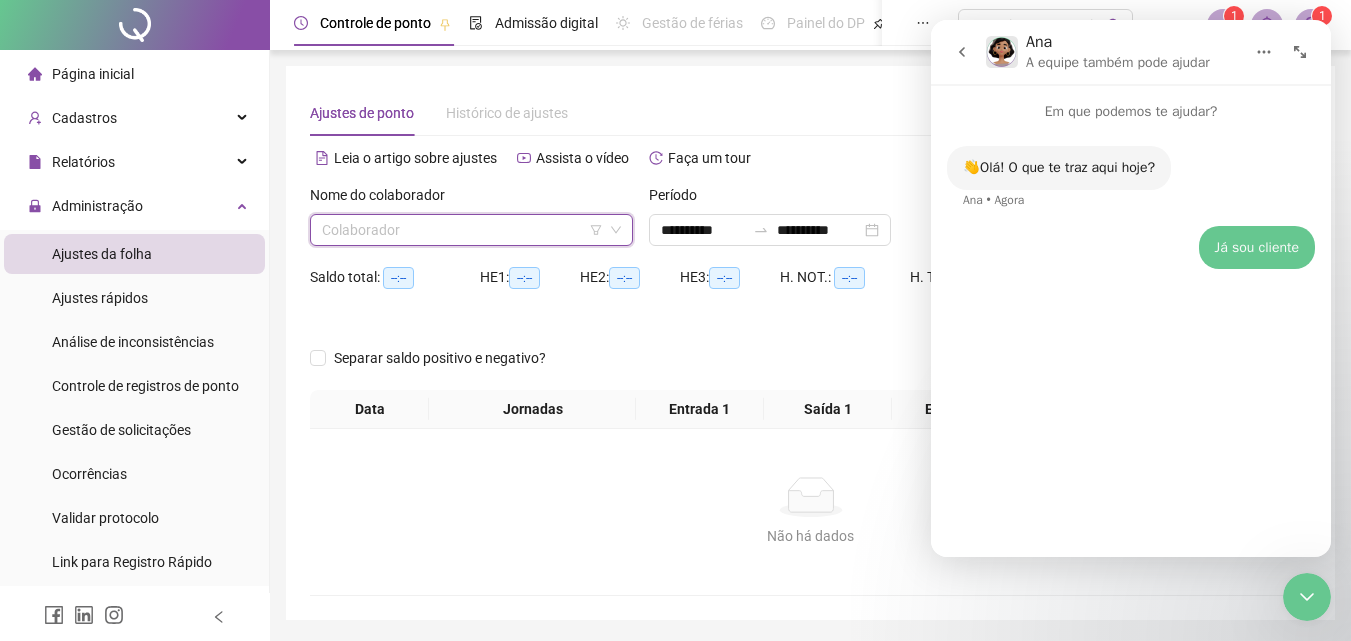 click at bounding box center (465, 230) 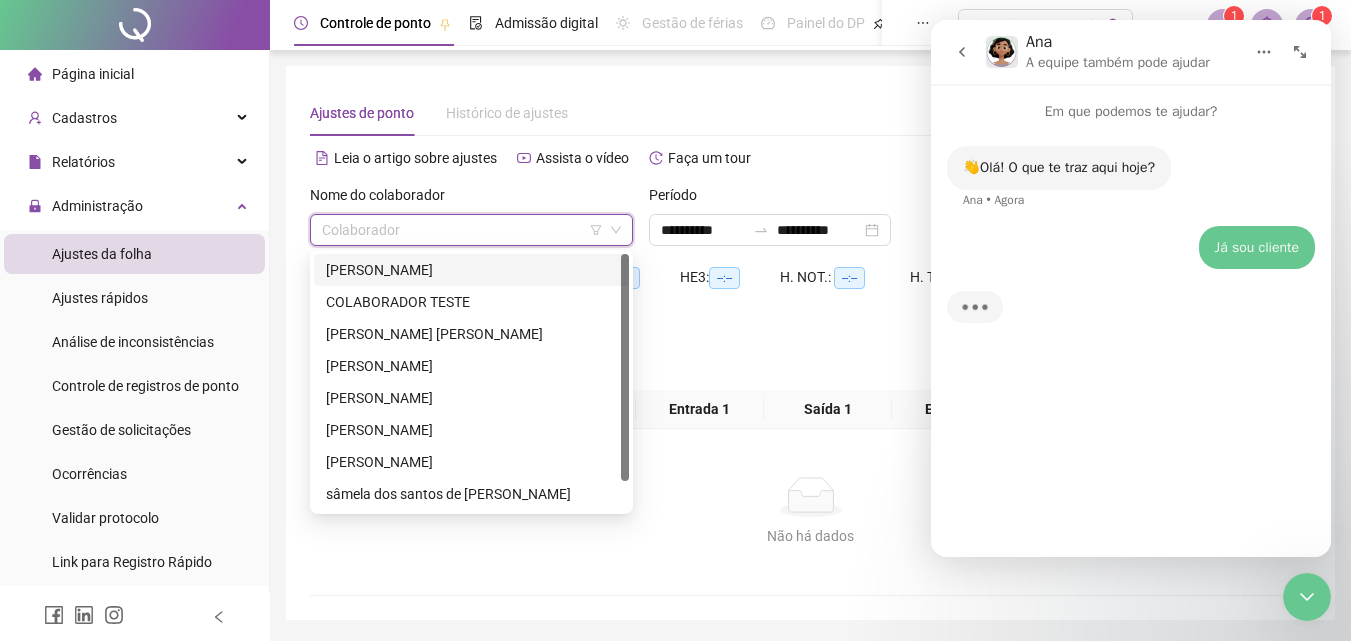 click on "[PERSON_NAME]" at bounding box center (471, 270) 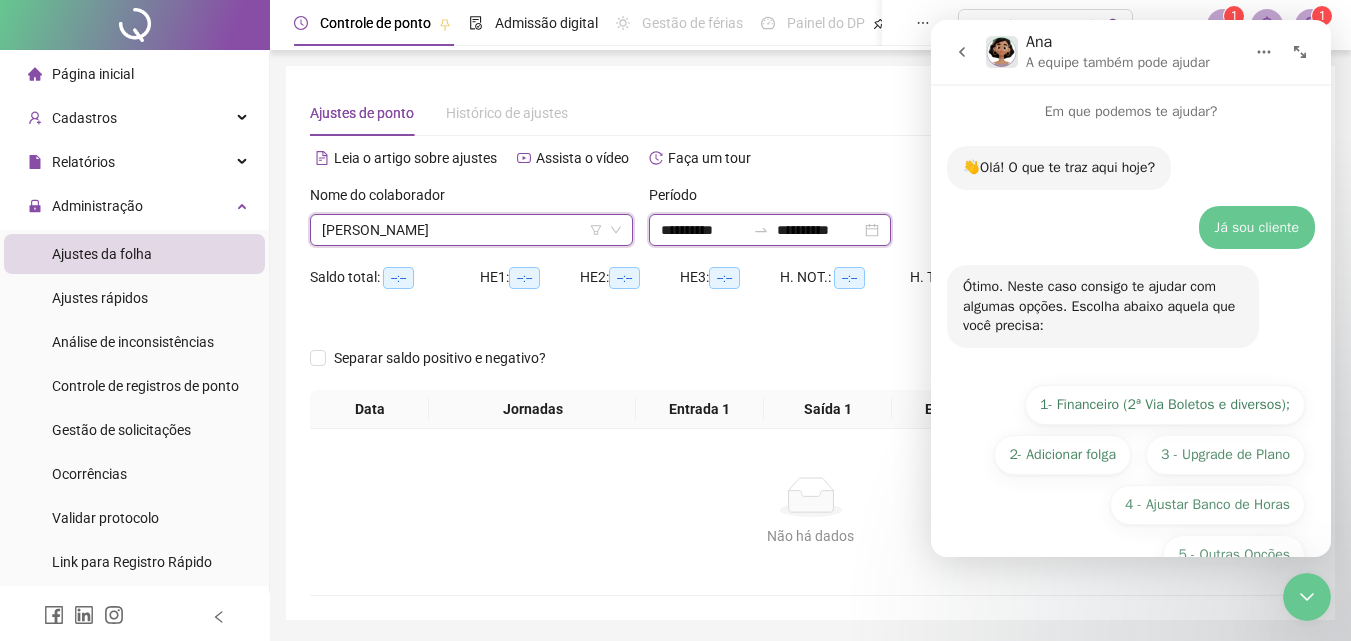 scroll, scrollTop: 51, scrollLeft: 0, axis: vertical 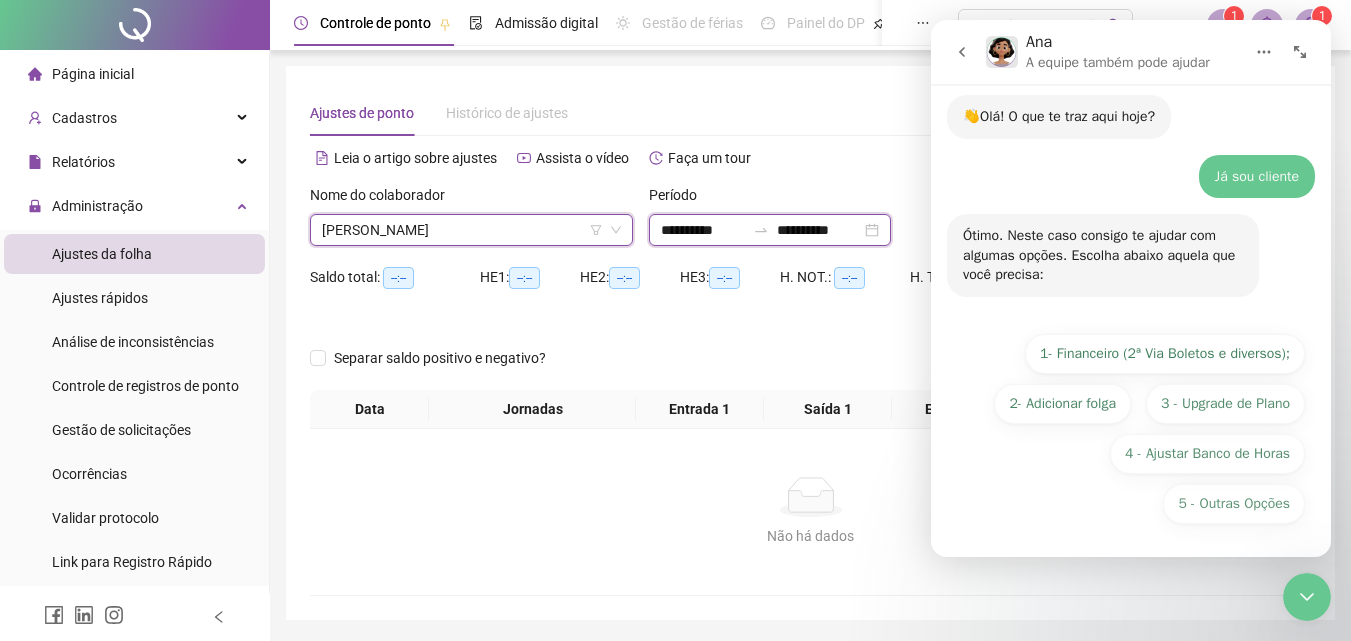 click on "**********" at bounding box center (703, 230) 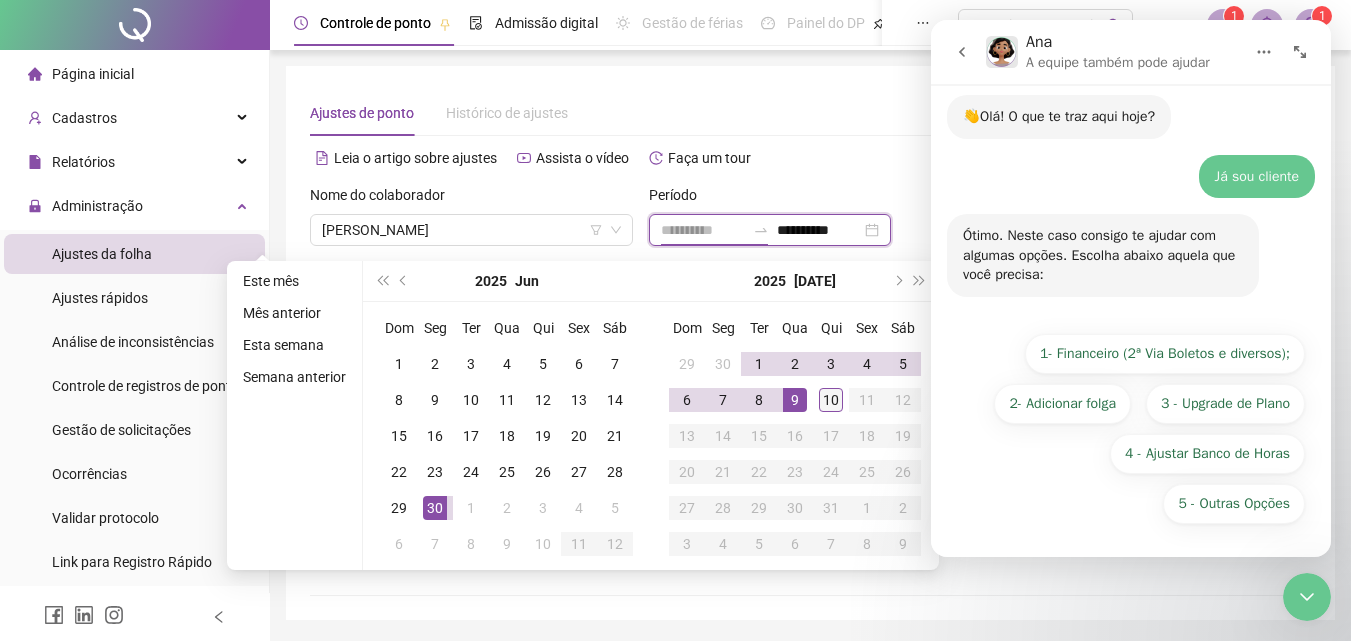 type on "**********" 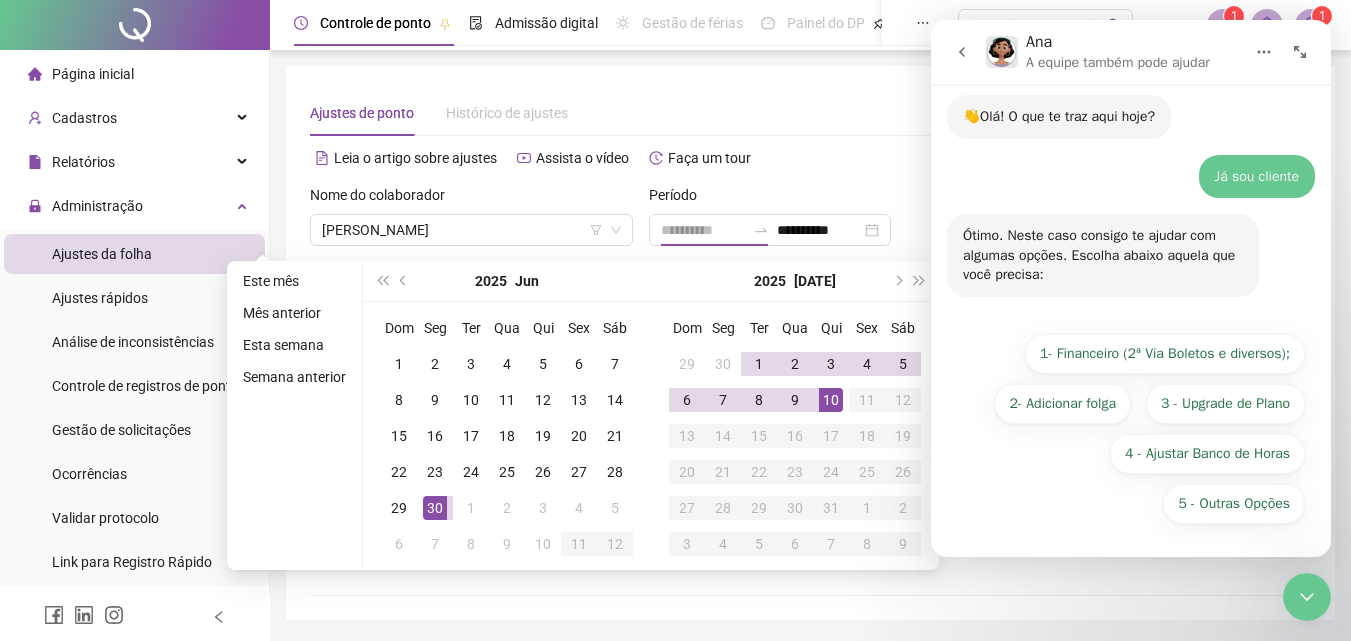 click on "10" at bounding box center [831, 400] 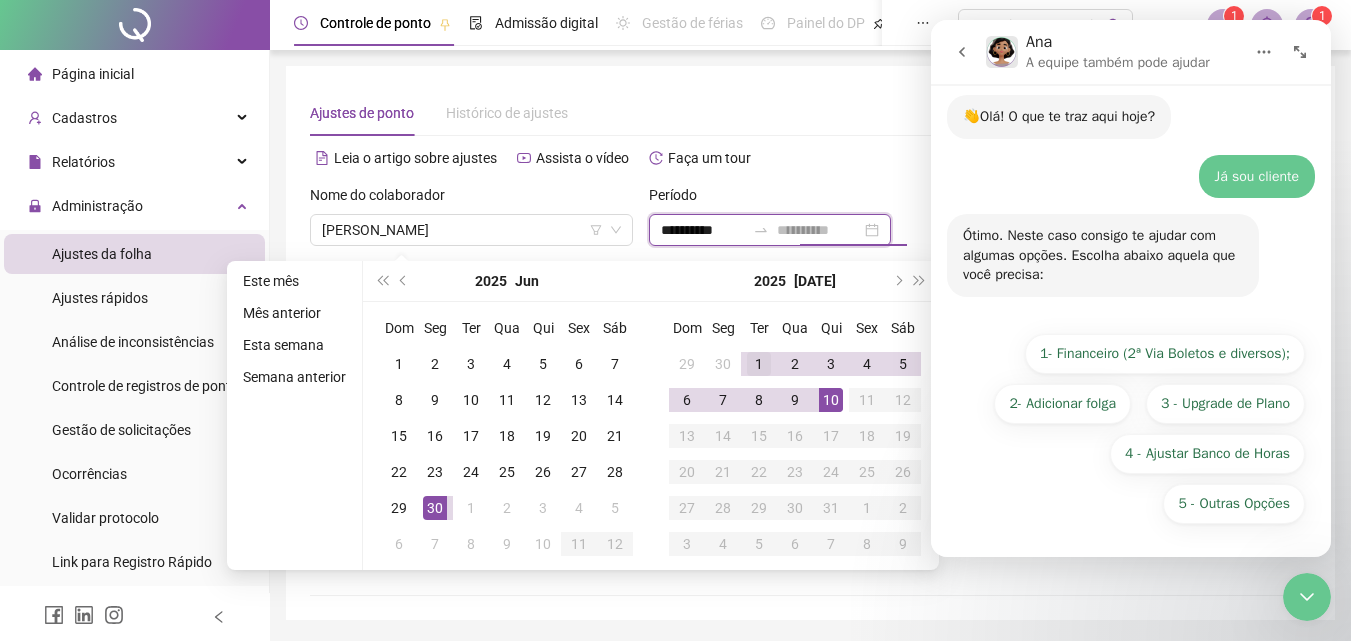 type on "**********" 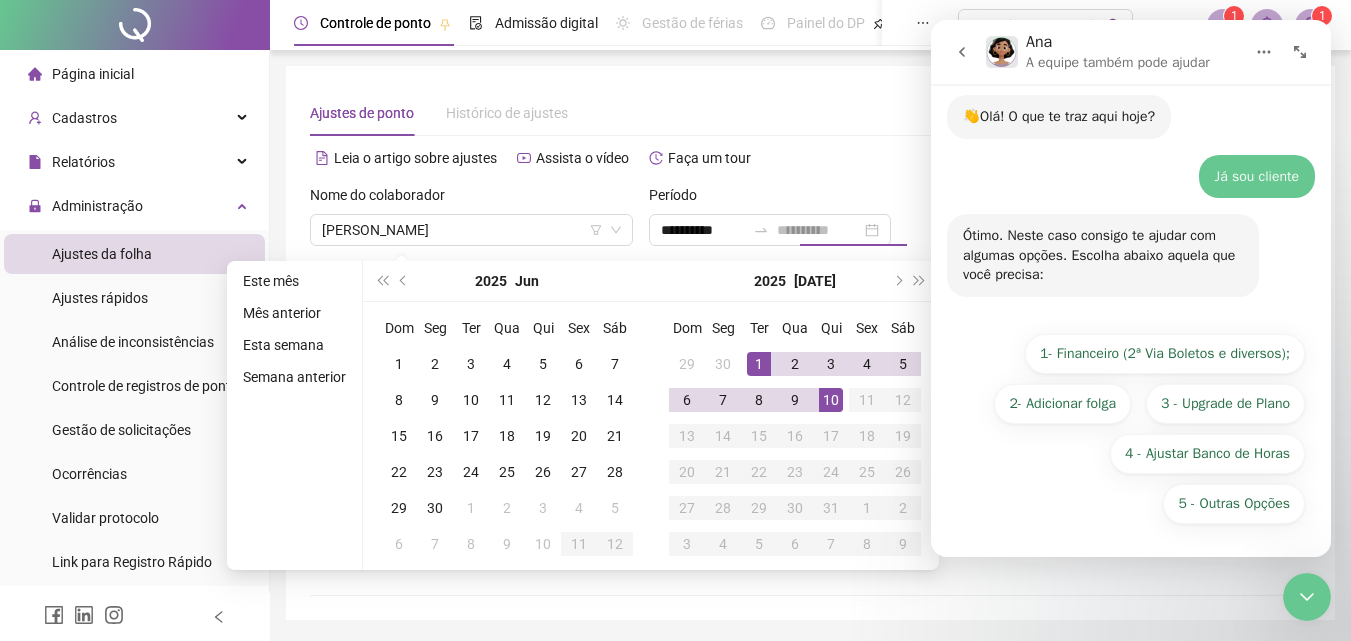 click on "1" at bounding box center (759, 364) 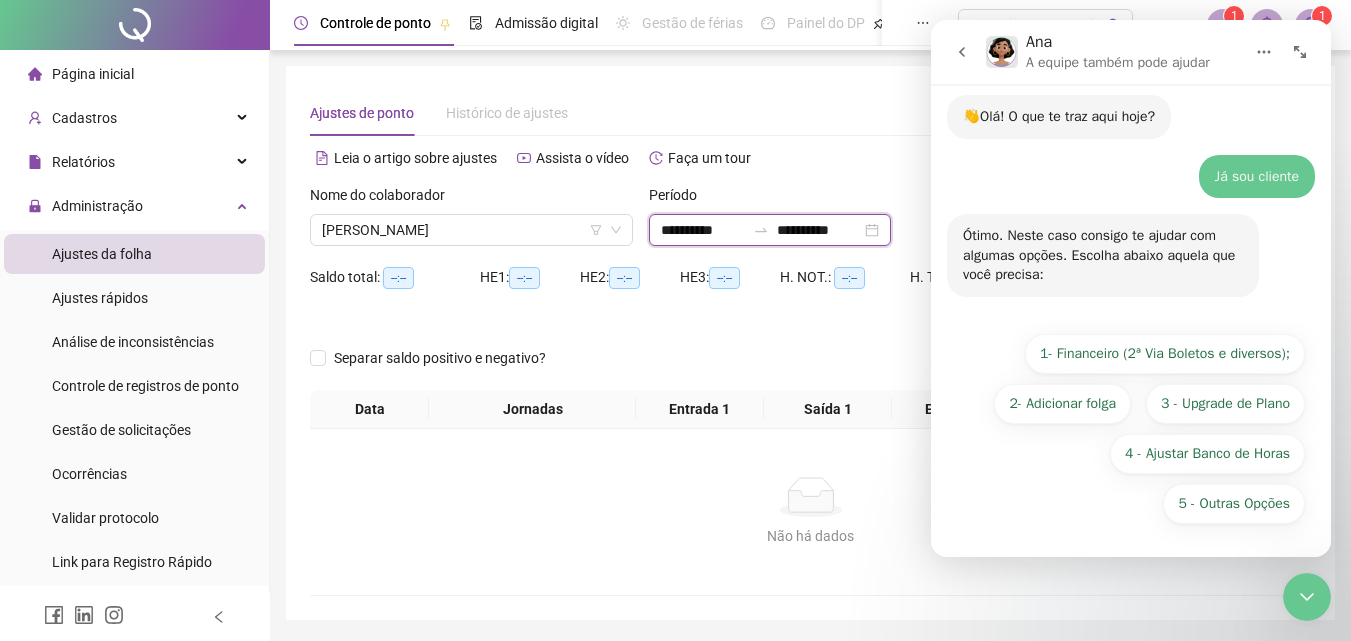 click on "**********" at bounding box center (819, 230) 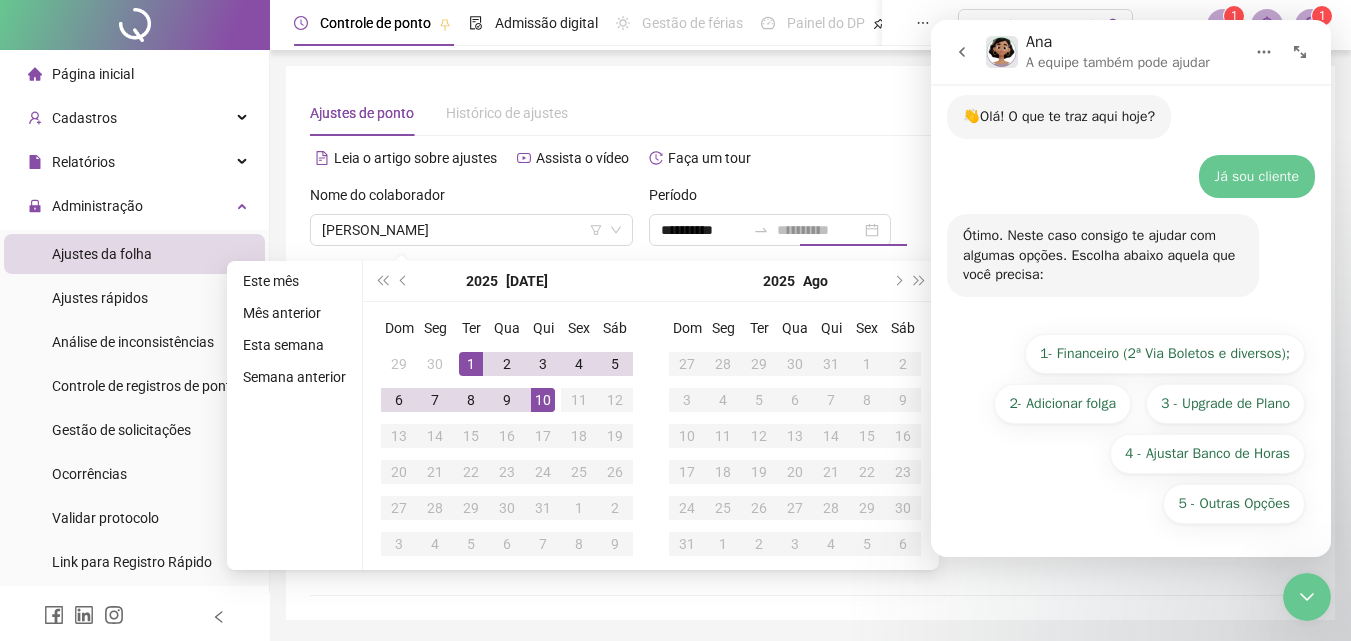click on "10" at bounding box center (543, 400) 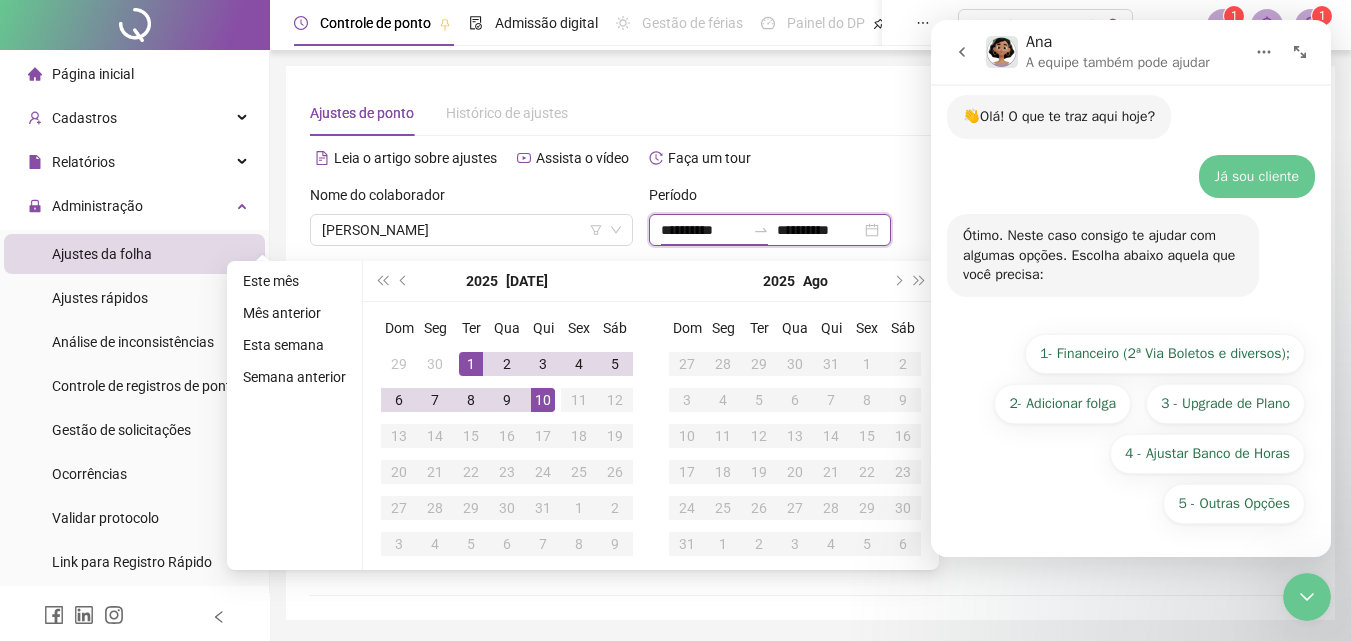 type on "**********" 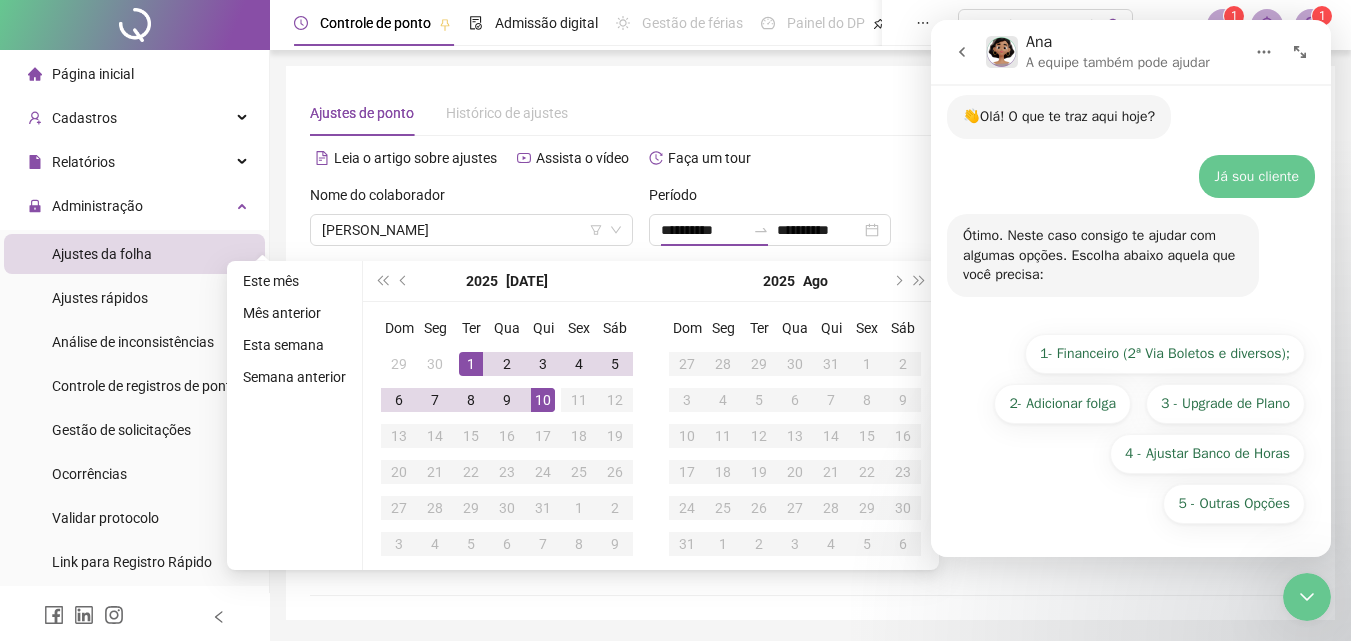 click 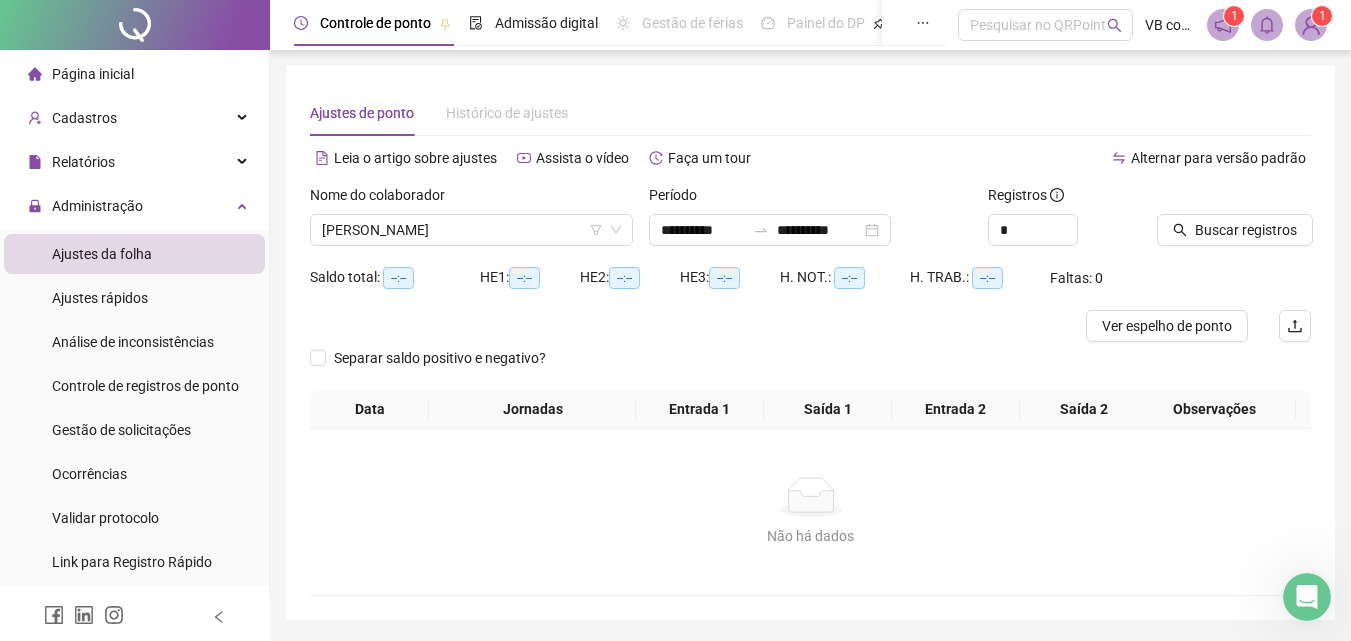 scroll, scrollTop: 0, scrollLeft: 0, axis: both 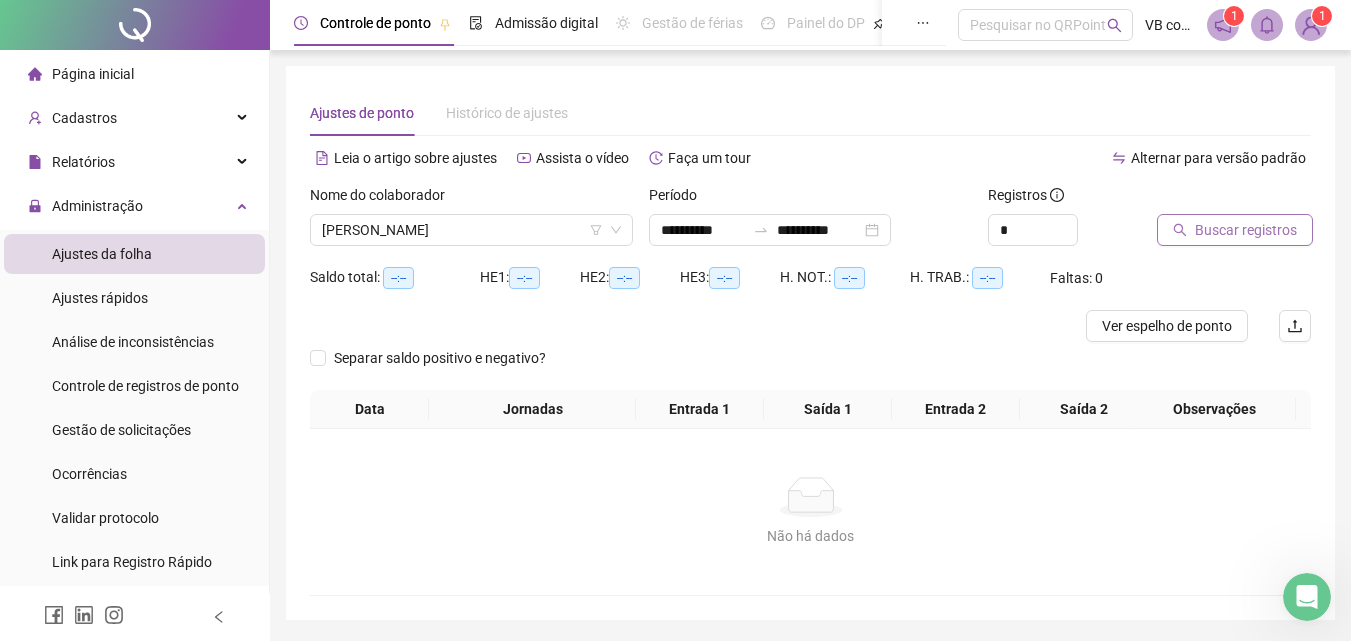 click on "Buscar registros" at bounding box center (1246, 230) 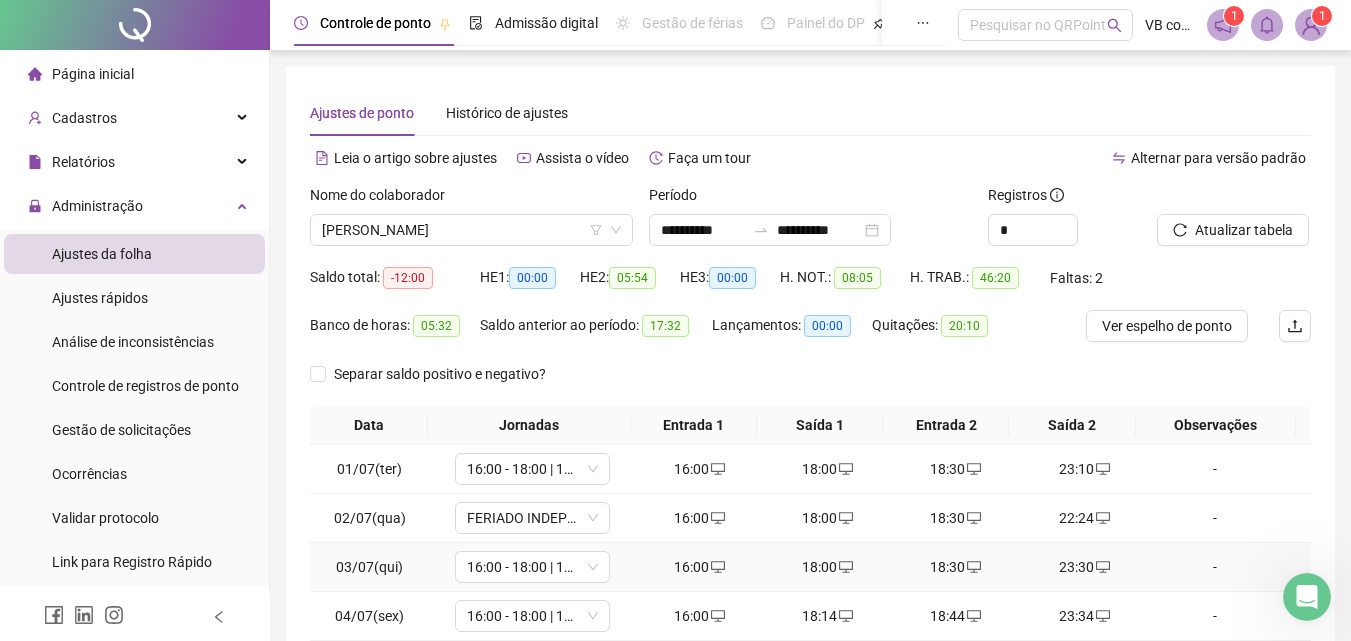 scroll, scrollTop: 300, scrollLeft: 0, axis: vertical 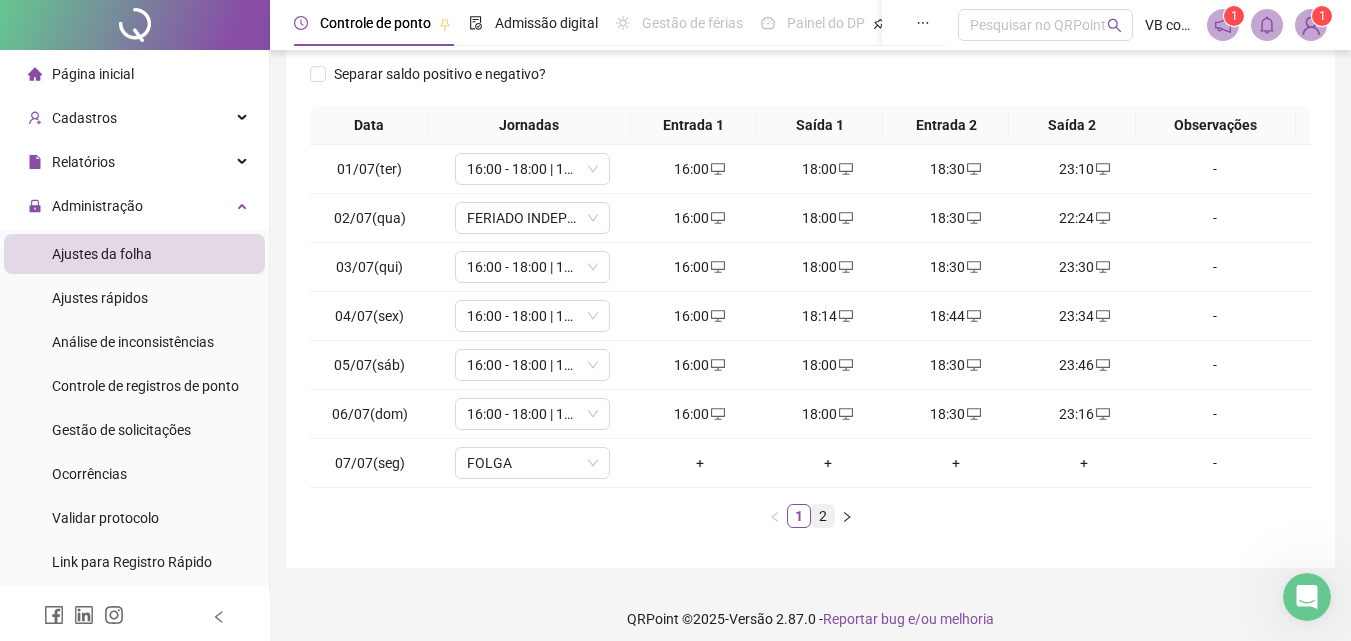 click on "2" at bounding box center (823, 516) 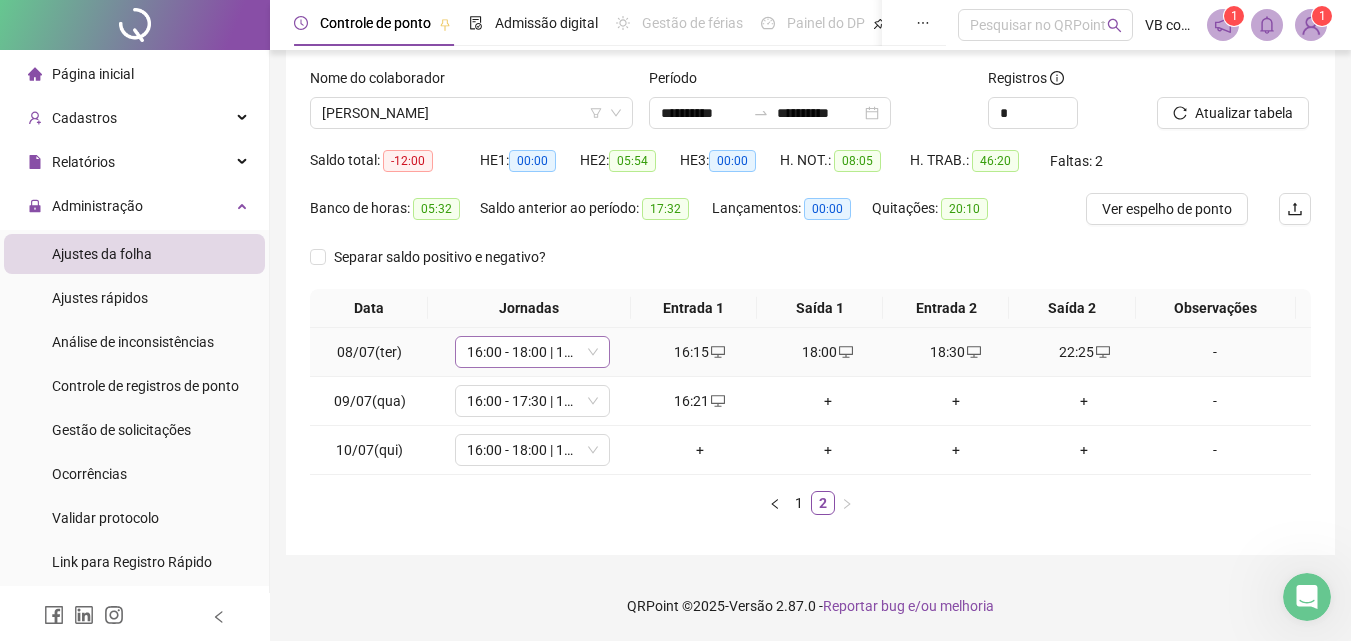 click on "16:00 - 18:00 | 18:30 - 23:10" at bounding box center (532, 352) 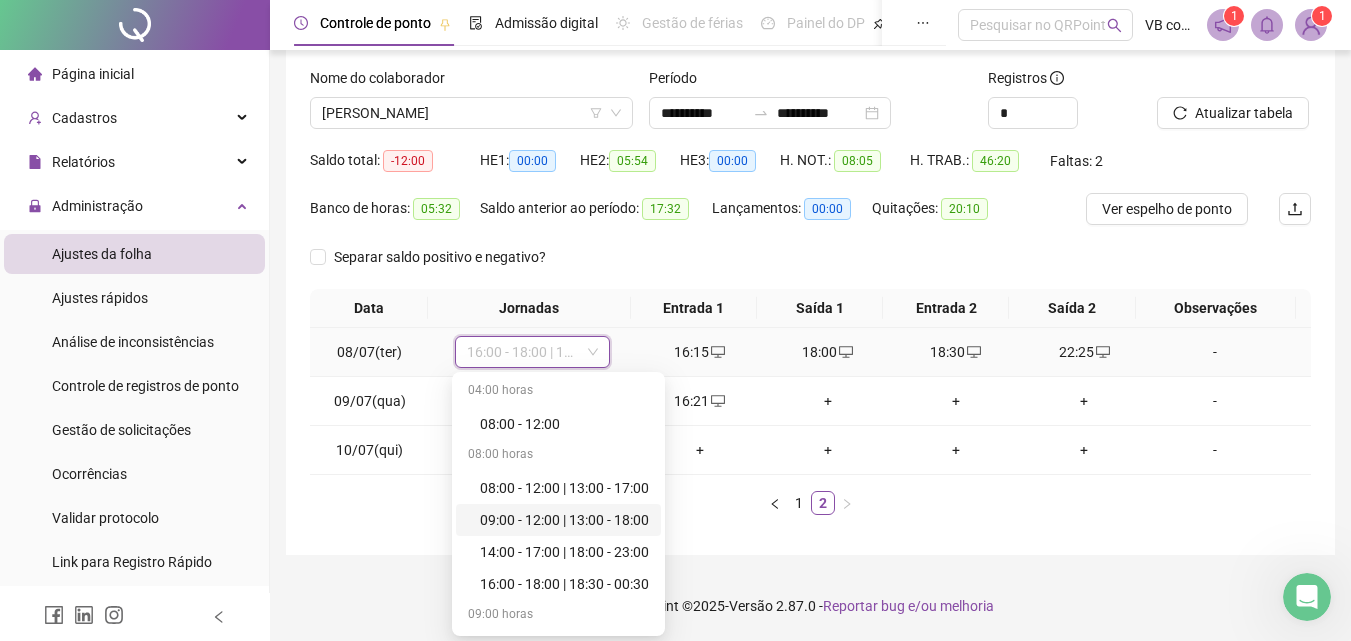 click on "04:00 horas 08:00 - 12:00 08:00 horas 08:00 - 12:00 | 13:00 - 17:00 09:00 - 12:00 | 13:00 - 18:00 14:00 - 17:00 | 18:00 - 23:00 16:00 - 18:00 | 18:30 - 00:30 09:00 horas 08:00 - 12:00 | 13:00 - 18:00 07:00 horas 14:00 - 17:00 | 18:00 - 22:00 07:40 horas 16:00 - 17:00 | 17:30 - 00:10 16:00 - 17:30 | 18:00 - 00:10 16:00 - 18:00 | 18:30 - 00:10 16:00 - 18:30 | 19:00 - 00:10 06:30 horas 16:00 - 17:00 | 17:30 - 23:00 16:00 - 17:30 | 18:00 - 23:00 16:00 - 18:00 | 18:30 - 23:00 16:00 - 18:30 | 19:00 - 23:00 16:00 - 18:30 | 19:00 - 23:00 06:40 horas 16:00 - 17:00 | 17:30 - 23:10 16:00 - 17:30 | 18:00 - 23:10 16:00 - 18:00 | 18:30 - 23:10 16:00 - 18:30 | 19:00 - 23:10 06:10 horas 16:00 - 18:00 | 18:30 - 22:40 06:00 horas 16:00 - 18:00 | 19:00 - 23:00 Sem carga horária Dispensa Férias Folga Folga compensatória Licença" at bounding box center (558, 504) 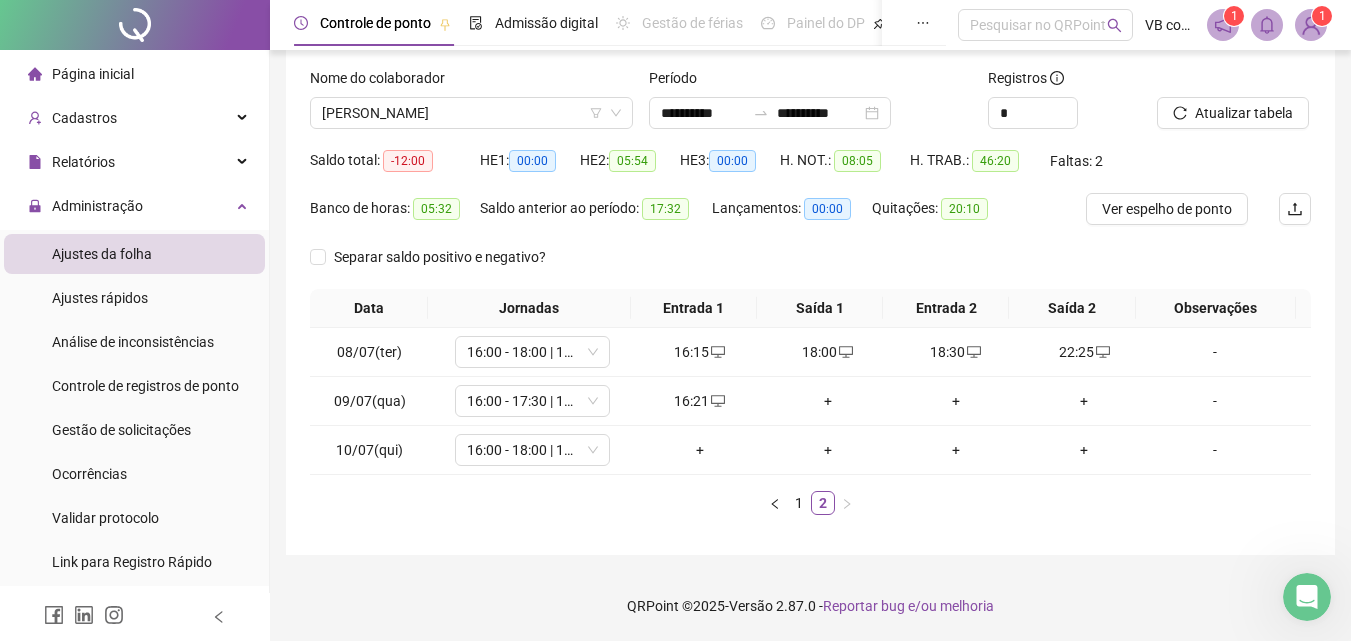 click on "**********" at bounding box center (810, 252) 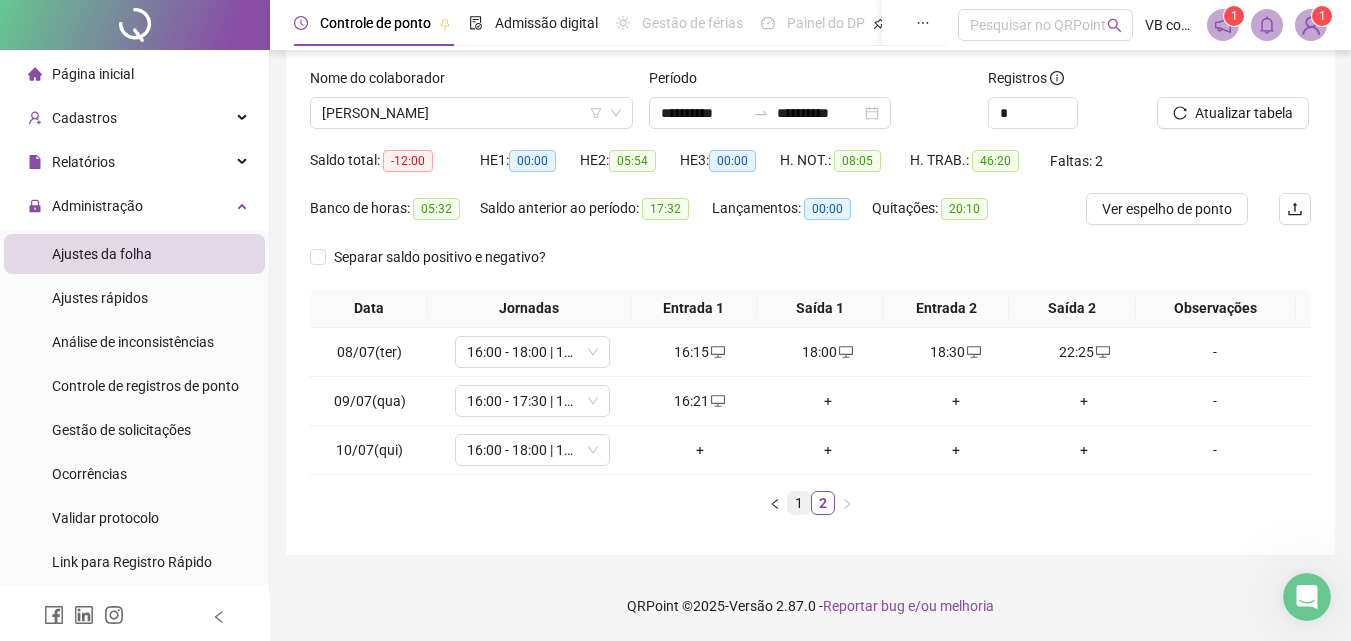 click on "1" at bounding box center (799, 503) 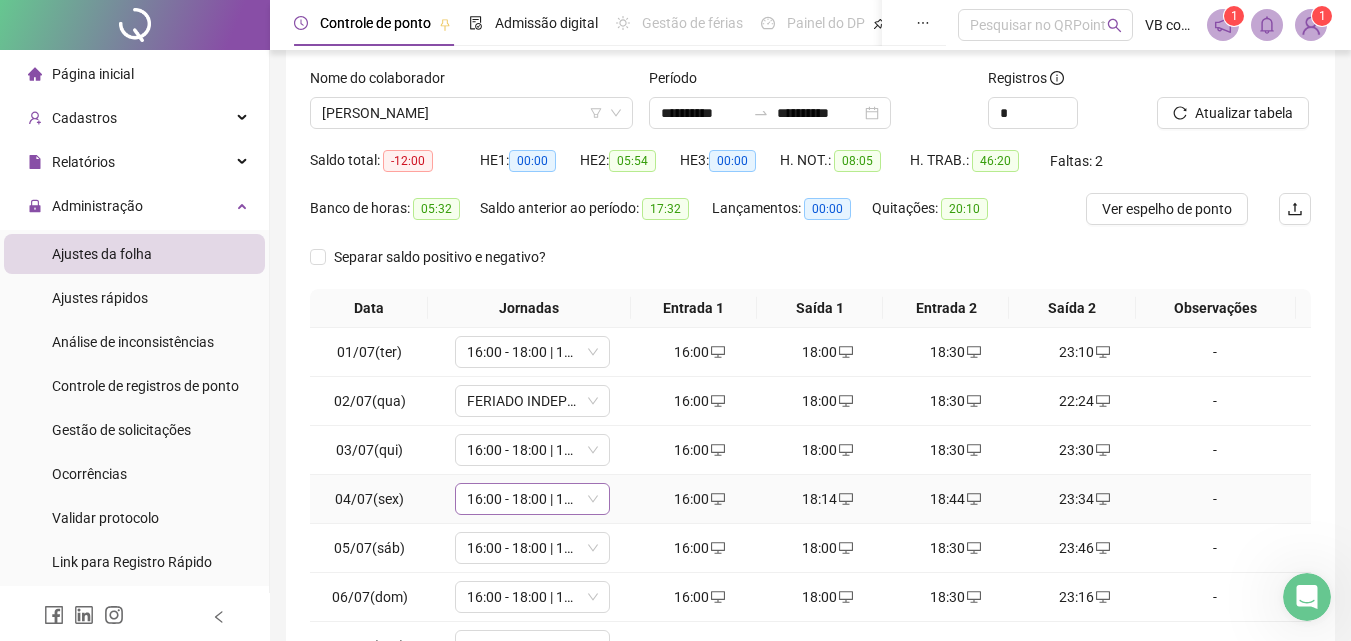 scroll, scrollTop: 313, scrollLeft: 0, axis: vertical 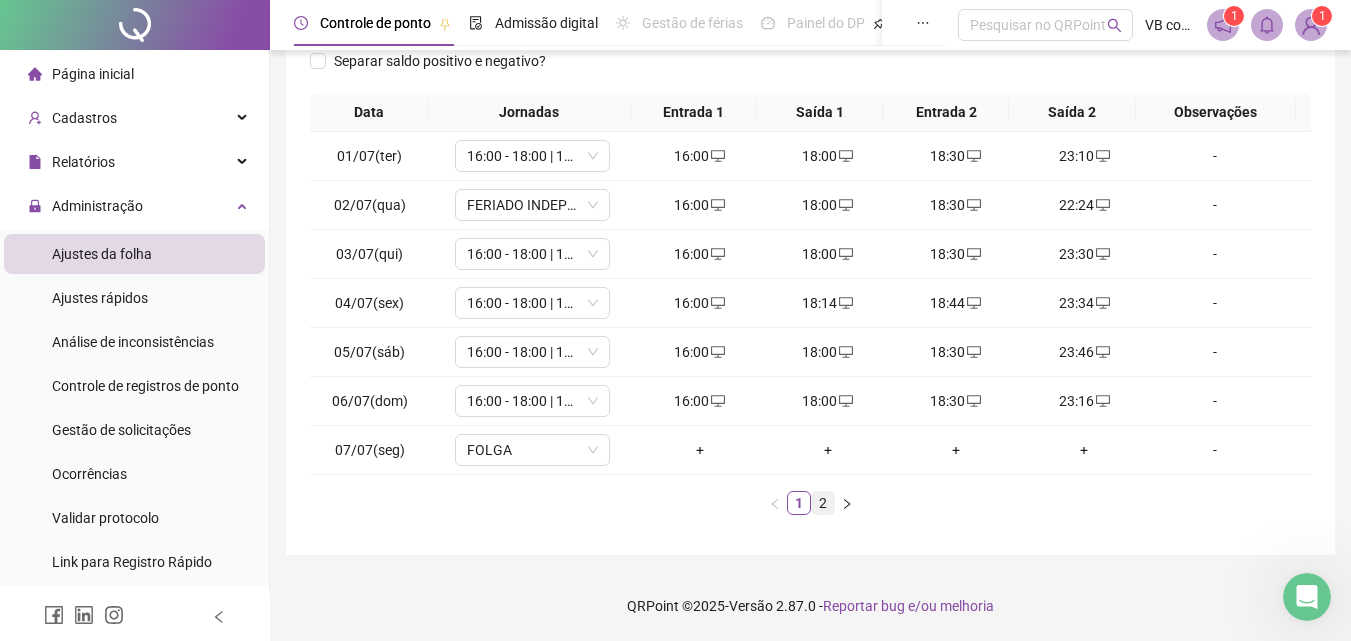 click on "2" at bounding box center (823, 503) 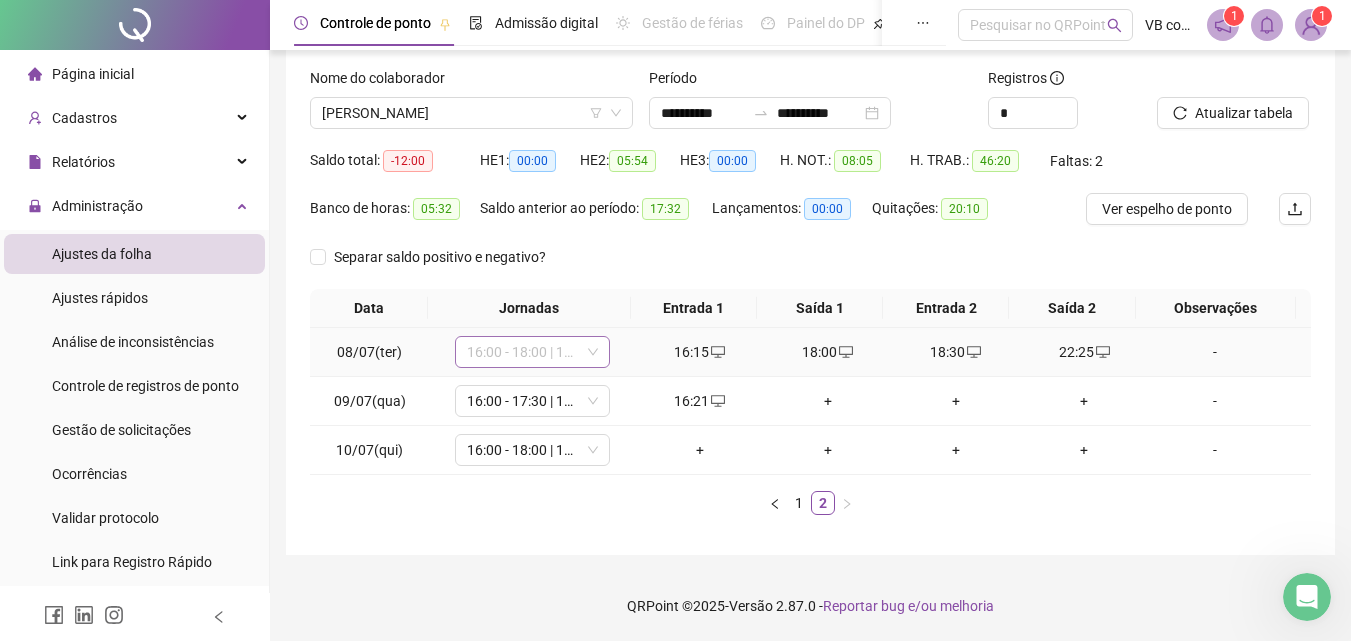 click on "16:00 - 18:00 | 18:30 - 23:10" at bounding box center [532, 352] 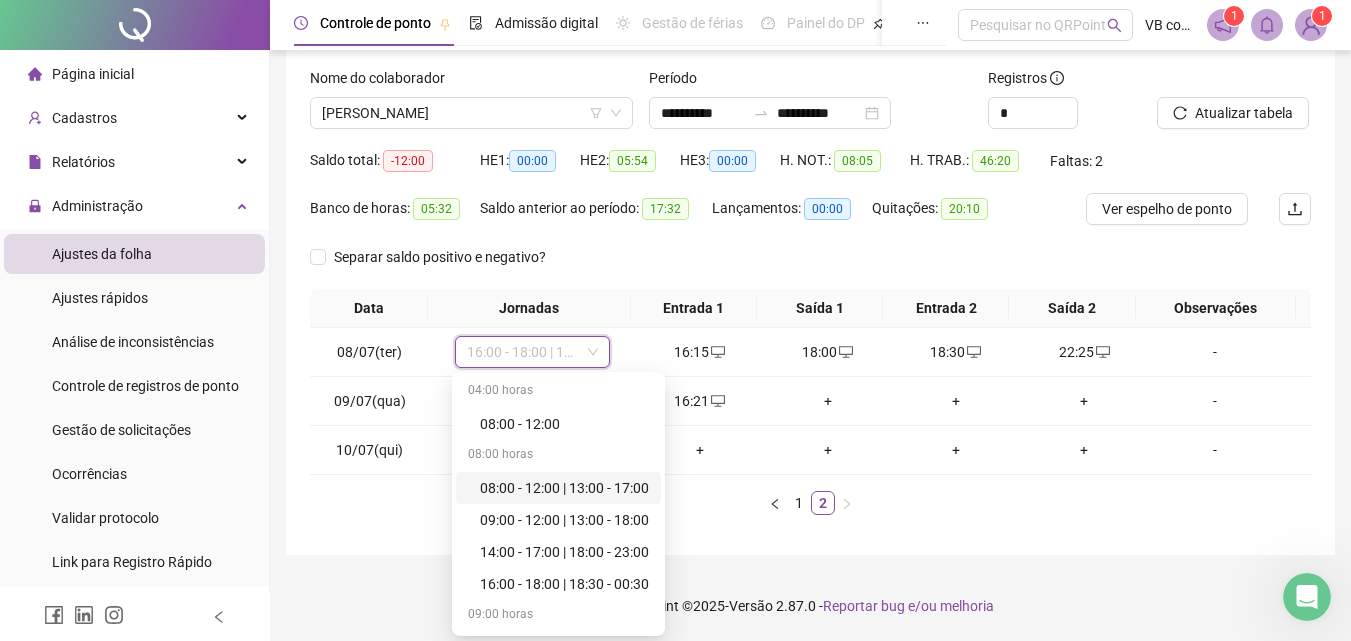 click on "1 2" at bounding box center [810, 503] 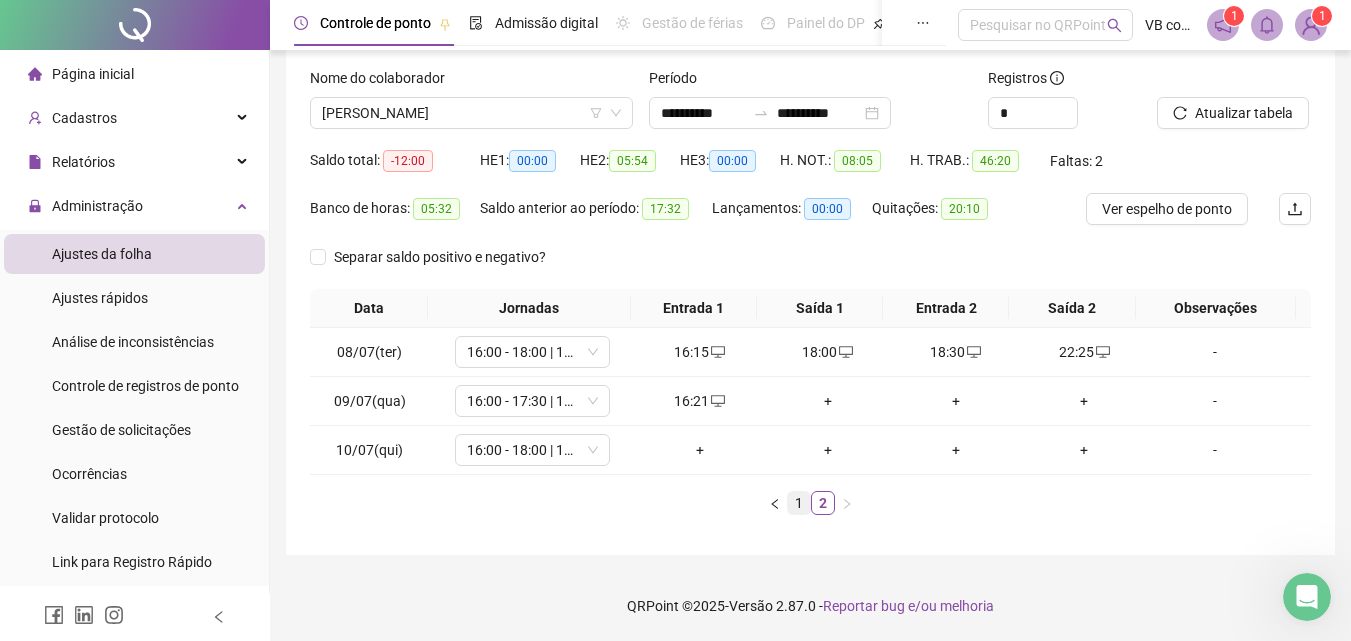 click on "1" at bounding box center [799, 503] 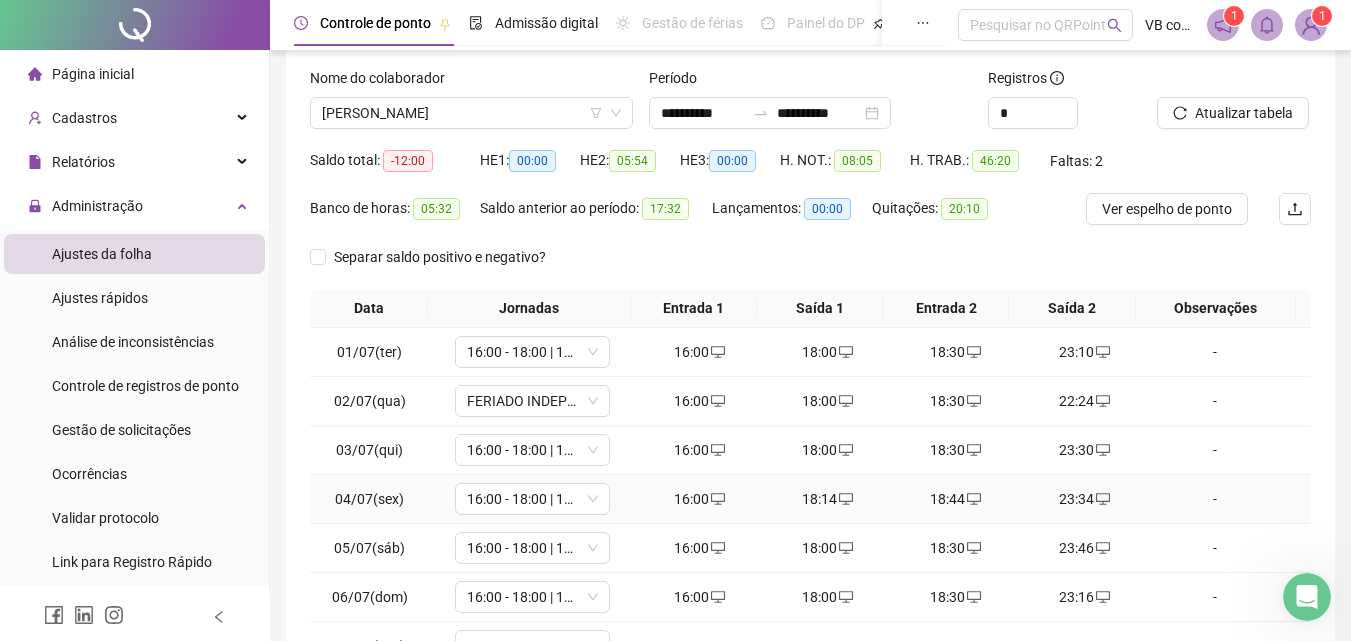 scroll, scrollTop: 217, scrollLeft: 0, axis: vertical 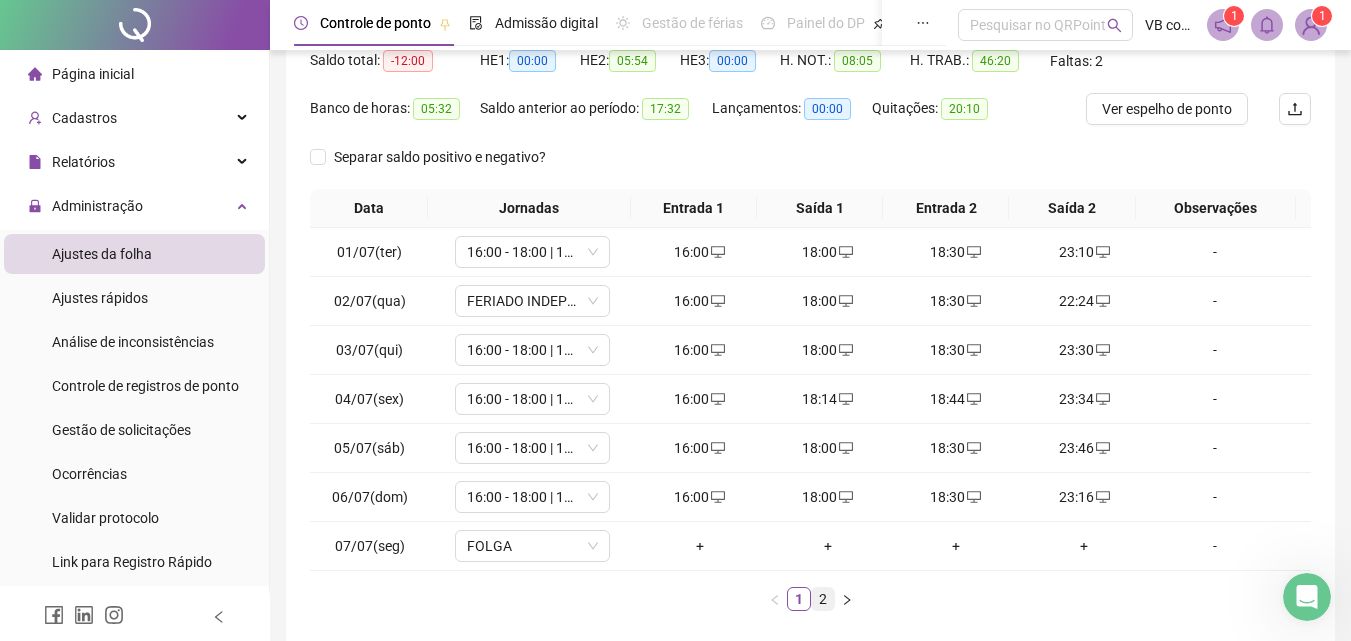 click on "2" at bounding box center (823, 599) 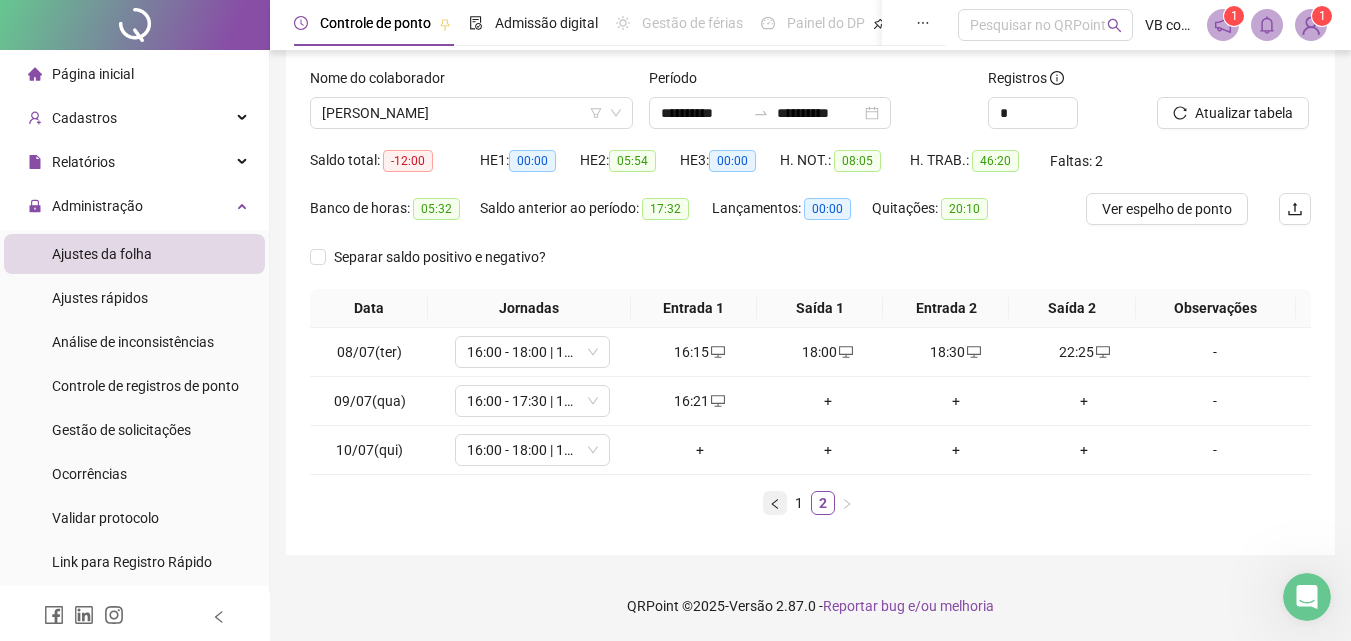 click at bounding box center [775, 503] 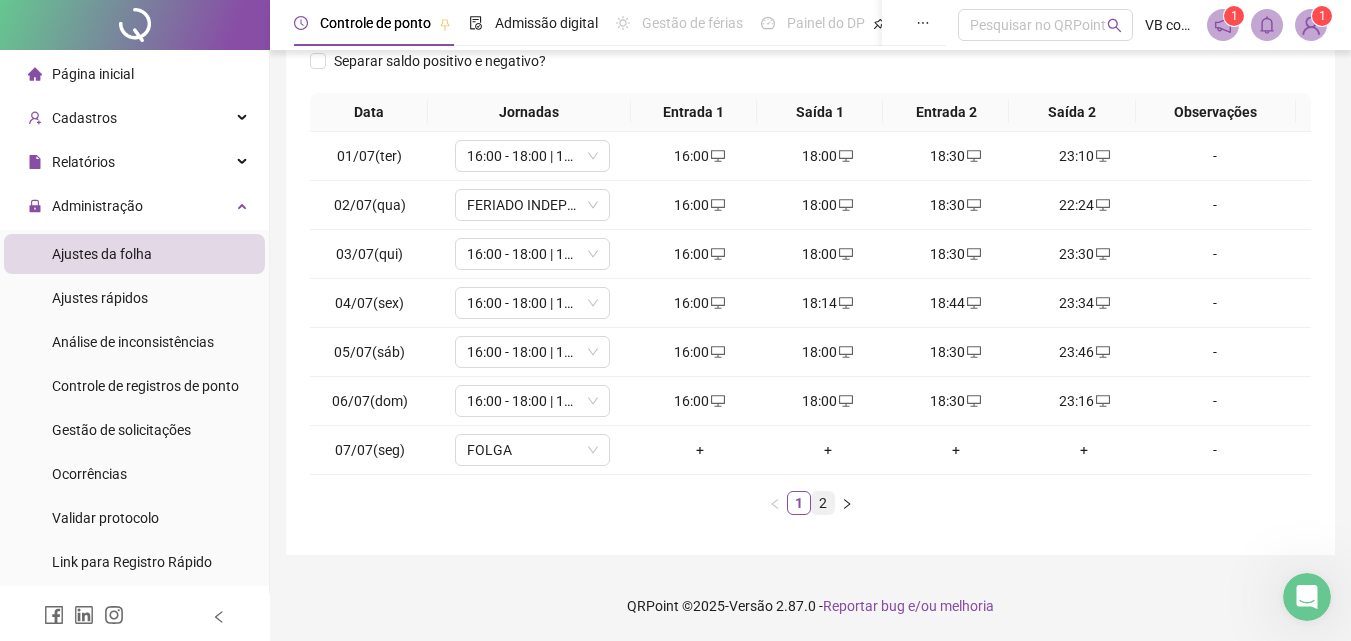 click on "2" at bounding box center (823, 503) 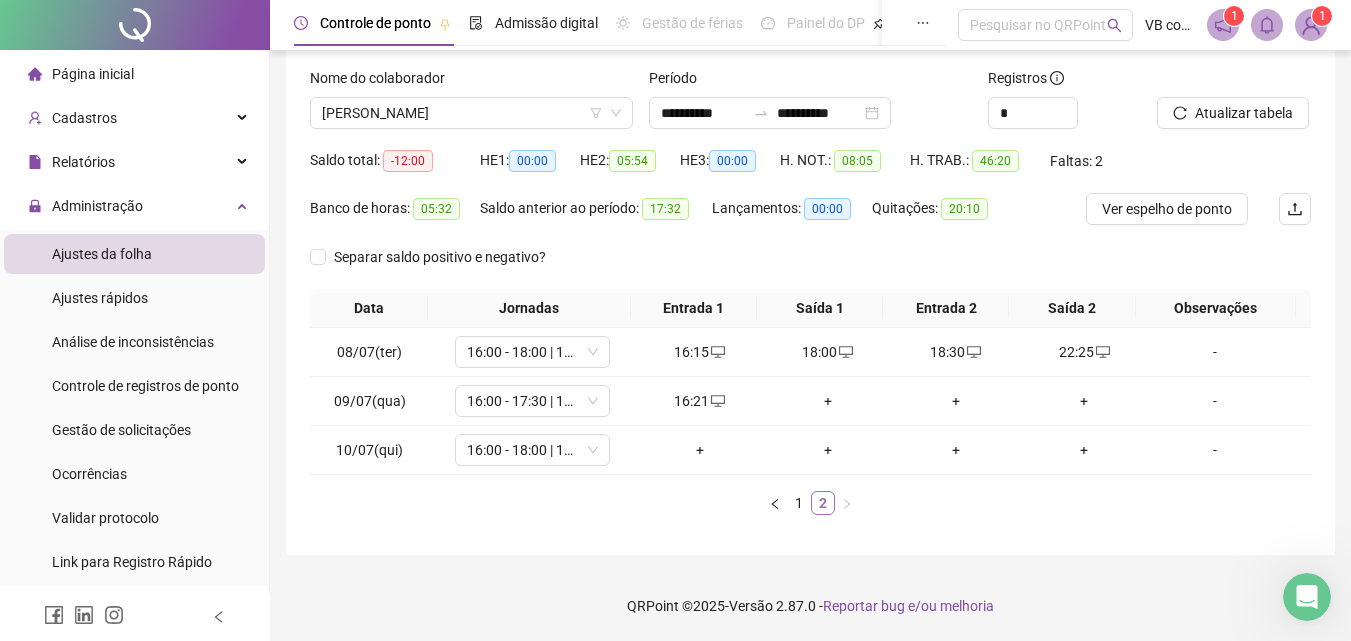 scroll, scrollTop: 117, scrollLeft: 0, axis: vertical 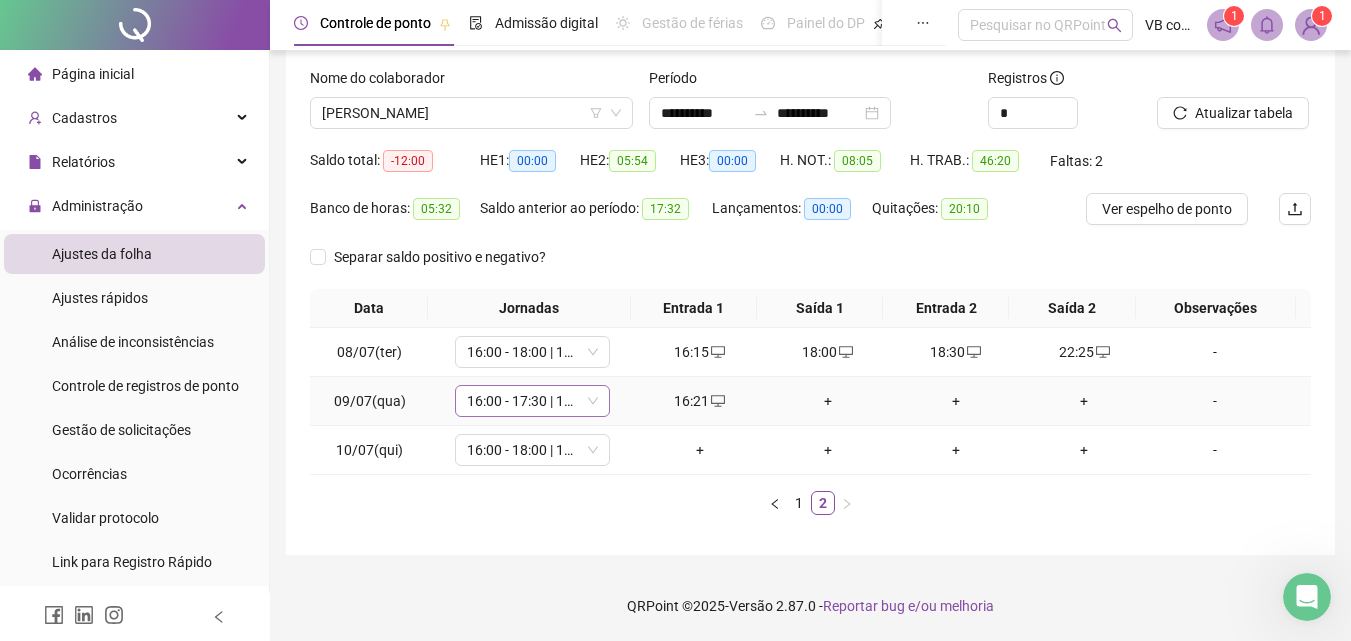 click on "16:00 - 17:30 | 18:00 - 23:10" at bounding box center [532, 401] 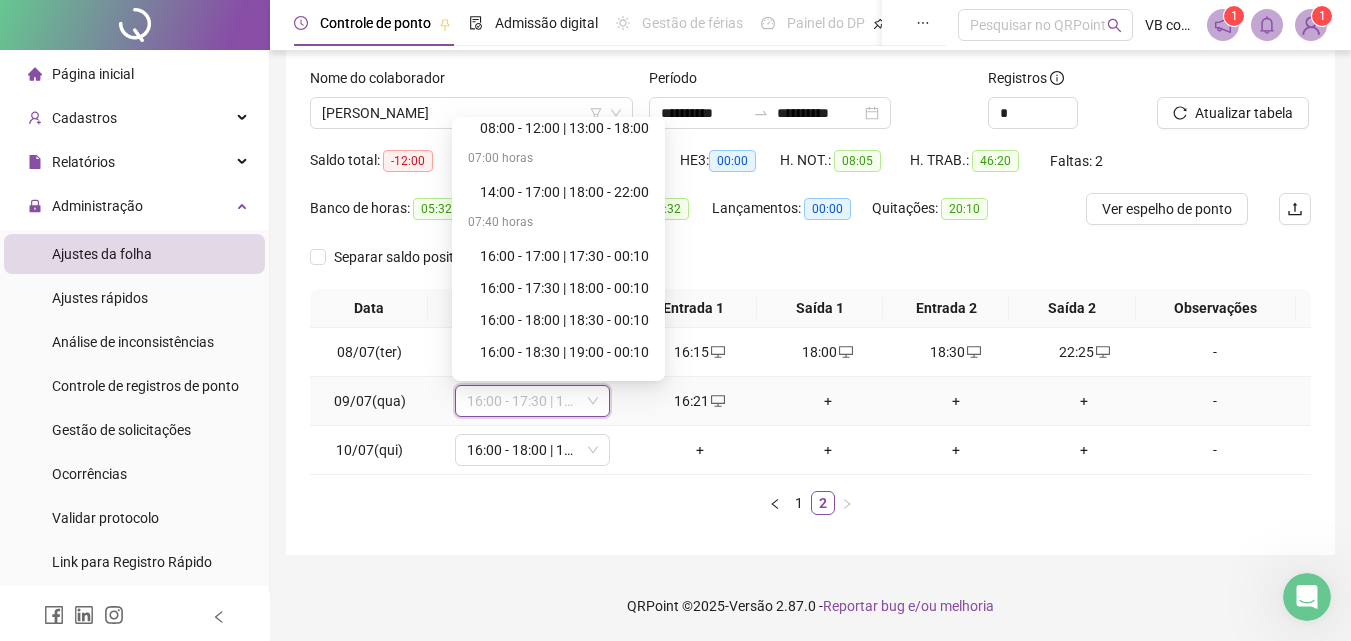 scroll, scrollTop: 300, scrollLeft: 0, axis: vertical 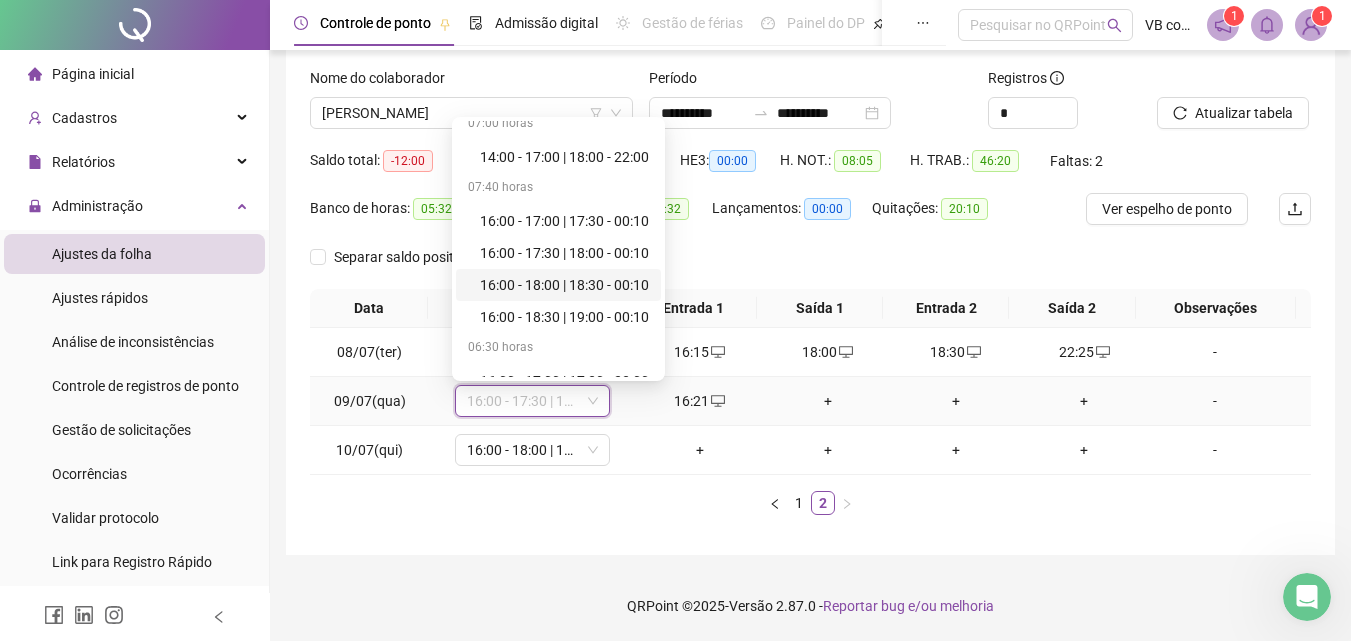 click on "16:00 - 18:00 | 18:30 - 00:10" at bounding box center [564, 285] 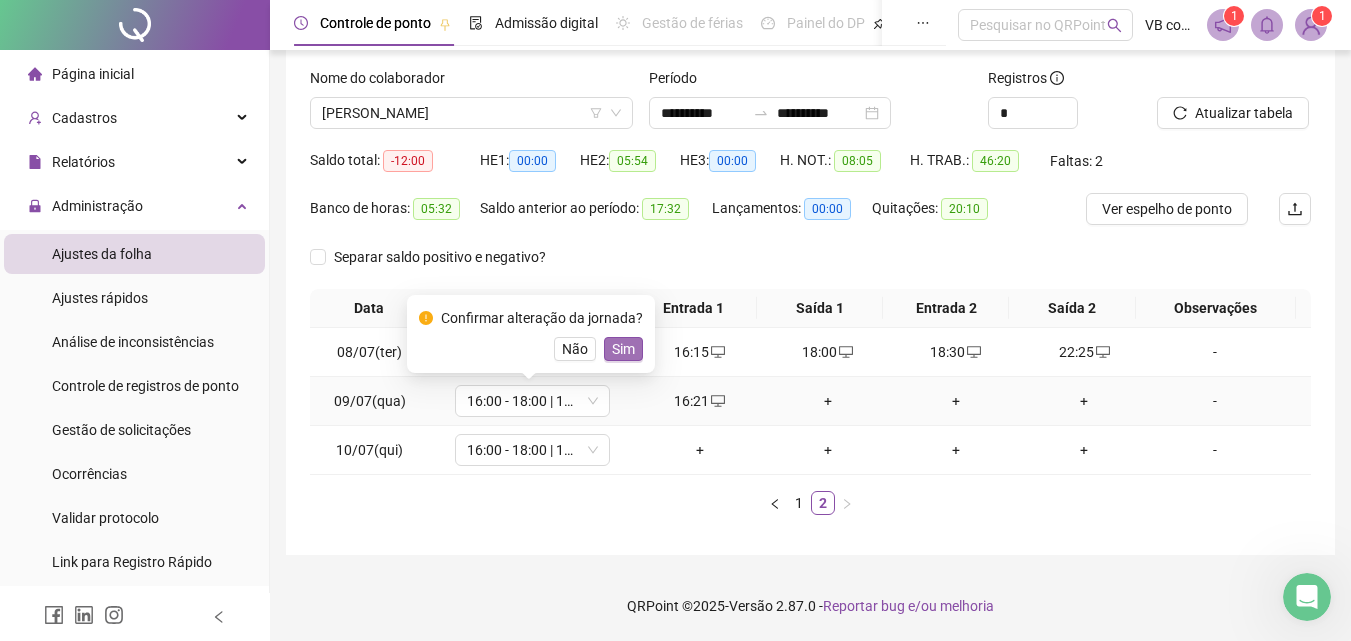 click on "Sim" at bounding box center [623, 349] 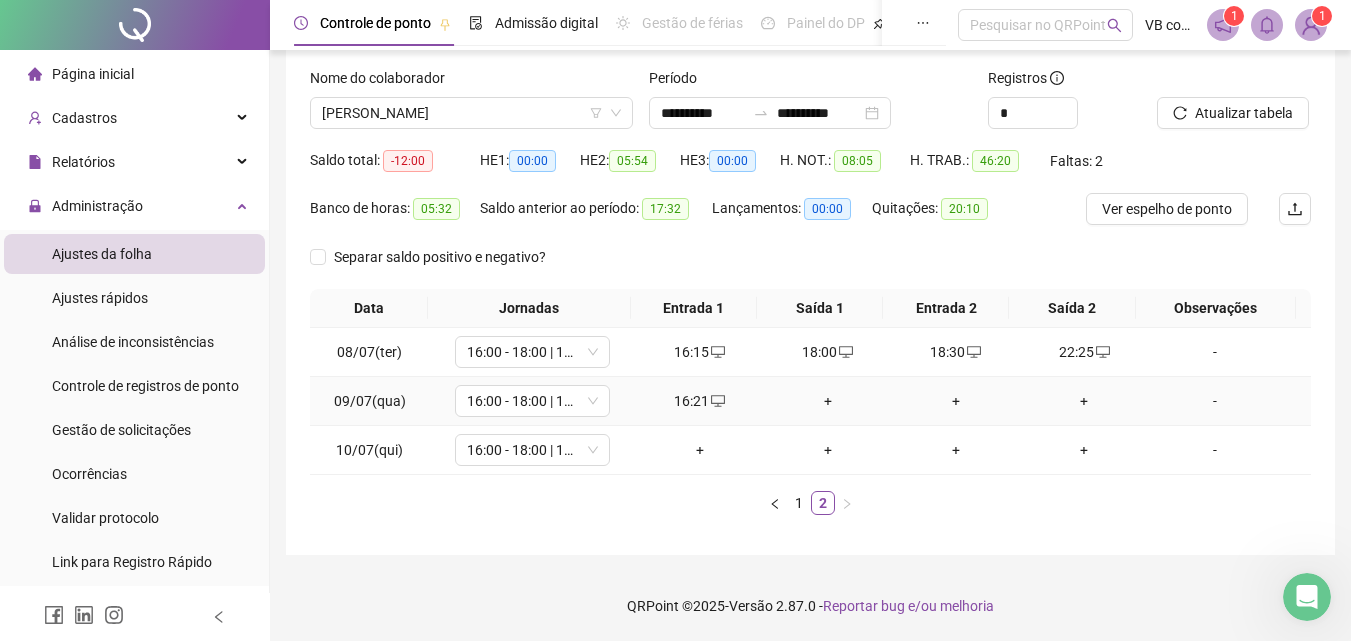 click on "+" at bounding box center [828, 401] 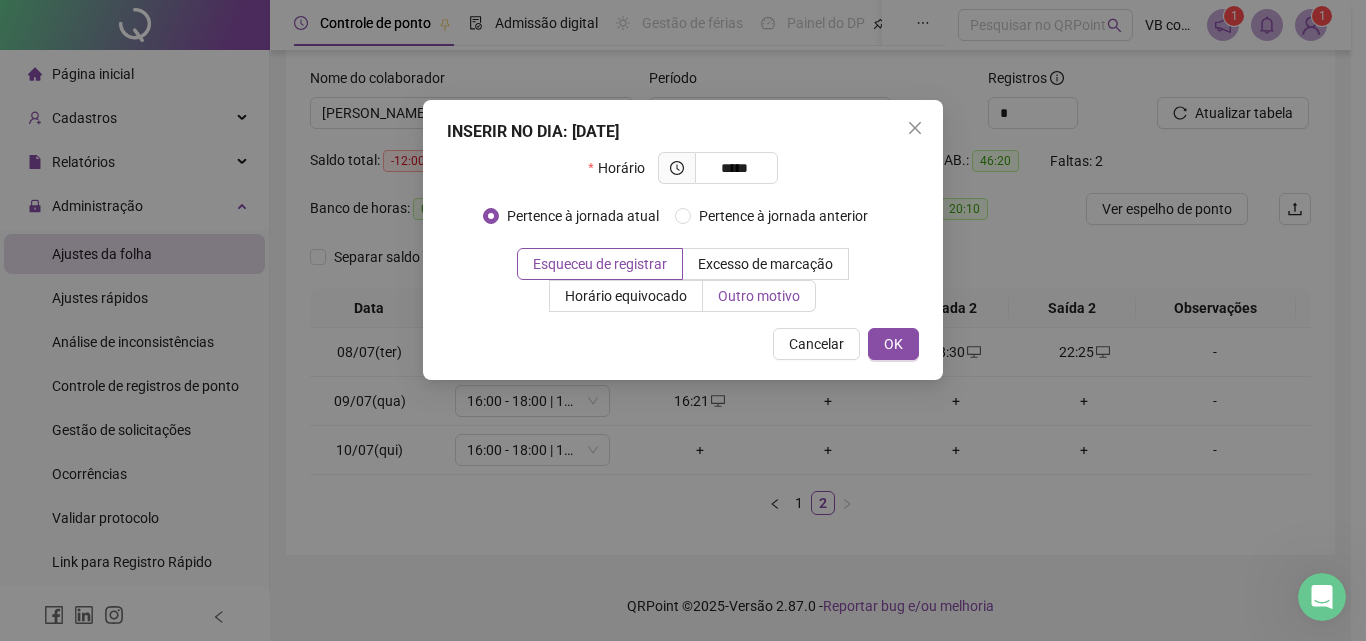 type on "*****" 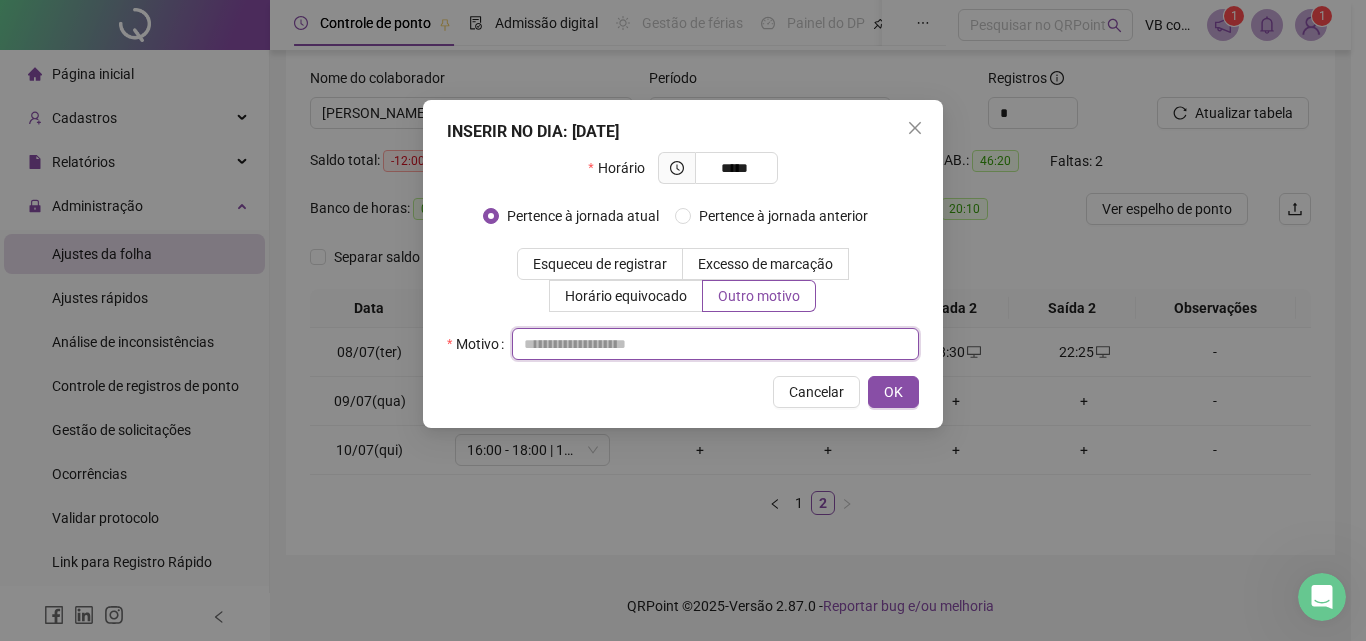 click at bounding box center (715, 344) 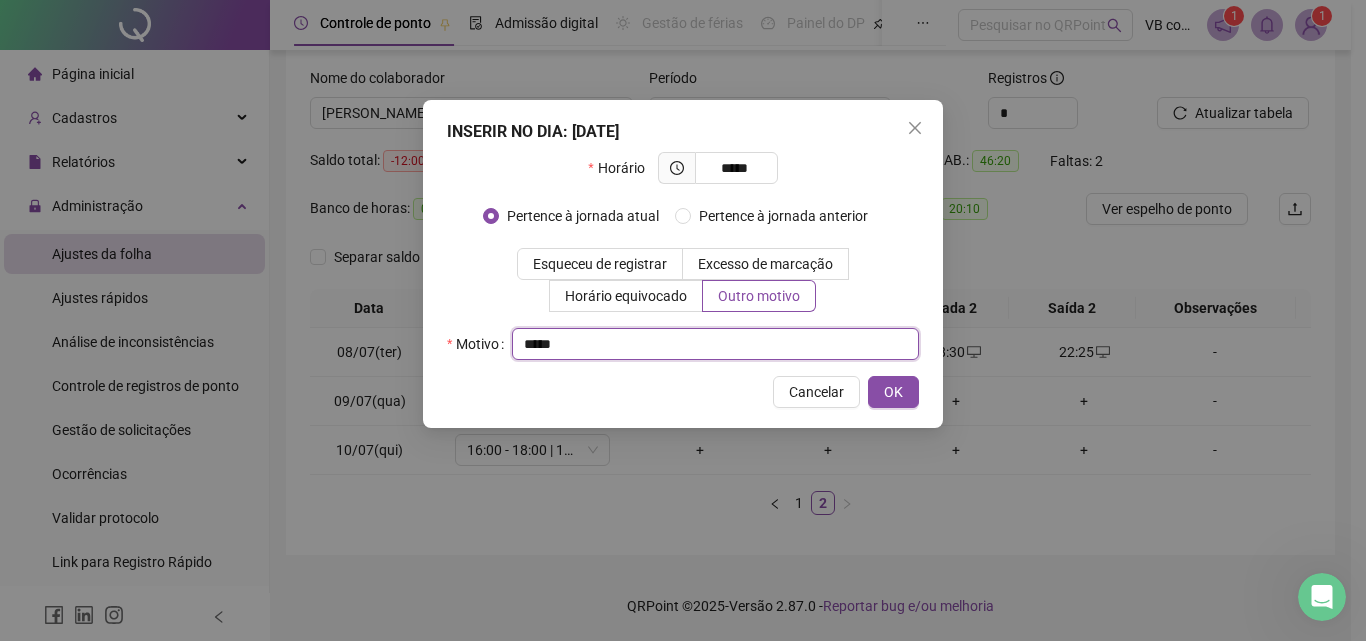 click on "****" at bounding box center (715, 344) 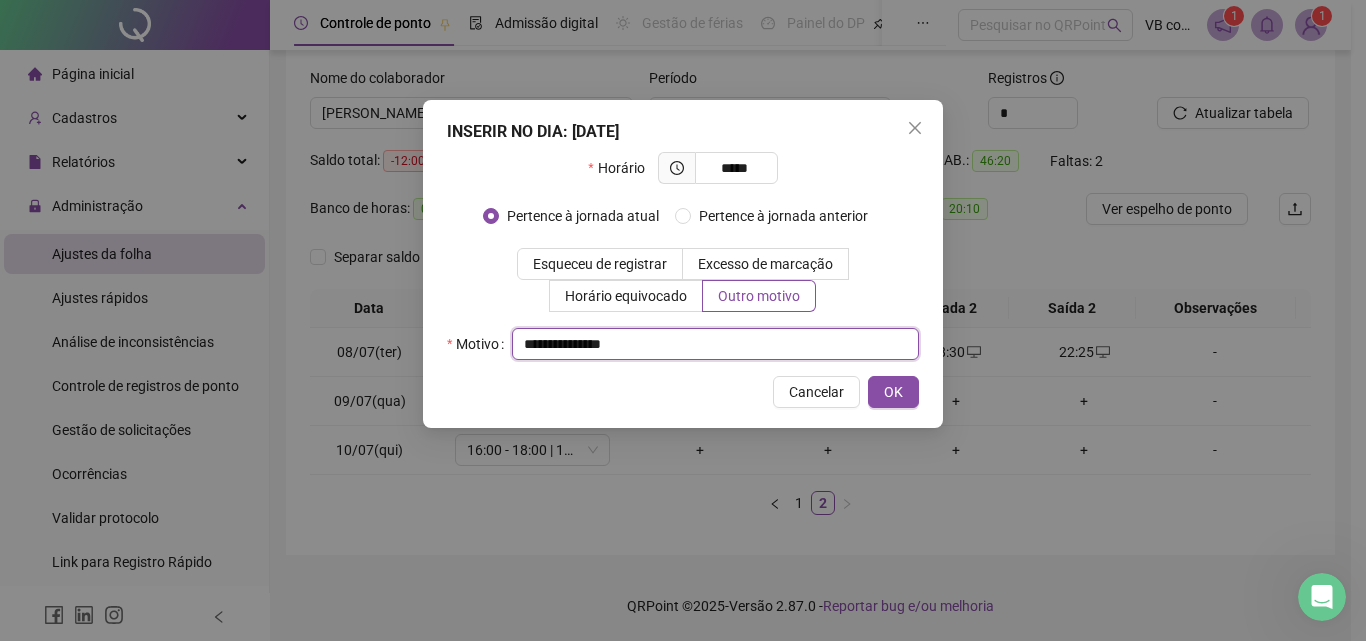 click on "**********" at bounding box center (715, 344) 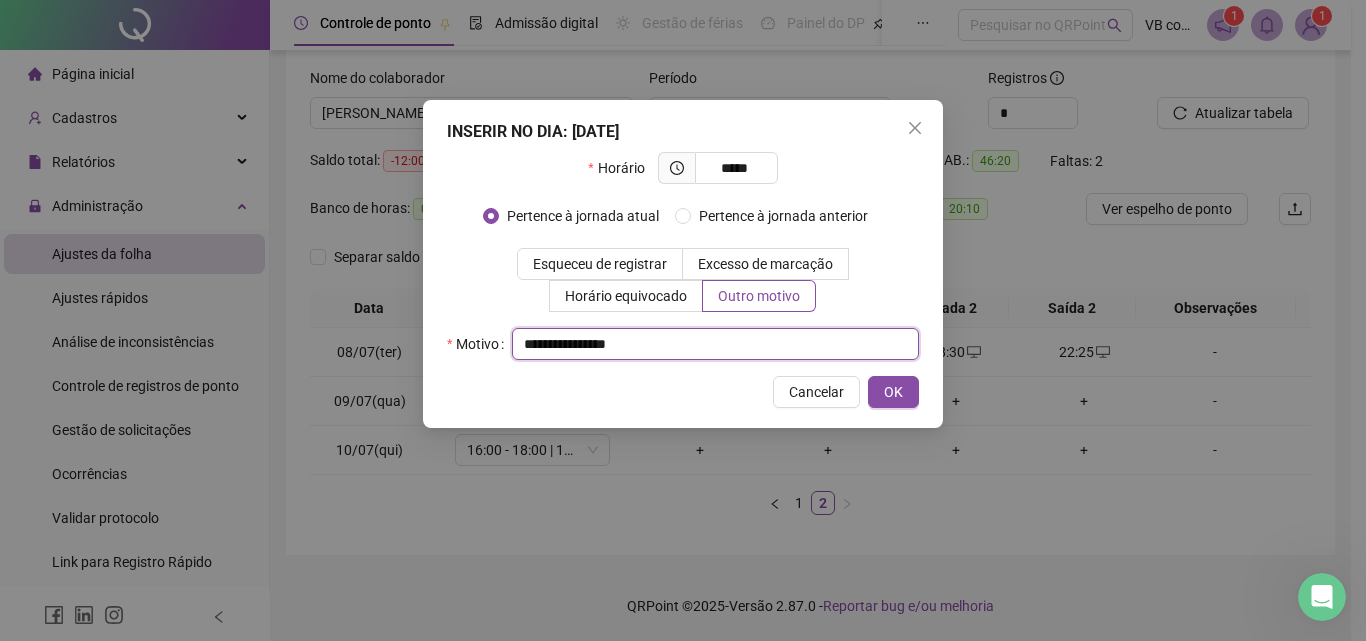 drag, startPoint x: 637, startPoint y: 345, endPoint x: 487, endPoint y: 352, distance: 150.16324 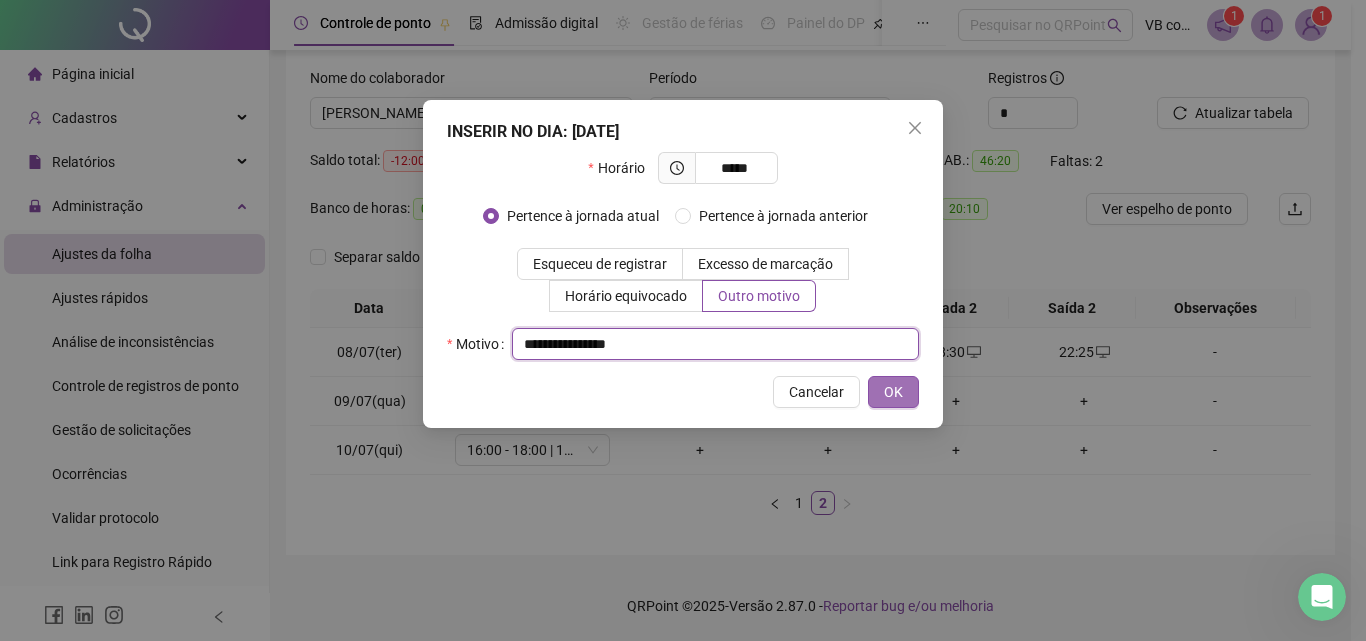 type on "**********" 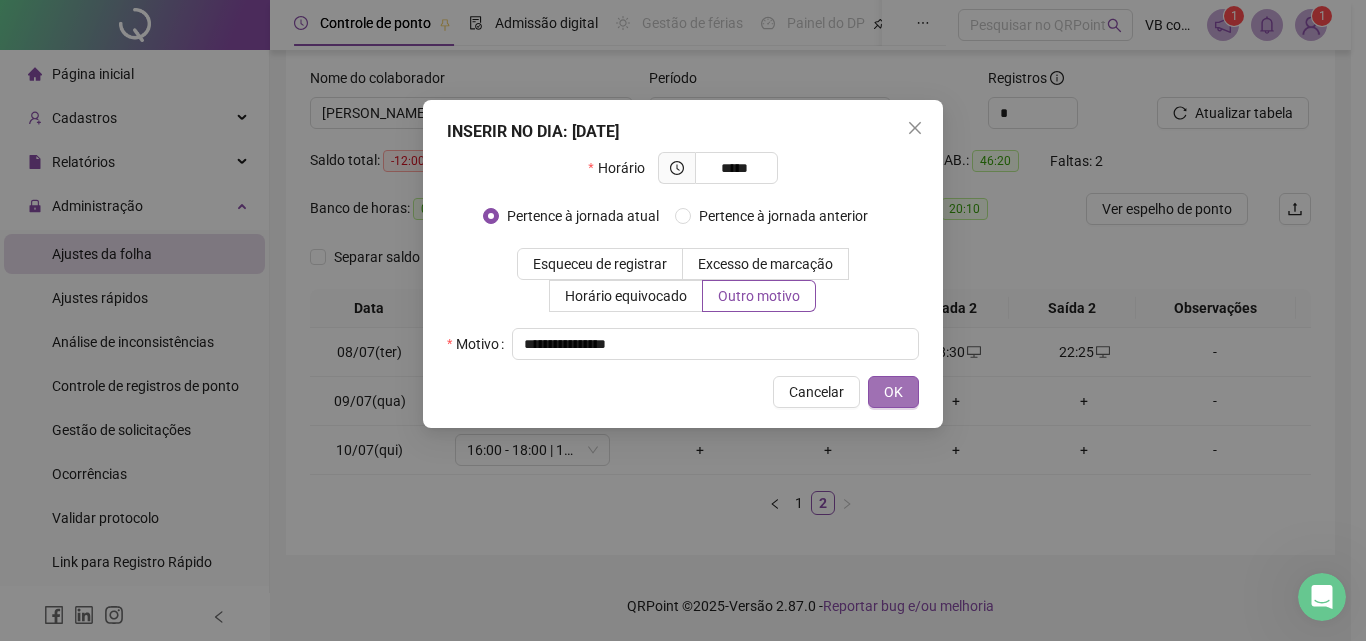 click on "OK" at bounding box center [893, 392] 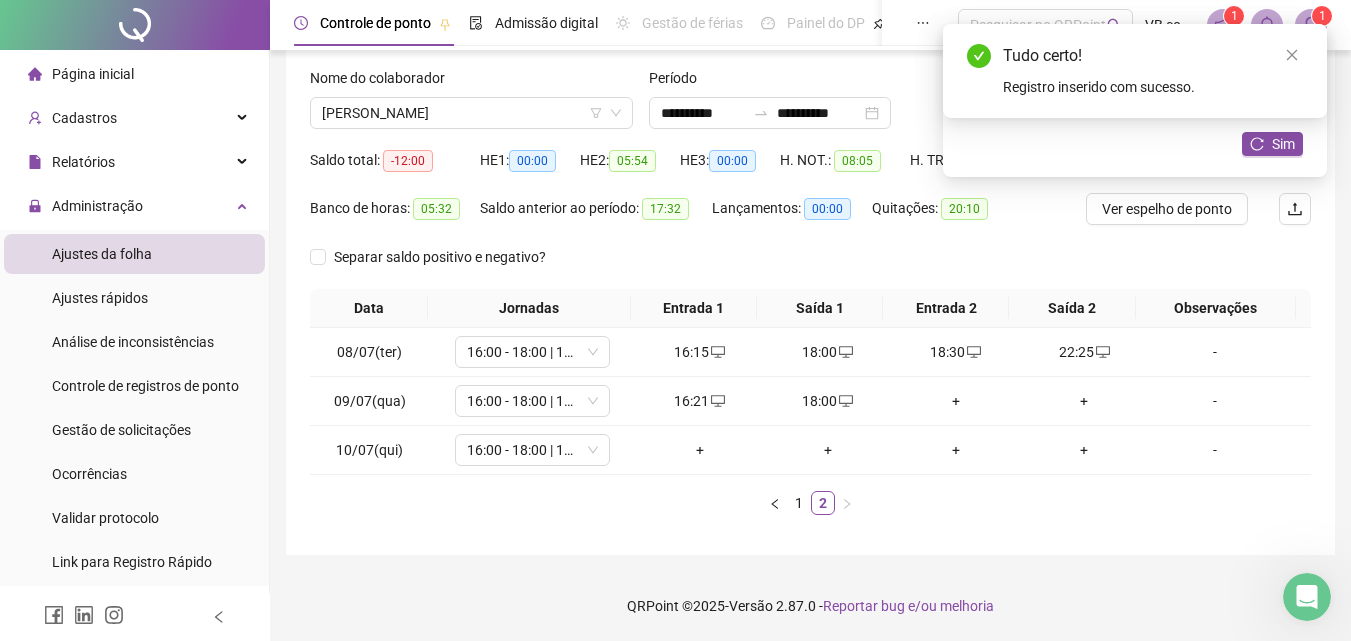 click on "+" at bounding box center (956, 401) 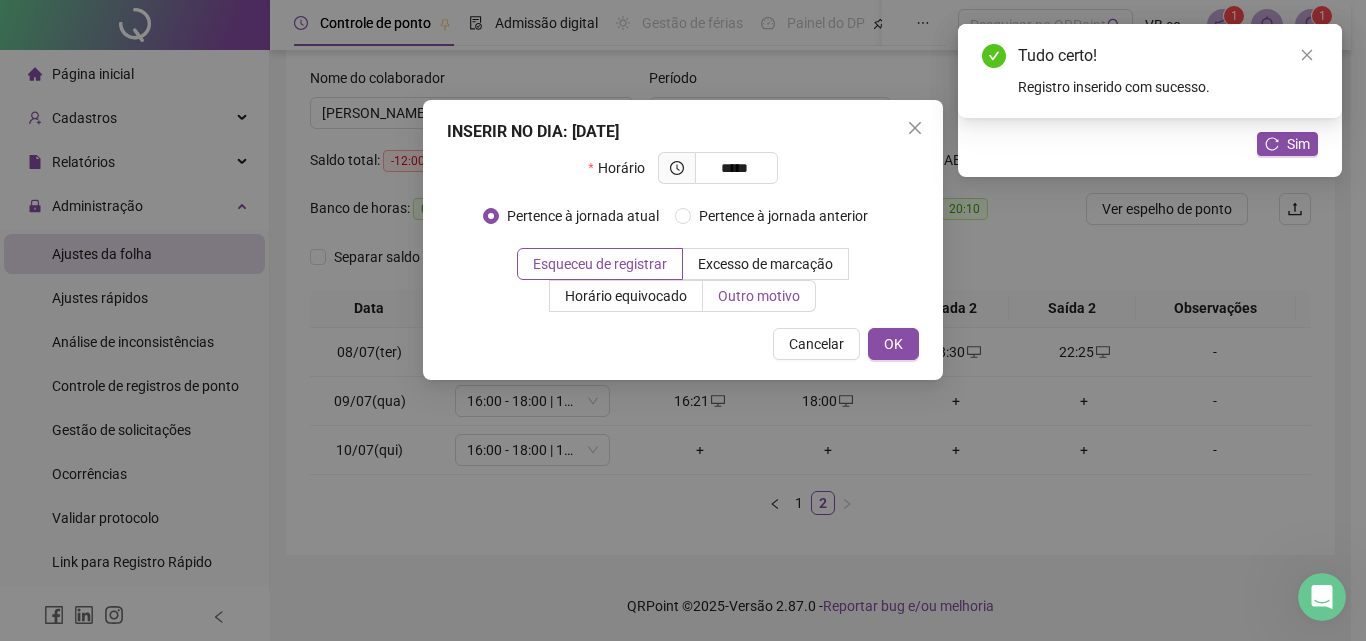 type on "*****" 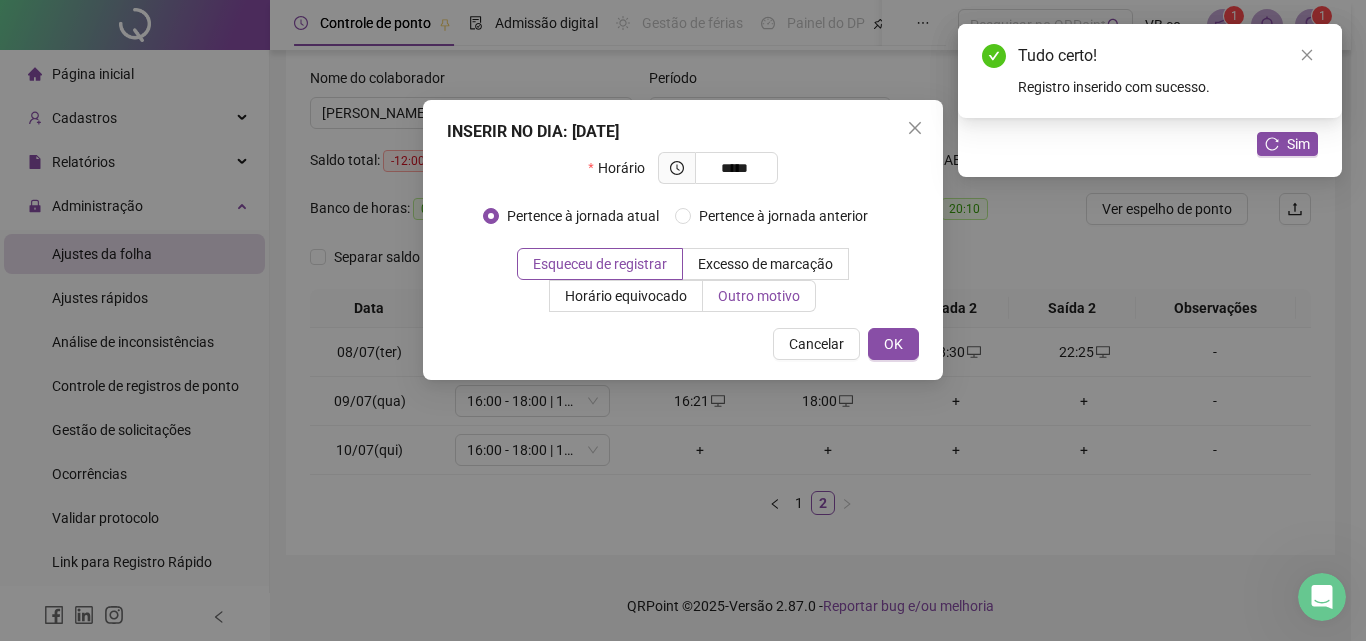 click on "Outro motivo" at bounding box center [759, 296] 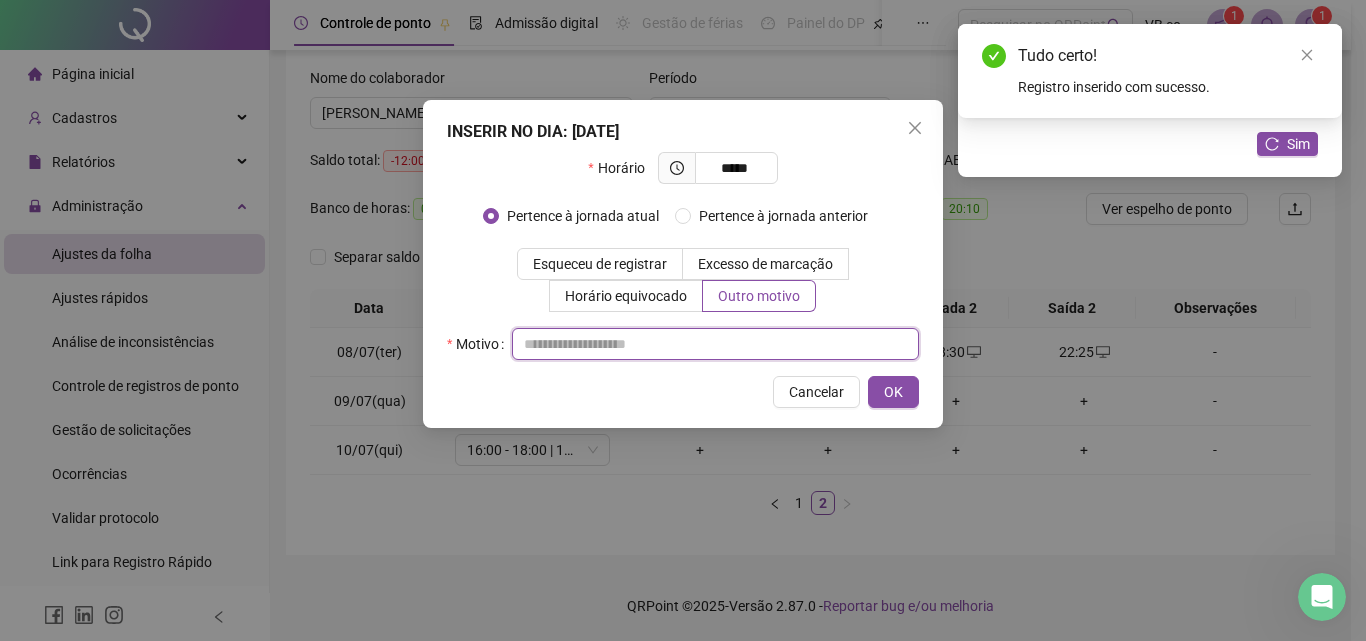click at bounding box center (715, 344) 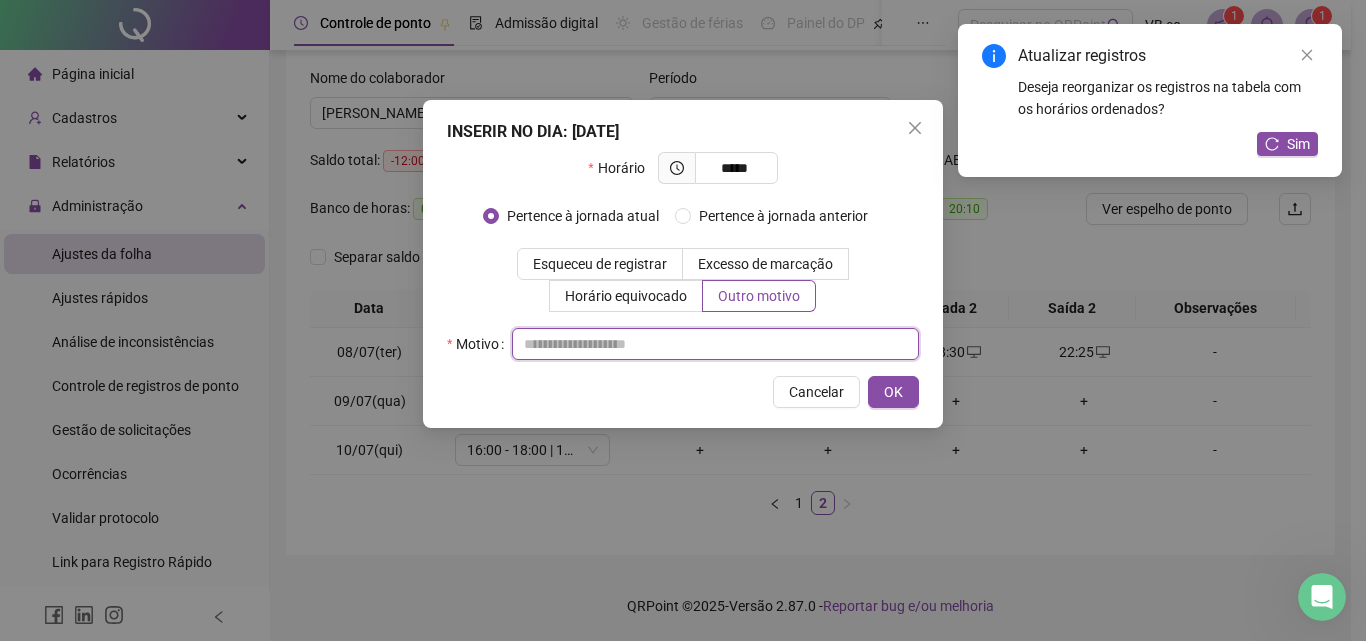 paste on "**********" 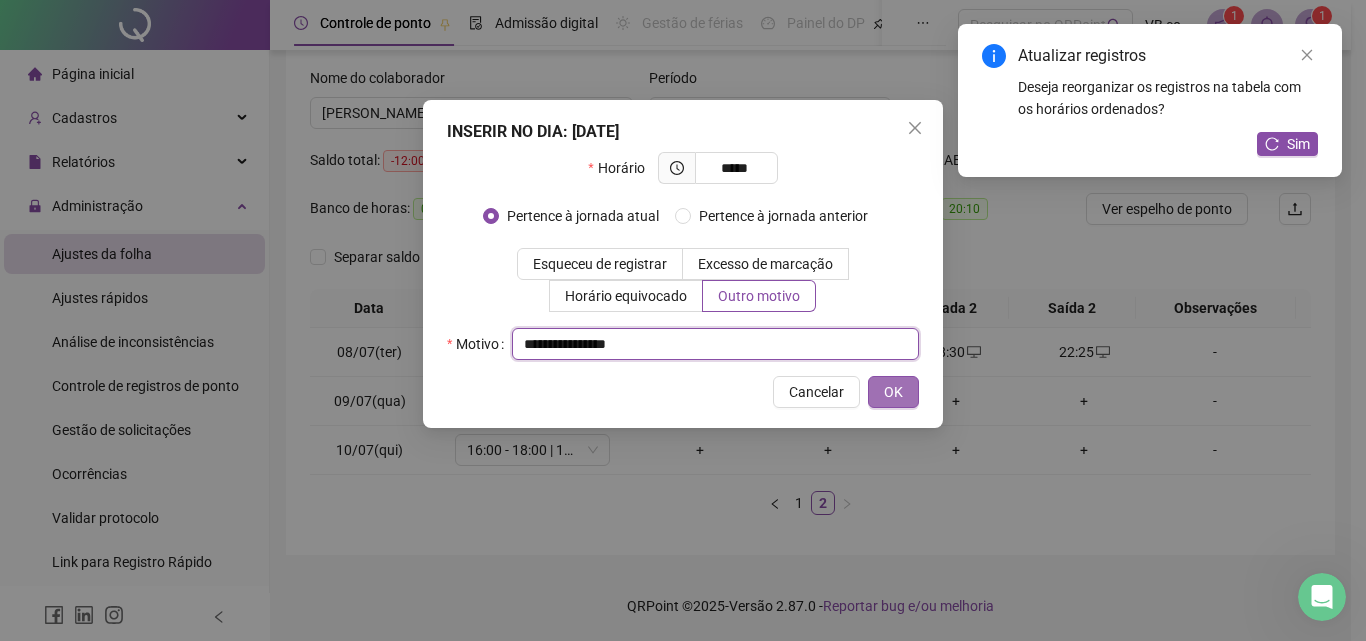 type on "**********" 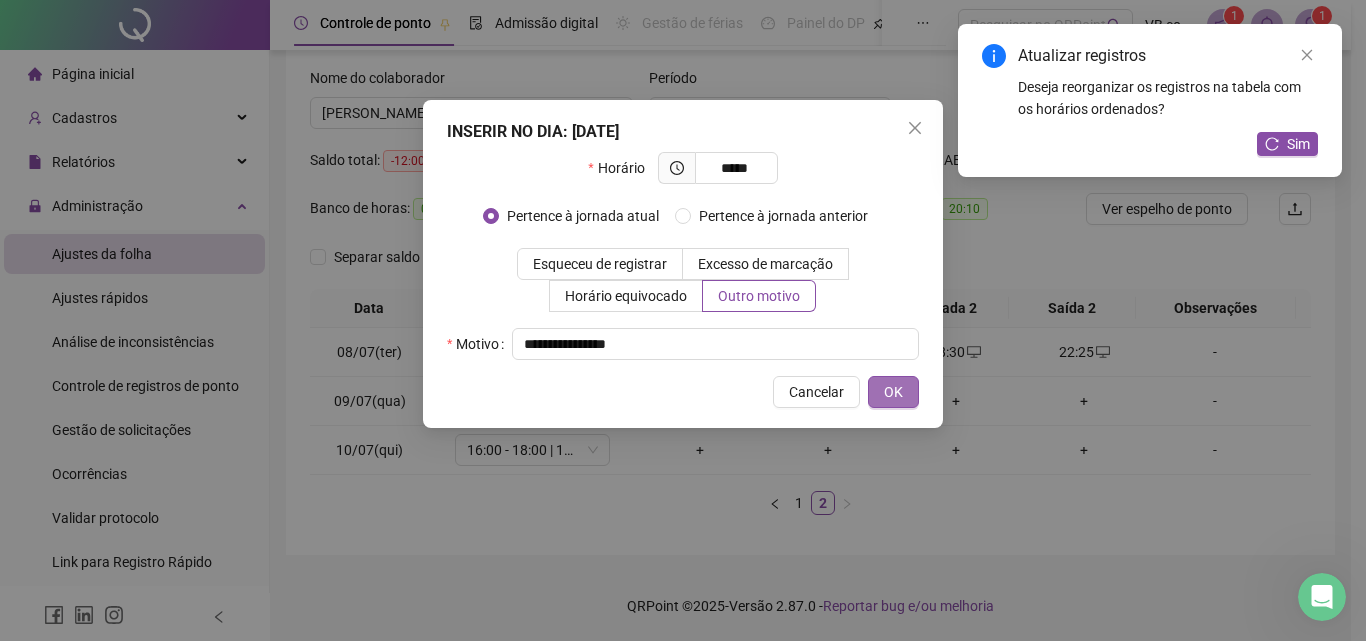 click on "OK" at bounding box center (893, 392) 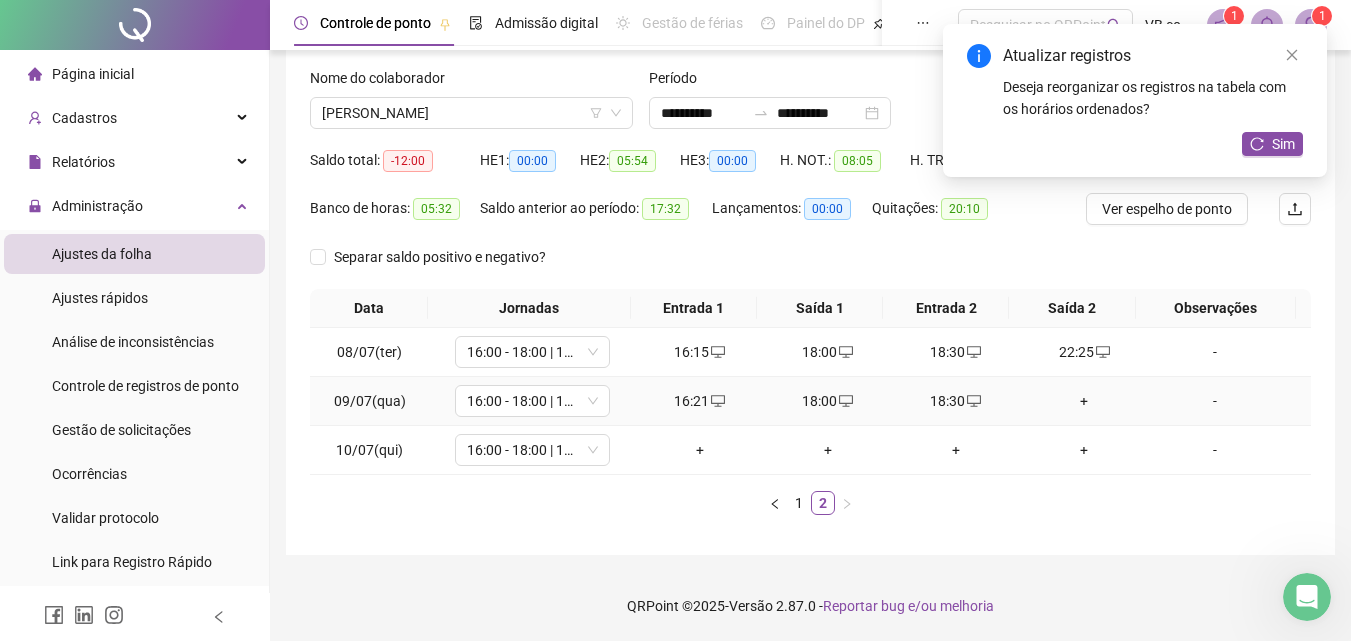 click on "+" at bounding box center (1084, 401) 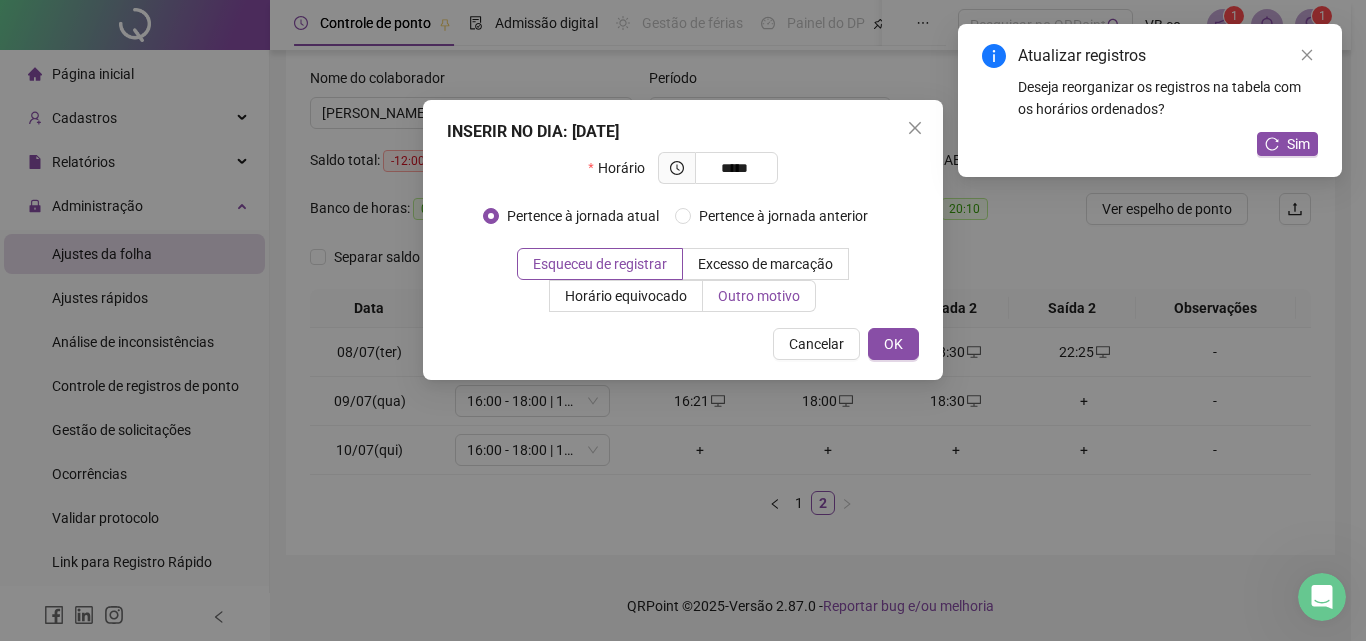 type on "*****" 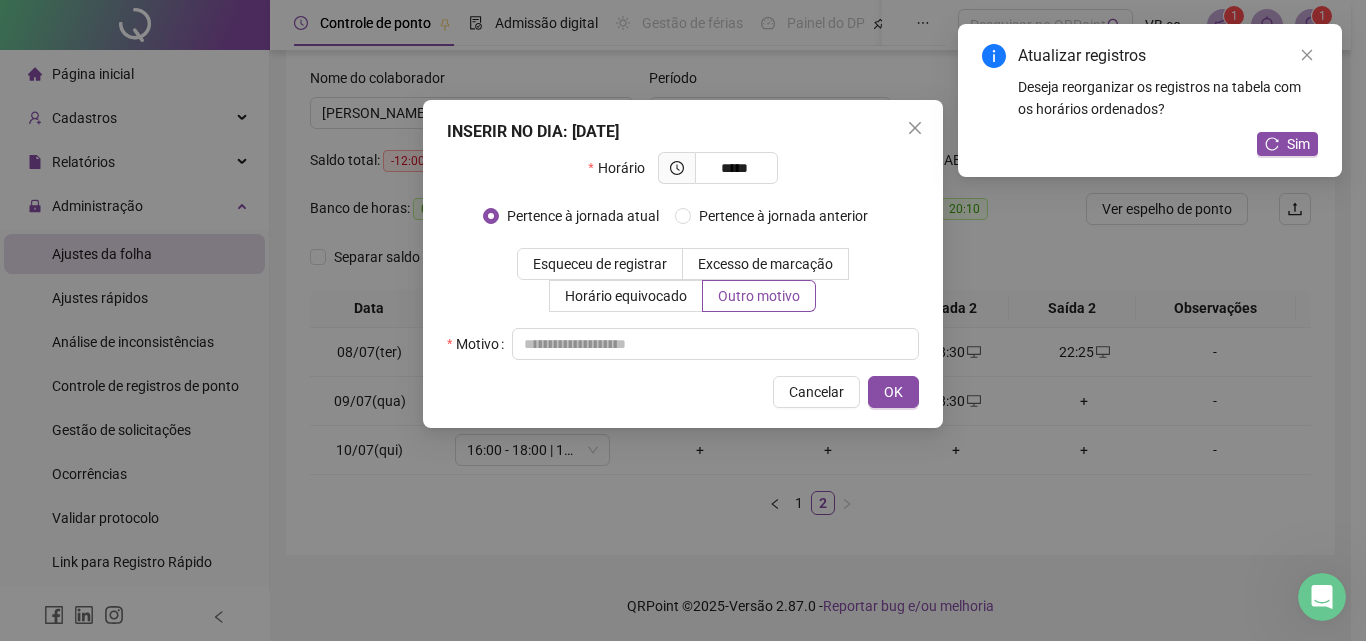 click on "Horário ***** Pertence à jornada atual [GEOGRAPHIC_DATA] à jornada anterior Esqueceu de registrar Excesso de marcação Horário equivocado Outro motivo Motivo" at bounding box center (683, 256) 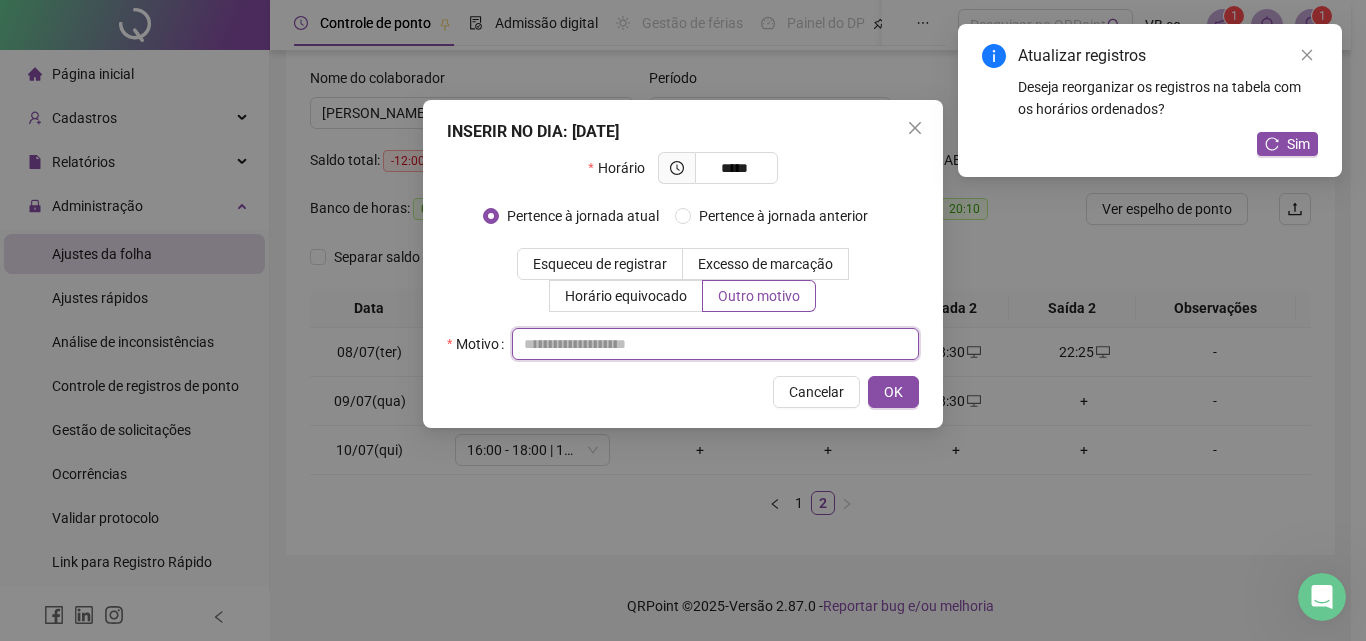 click at bounding box center [715, 344] 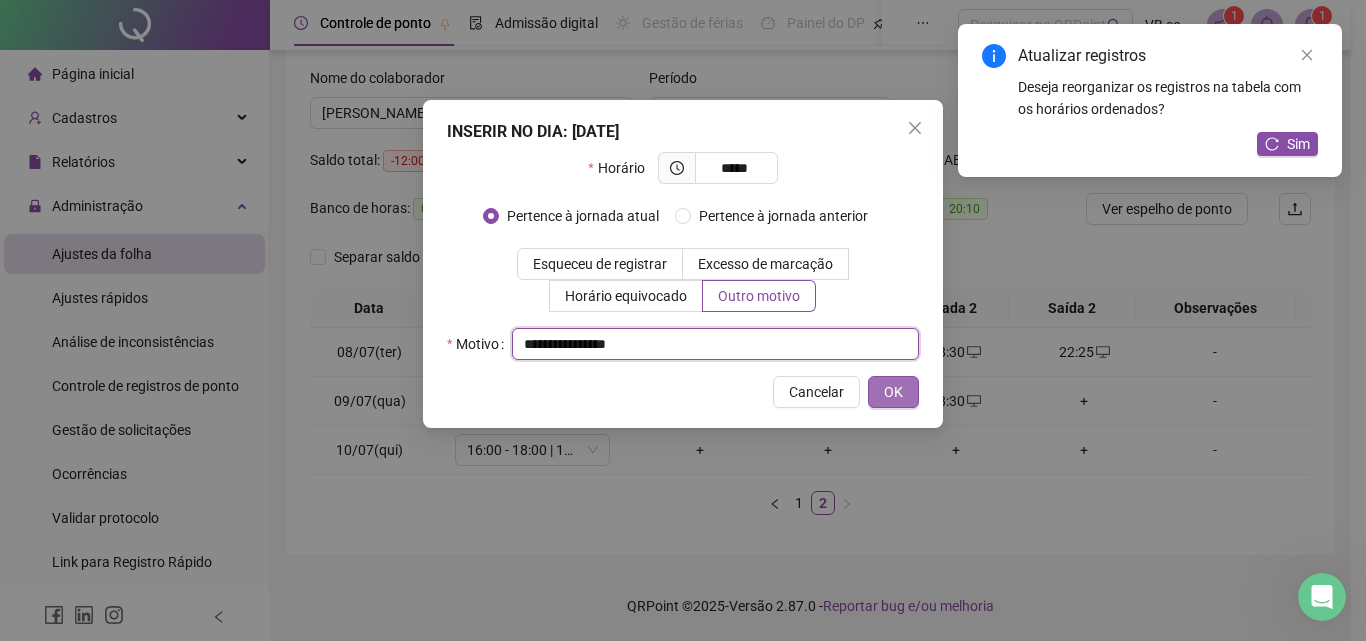 type on "**********" 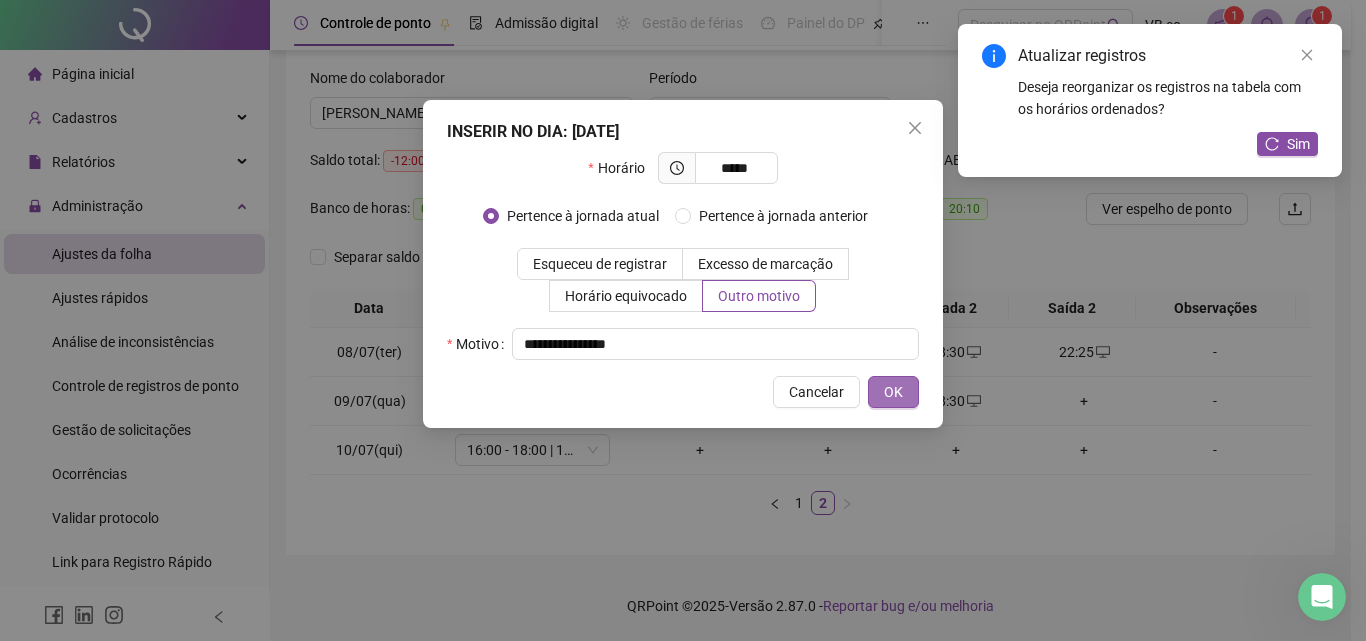 click on "OK" at bounding box center (893, 392) 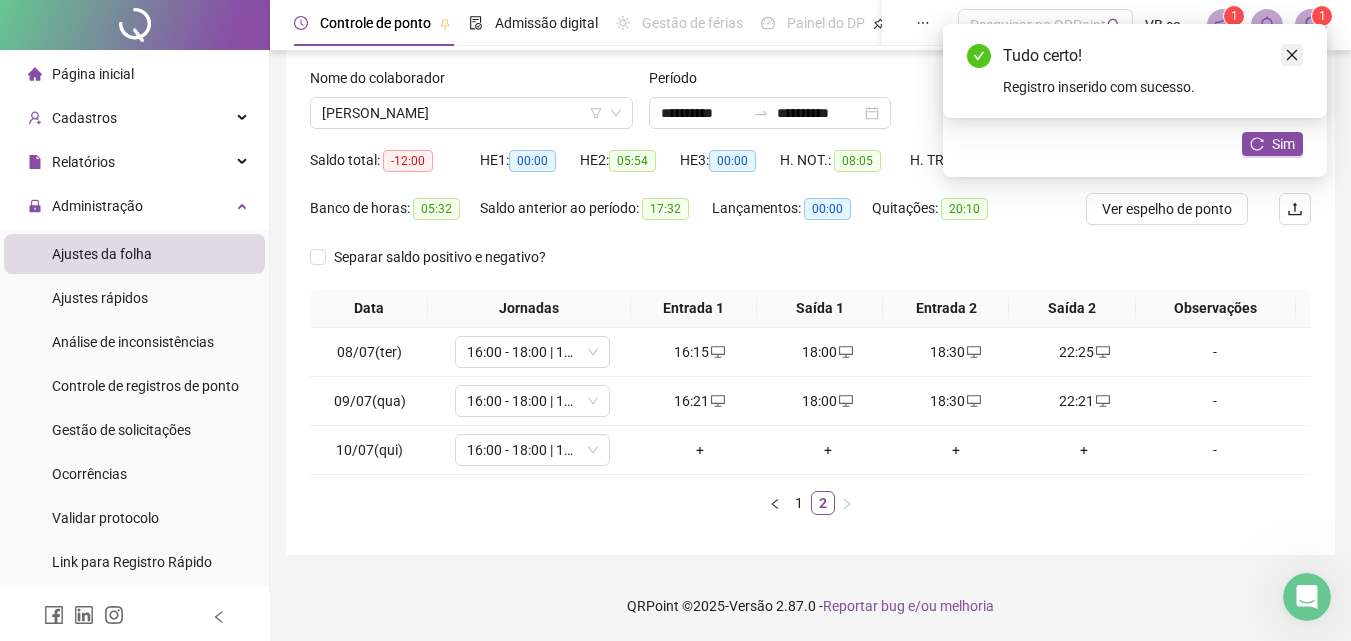 click 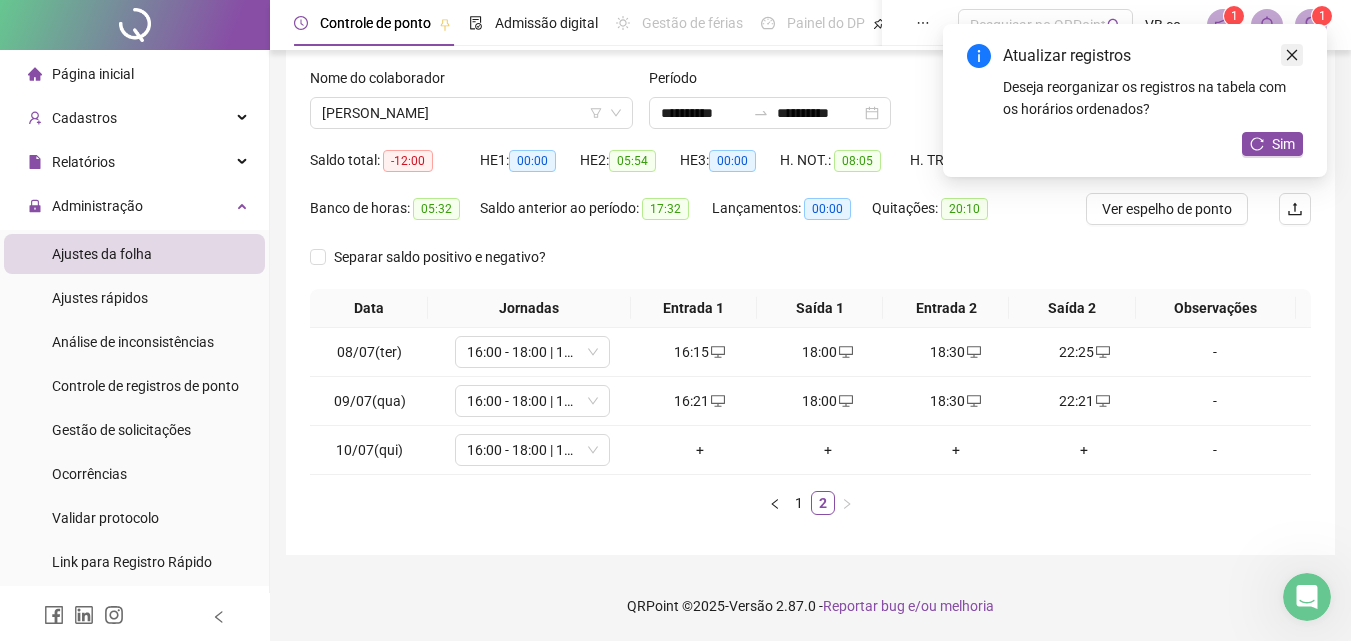 click at bounding box center (1292, 55) 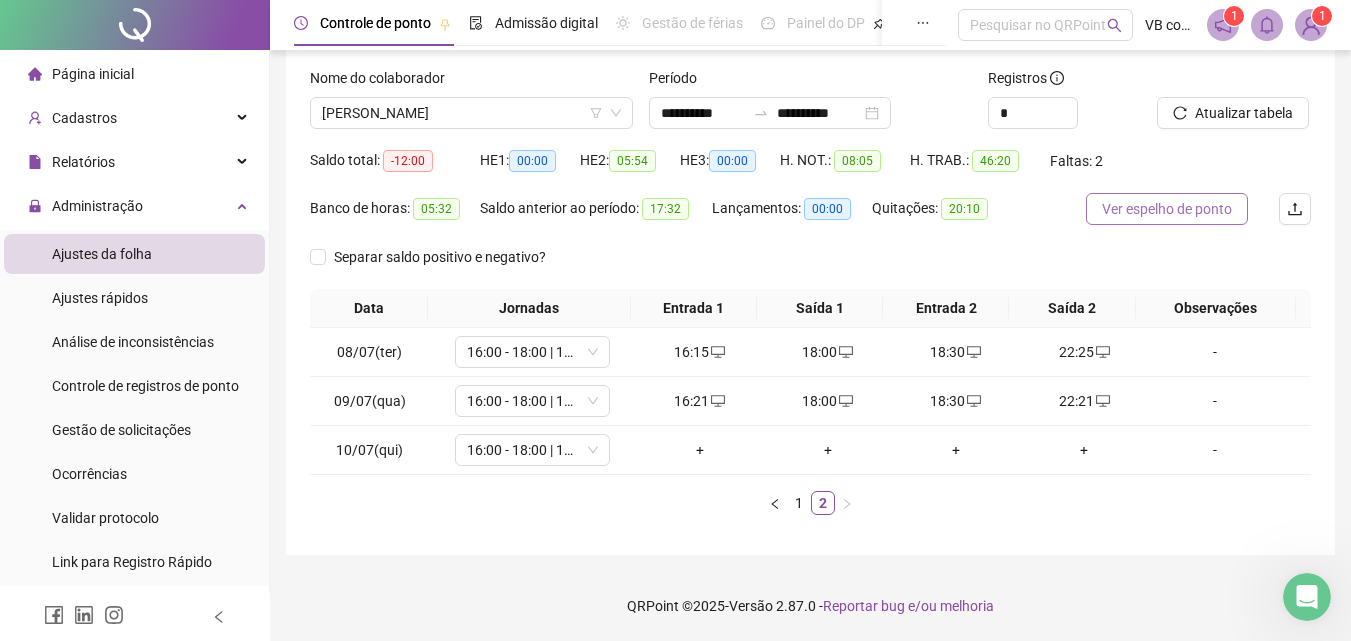 click on "Ver espelho de ponto" at bounding box center (1167, 209) 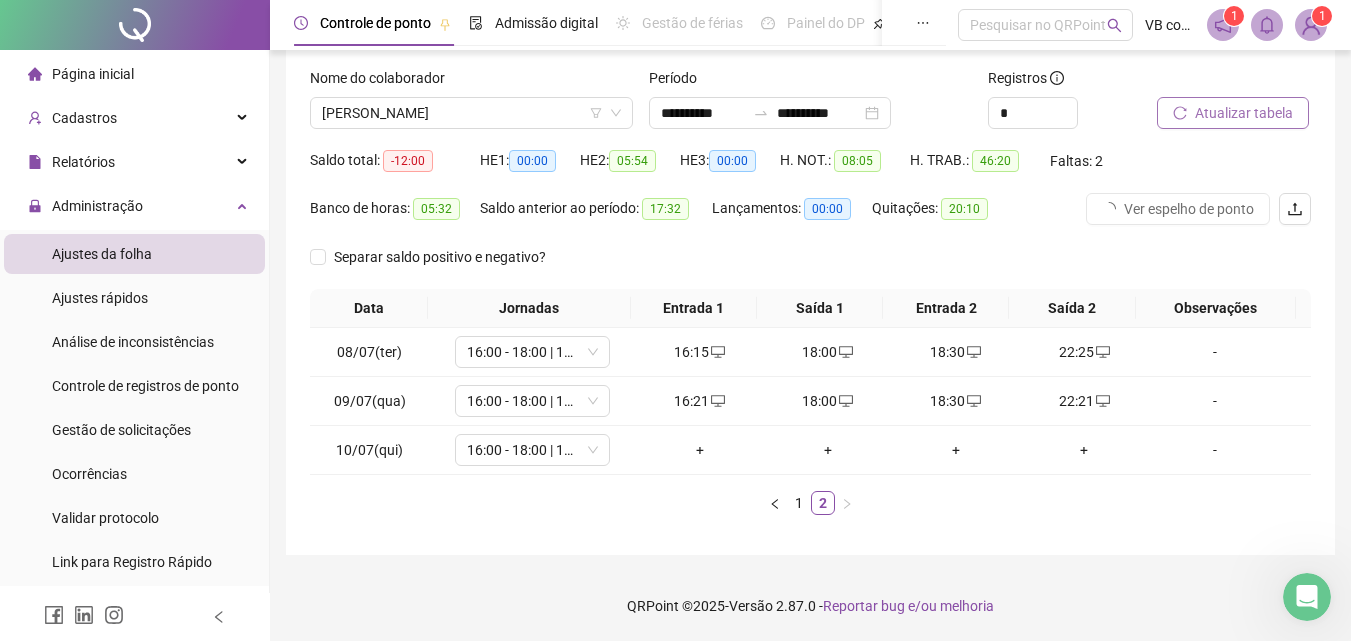 click on "Atualizar tabela" at bounding box center (1244, 113) 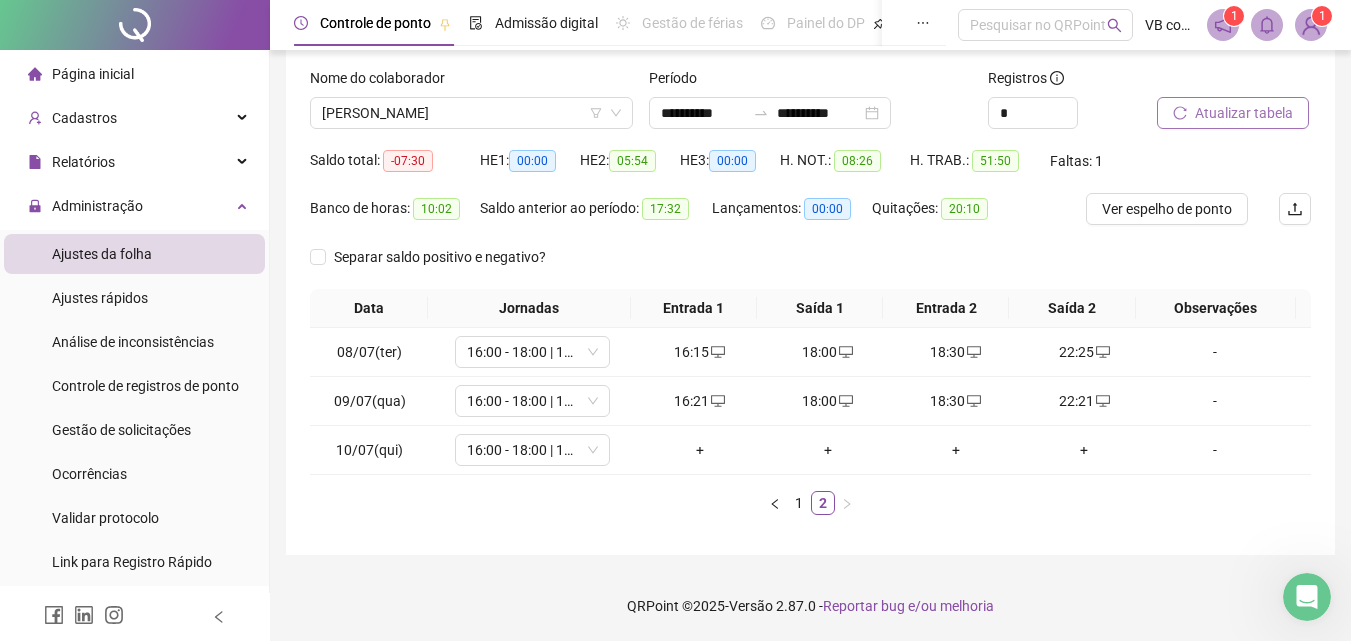 click on "Atualizar tabela" at bounding box center (1233, 113) 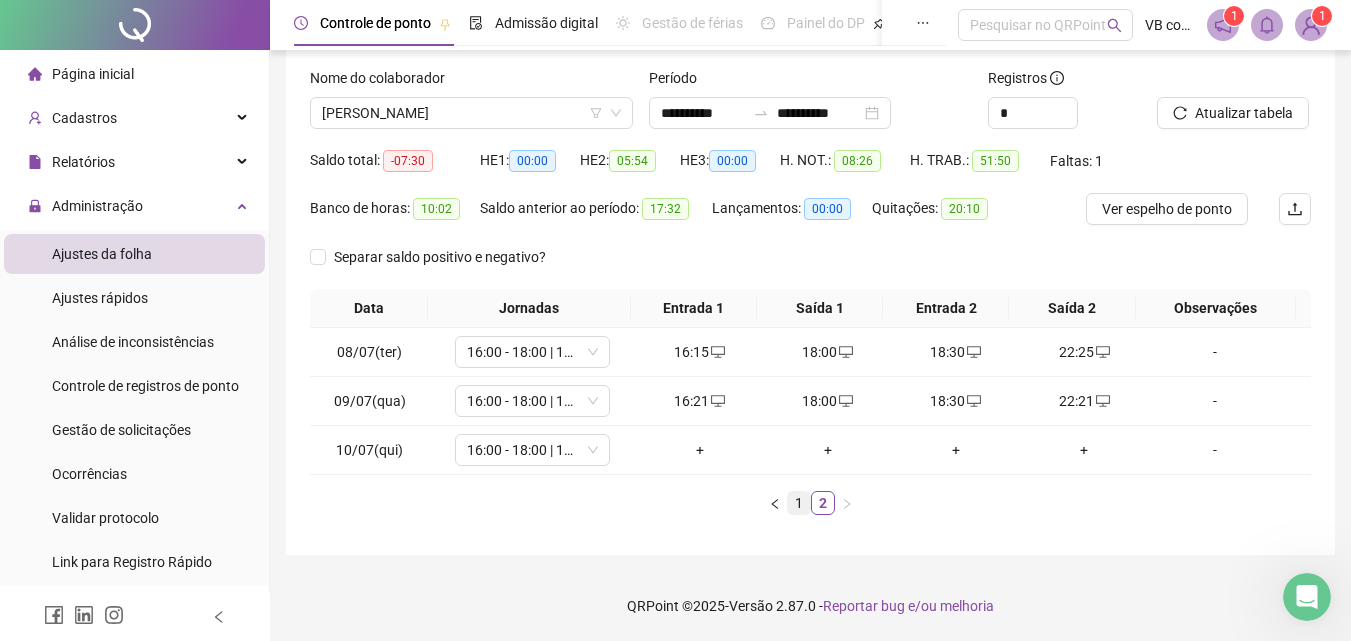 click on "1" at bounding box center [799, 503] 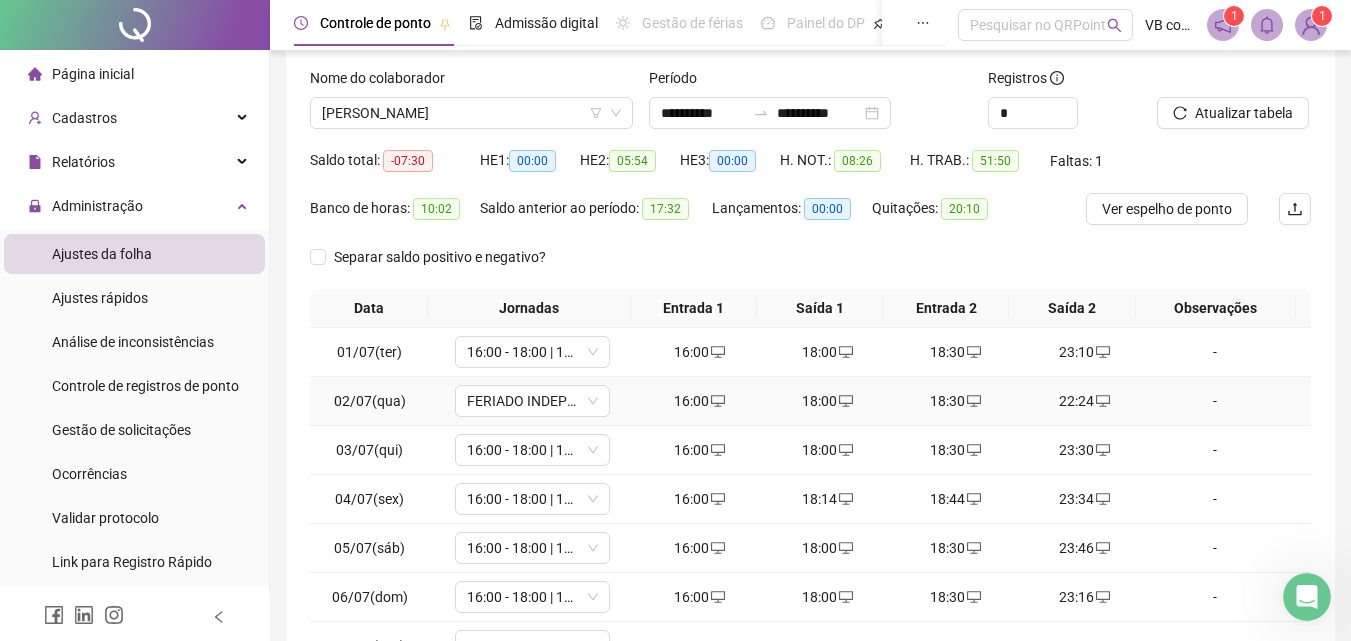 scroll, scrollTop: 313, scrollLeft: 0, axis: vertical 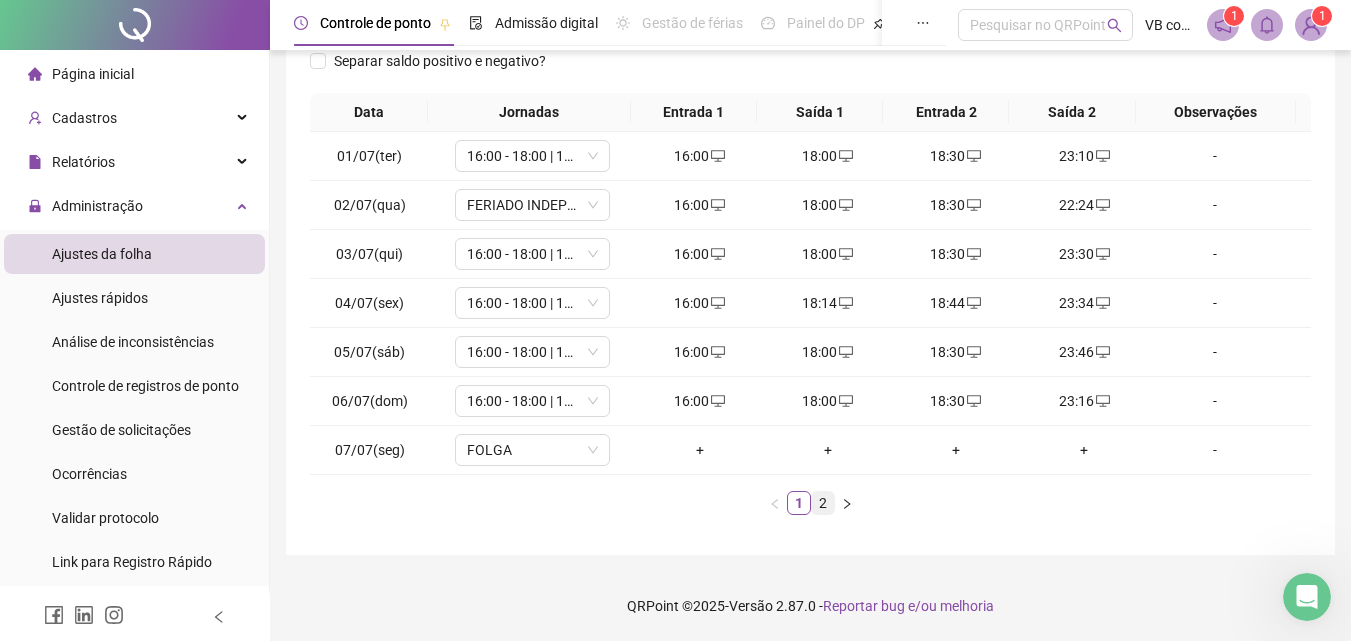 click on "2" at bounding box center [823, 503] 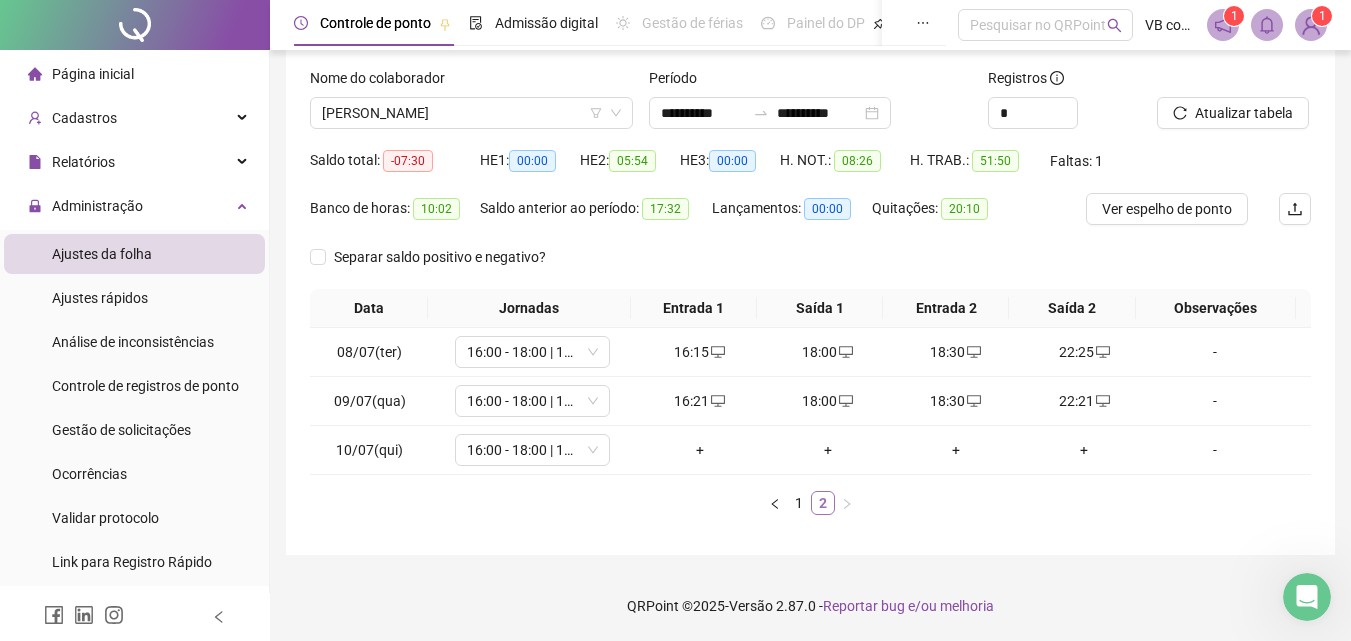 scroll, scrollTop: 117, scrollLeft: 0, axis: vertical 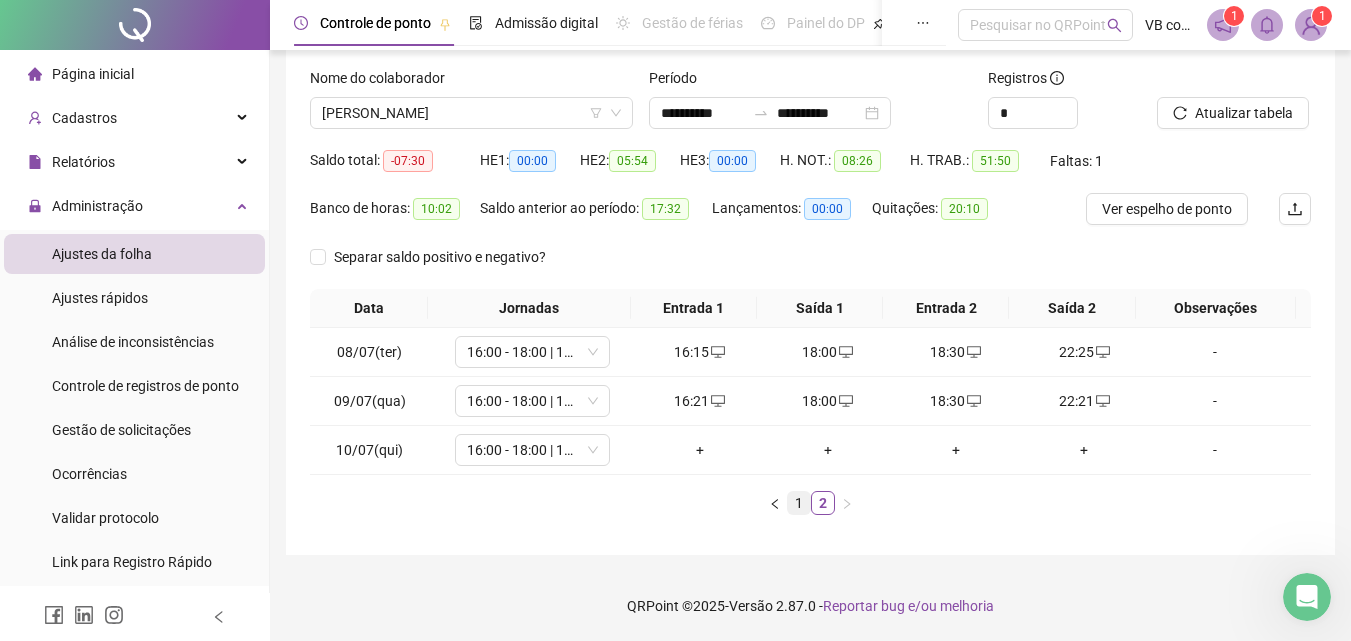 click on "1" at bounding box center (799, 503) 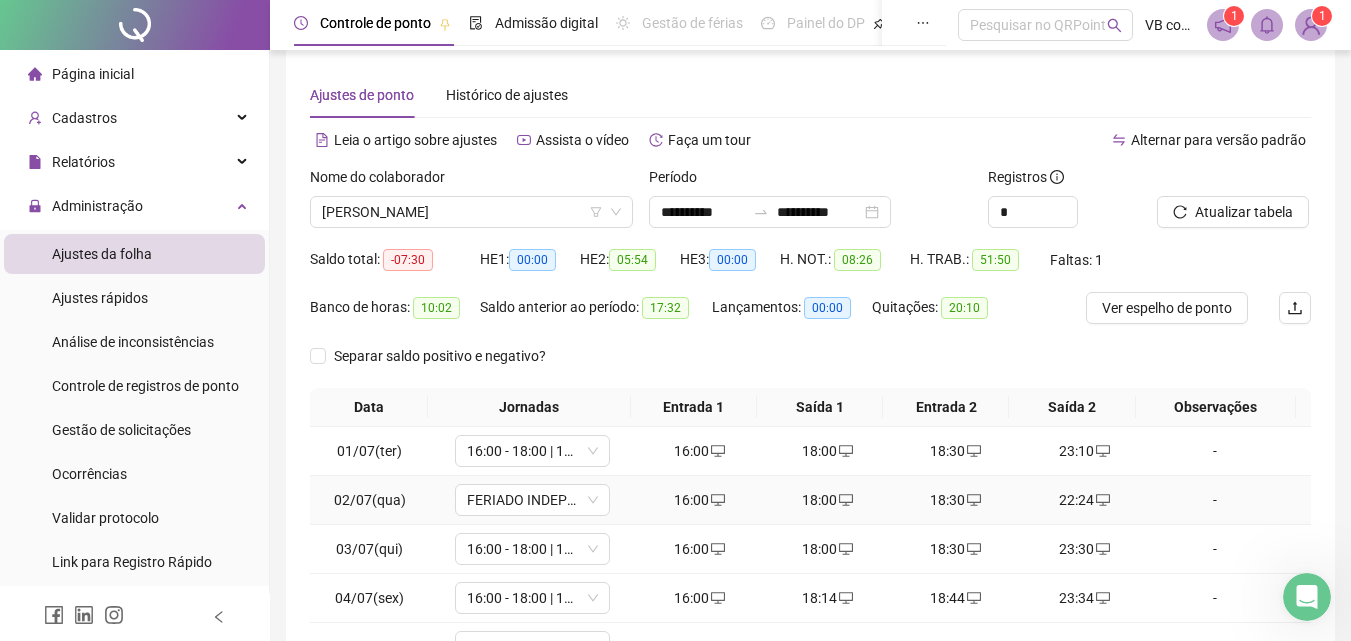 scroll, scrollTop: 13, scrollLeft: 0, axis: vertical 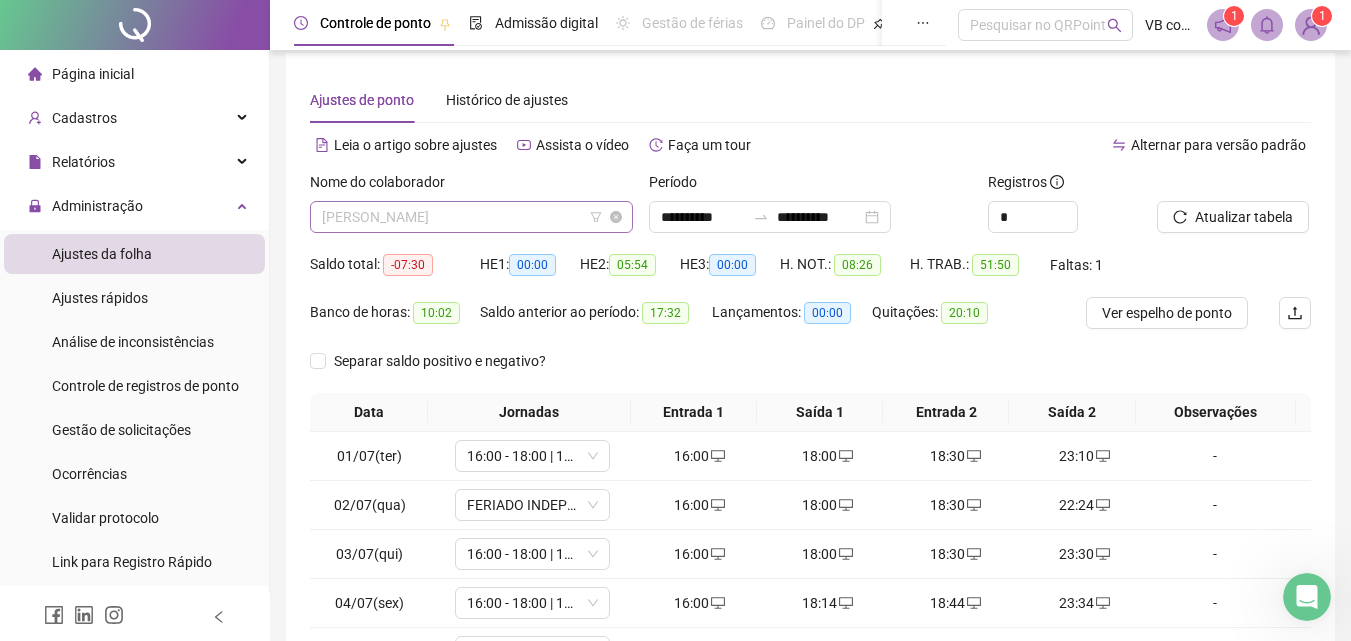 click on "[PERSON_NAME]" at bounding box center (471, 217) 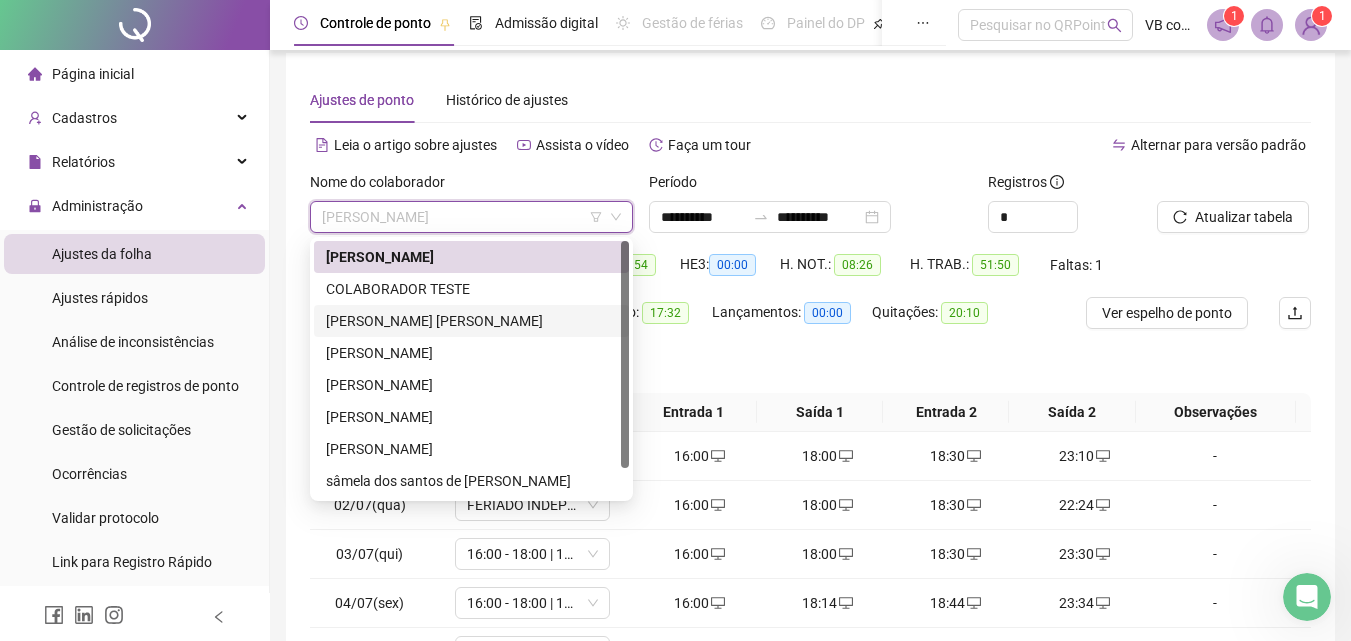 click on "[PERSON_NAME] [PERSON_NAME]" at bounding box center [471, 321] 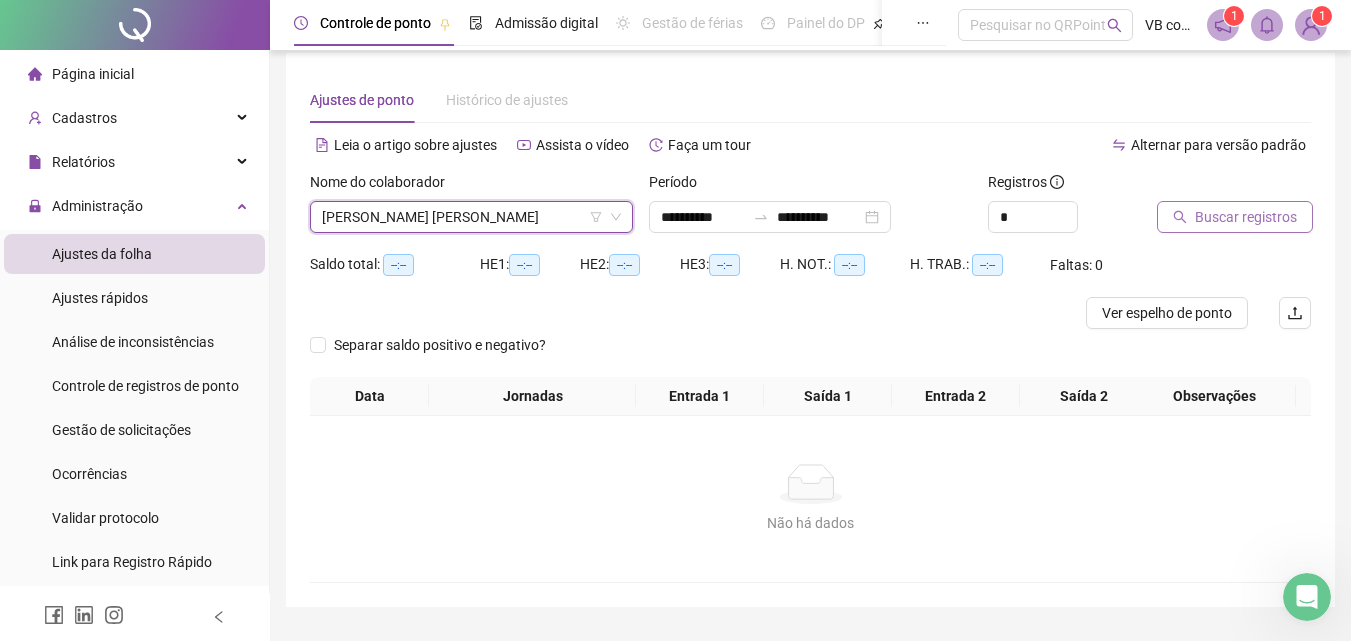 click on "Buscar registros" at bounding box center (1246, 217) 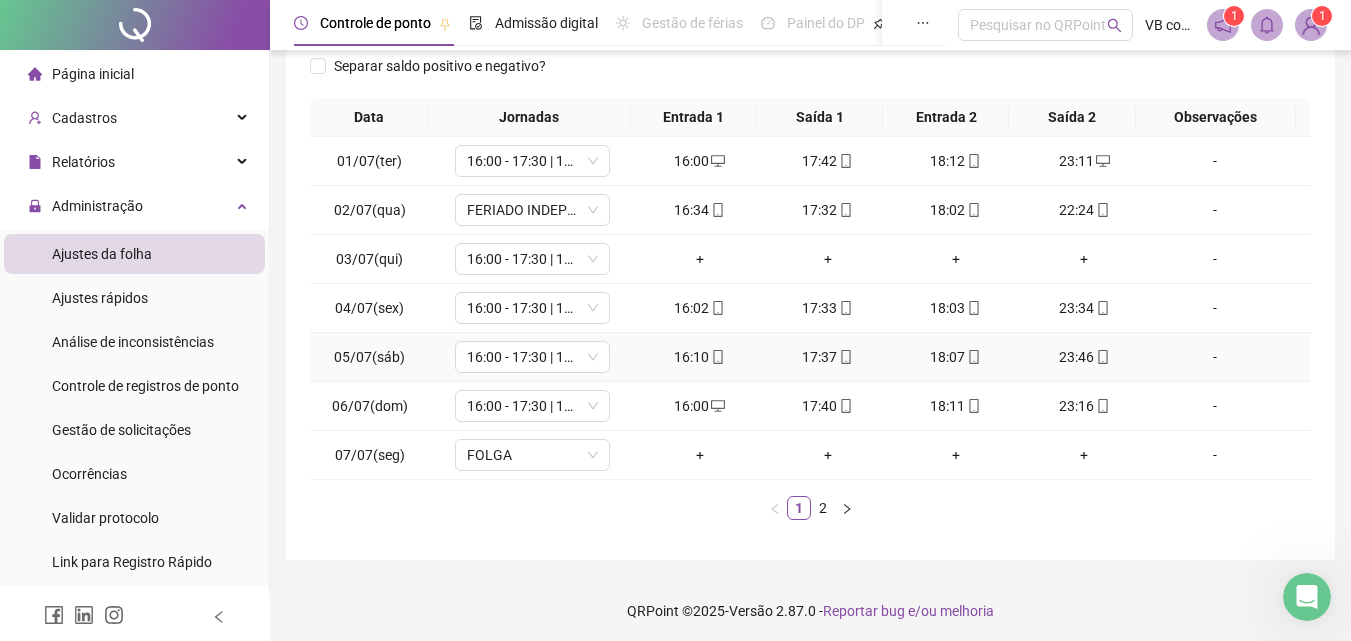 scroll, scrollTop: 313, scrollLeft: 0, axis: vertical 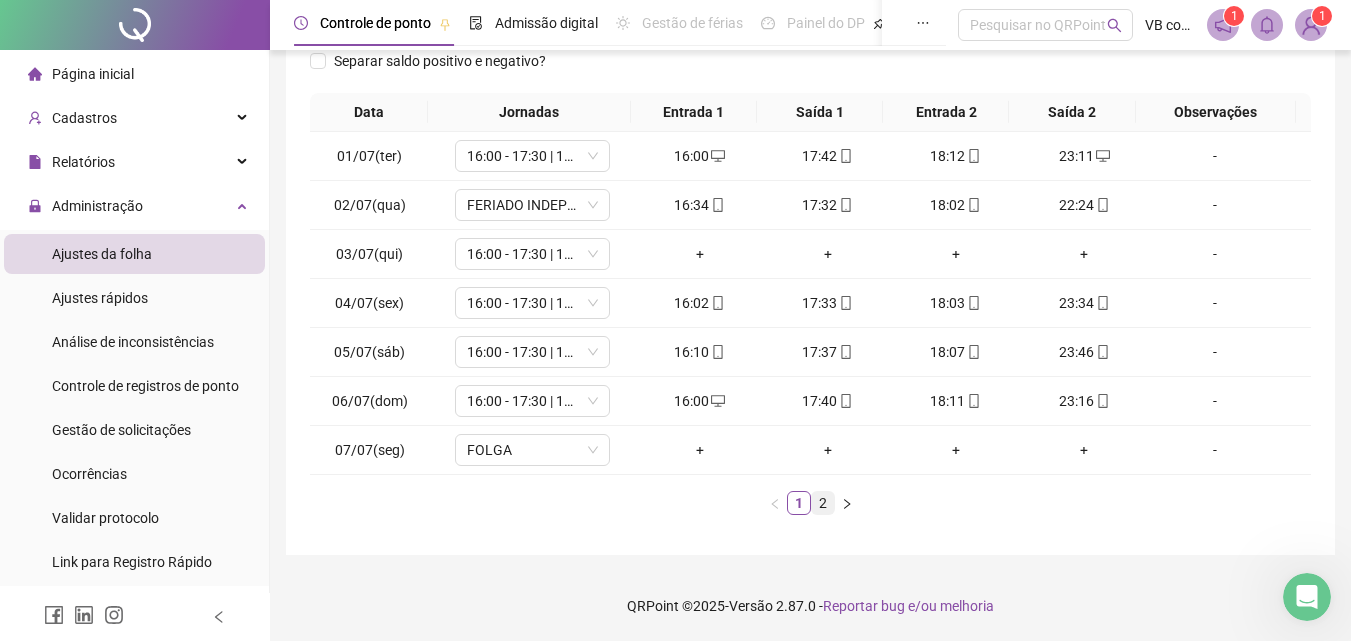 click on "2" at bounding box center [823, 503] 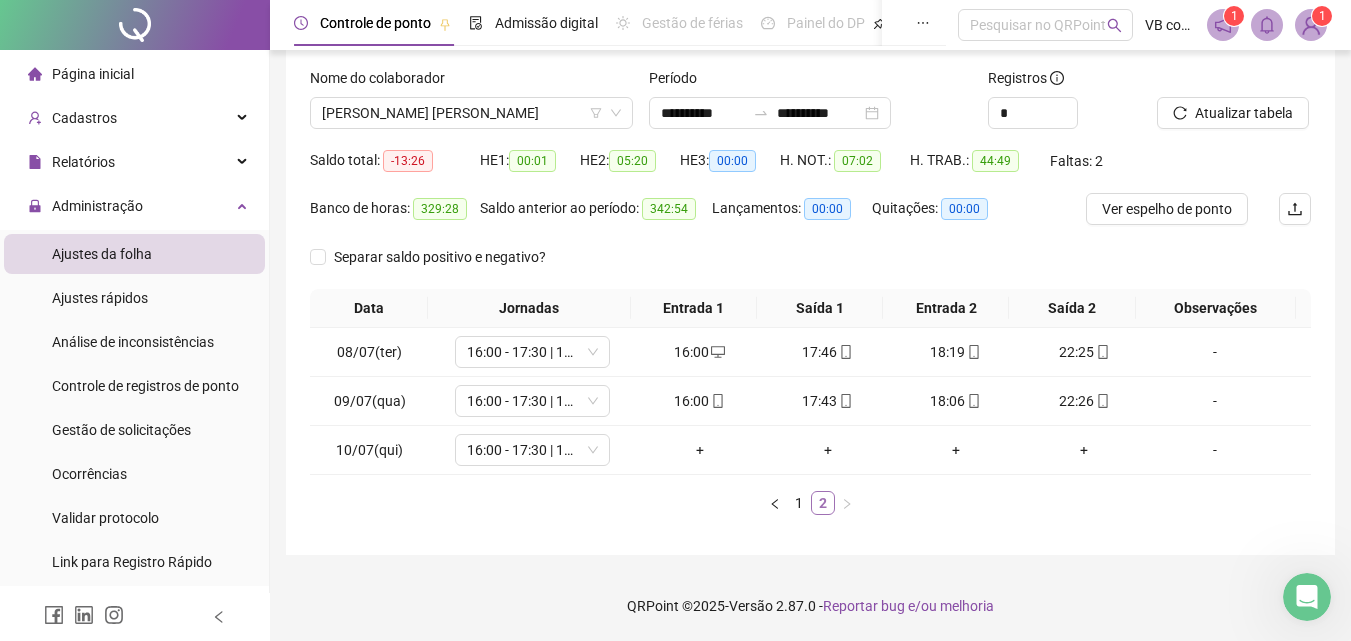 scroll, scrollTop: 117, scrollLeft: 0, axis: vertical 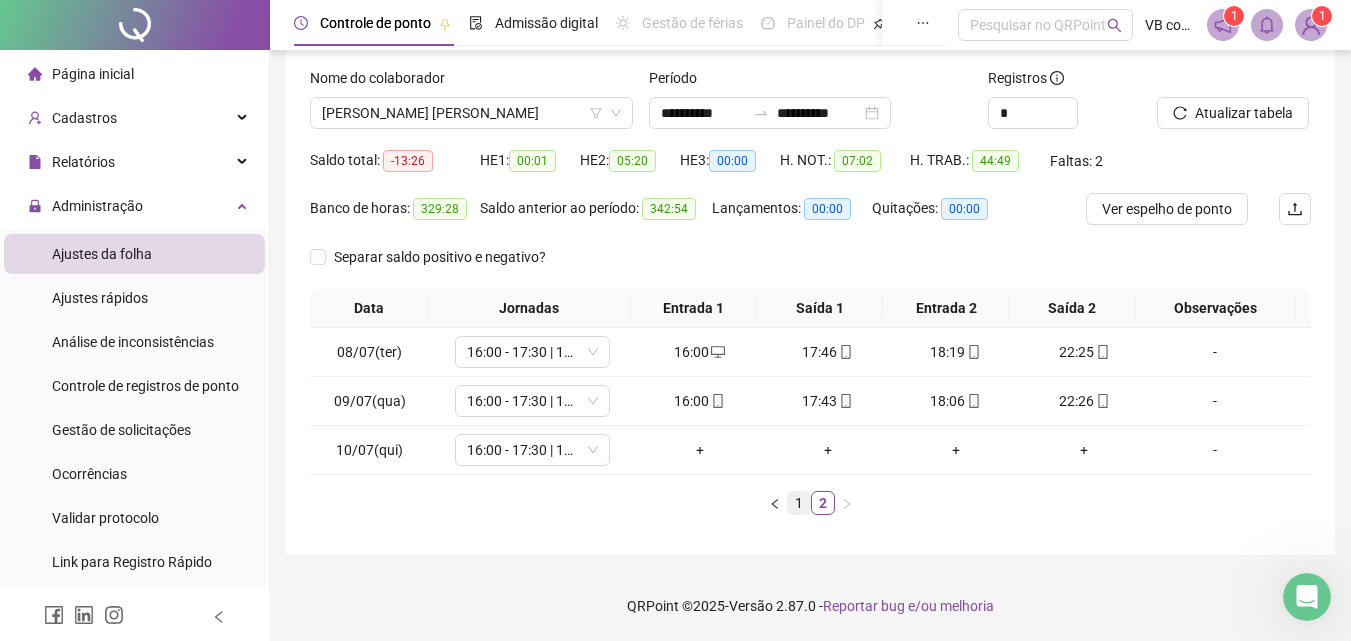 click on "1" at bounding box center [799, 503] 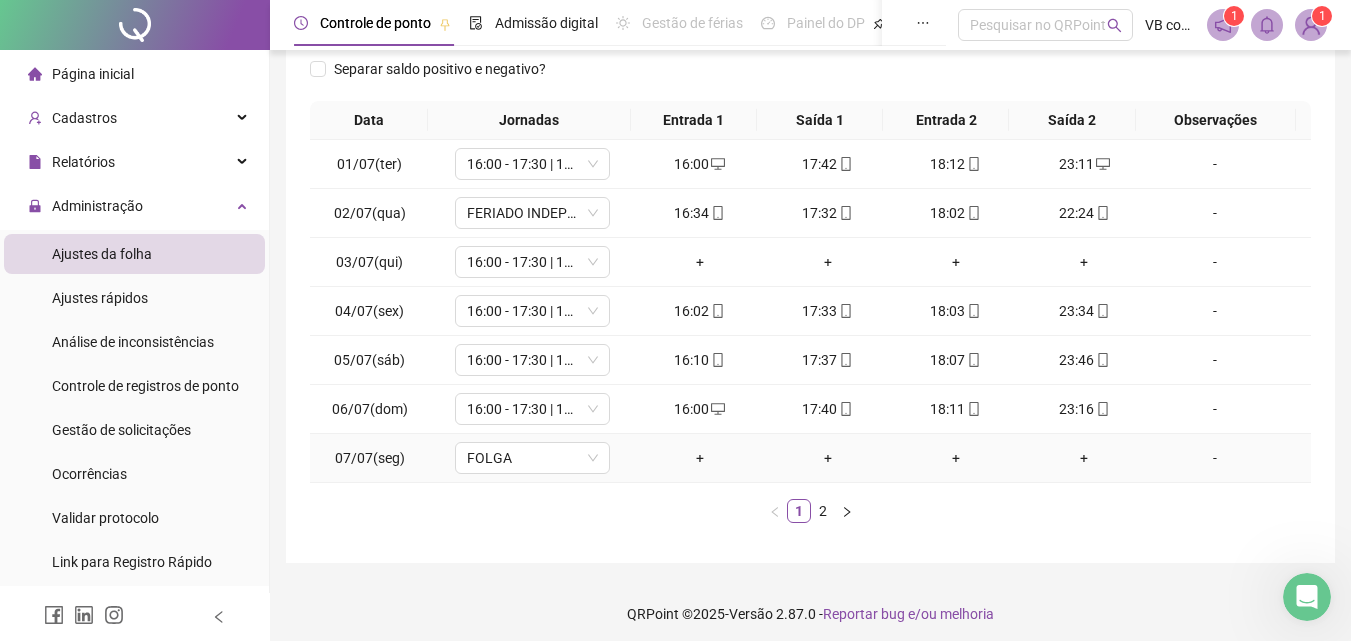 scroll, scrollTop: 313, scrollLeft: 0, axis: vertical 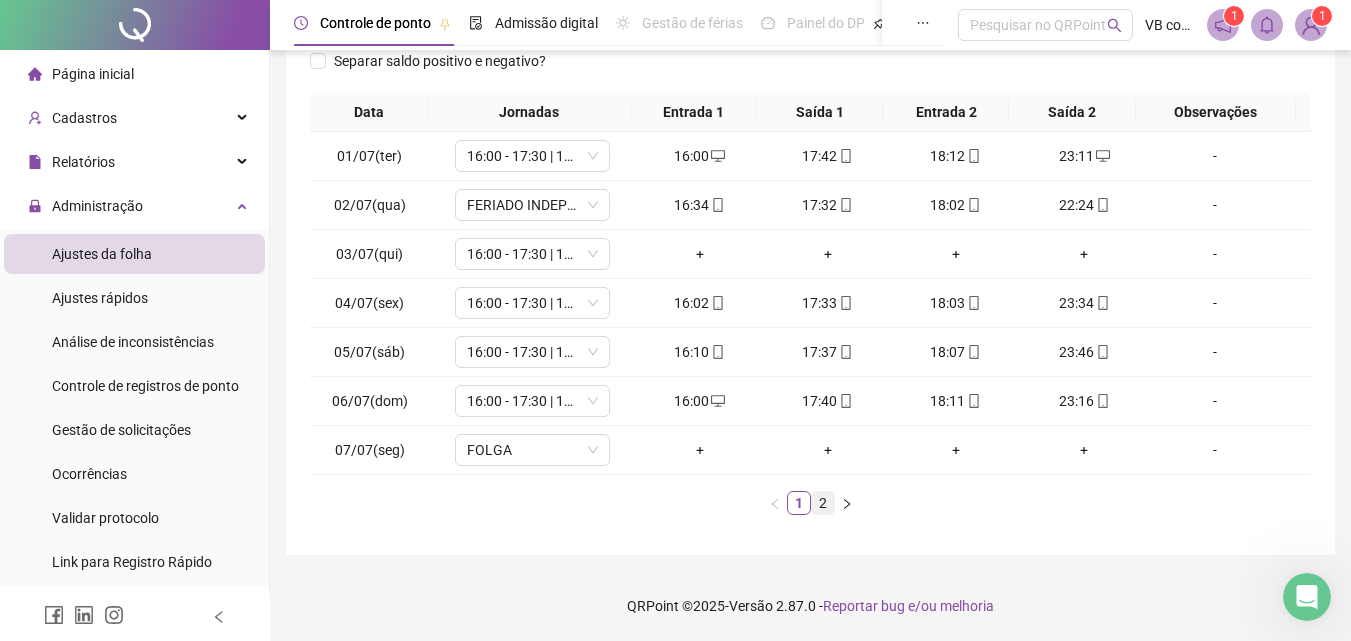 click on "2" at bounding box center (823, 503) 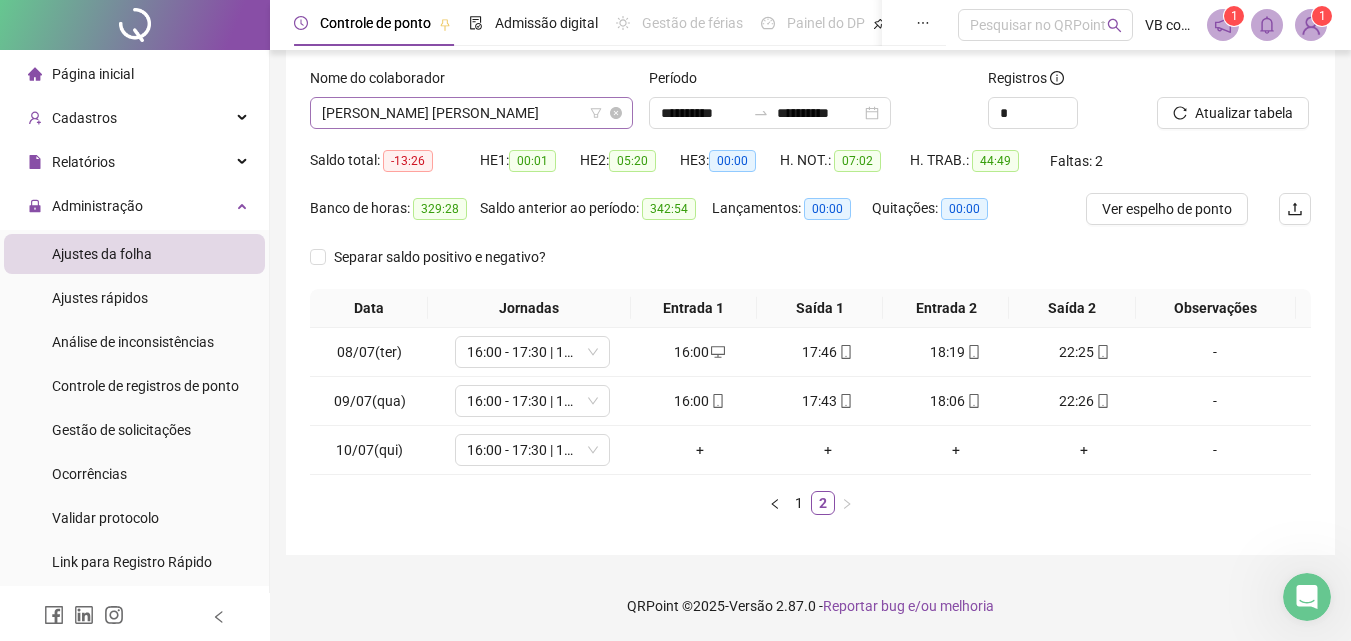 click on "[PERSON_NAME] [PERSON_NAME]" at bounding box center (471, 113) 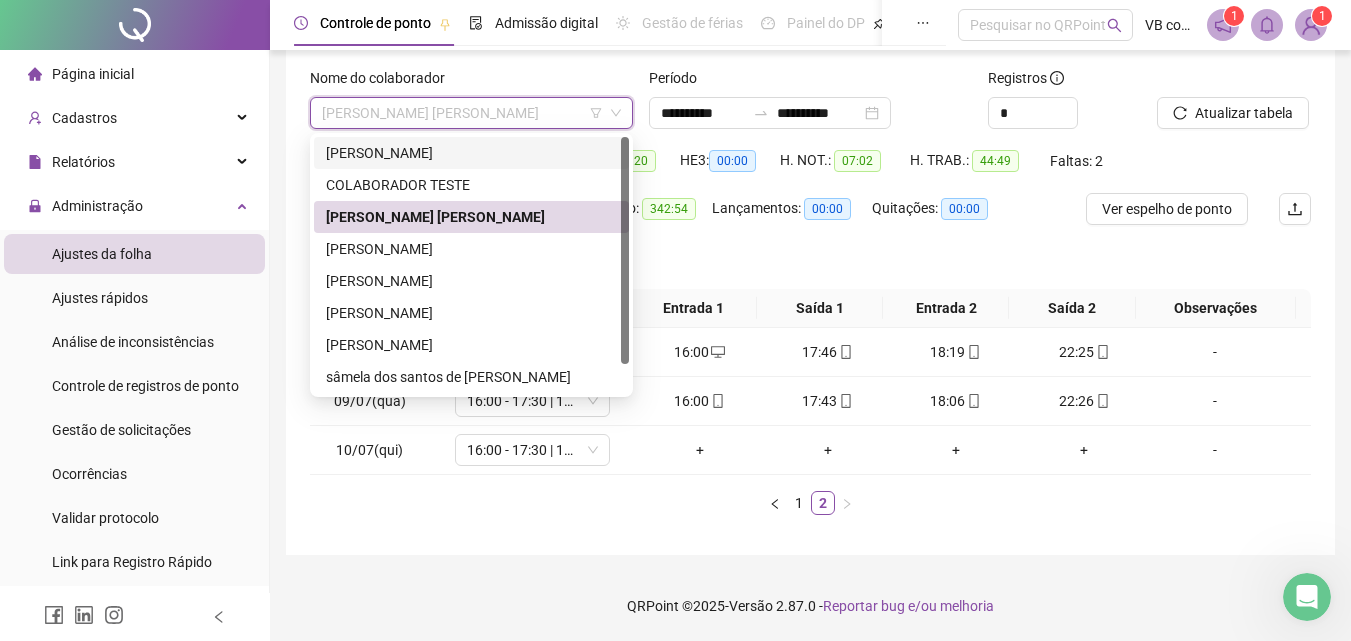 click on "[PERSON_NAME]" at bounding box center (471, 153) 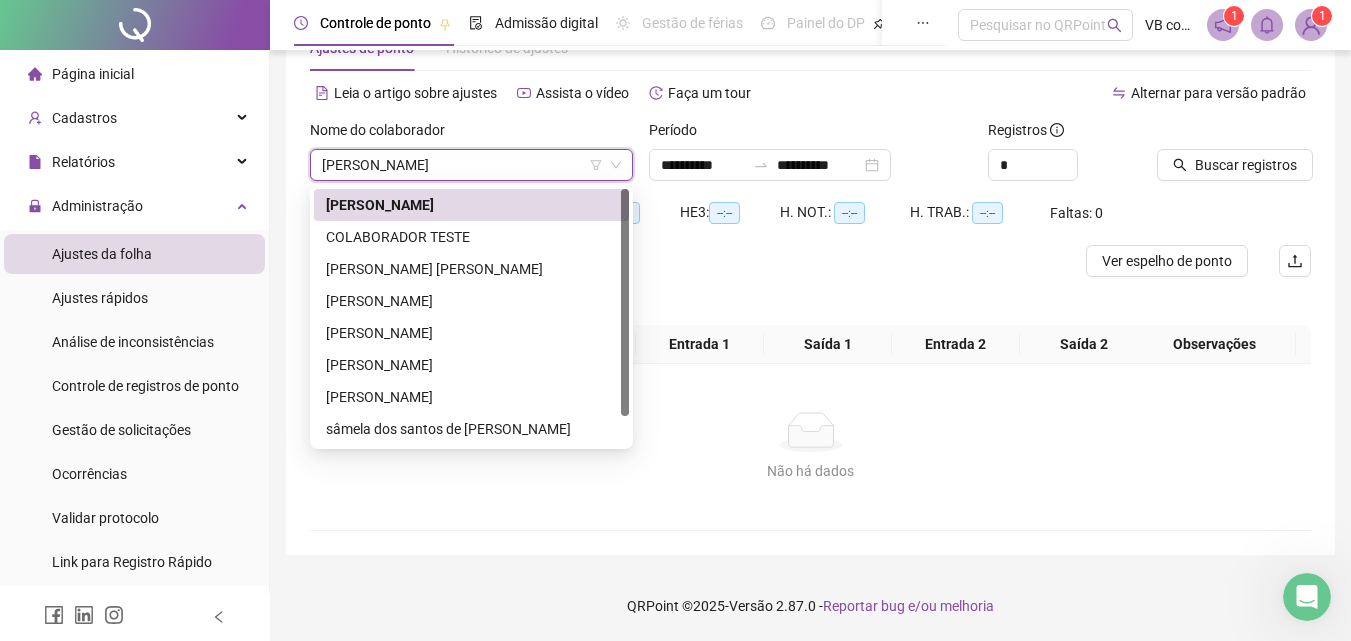 scroll, scrollTop: 65, scrollLeft: 0, axis: vertical 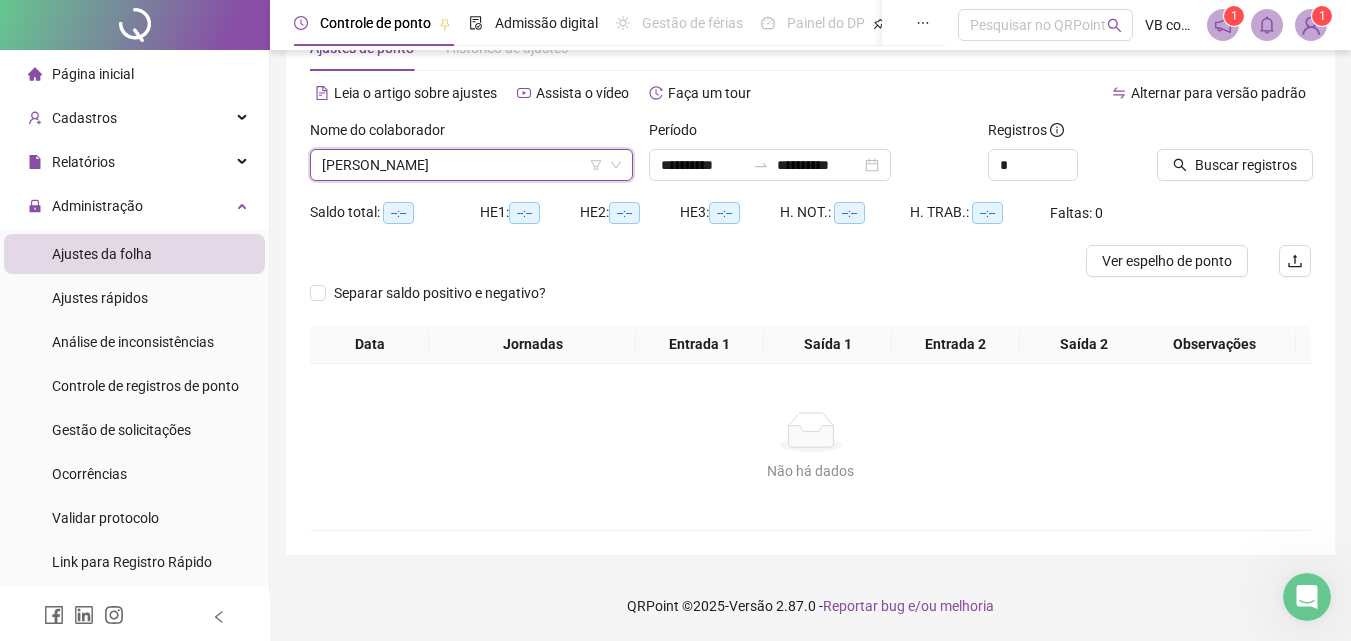 click at bounding box center (1209, 134) 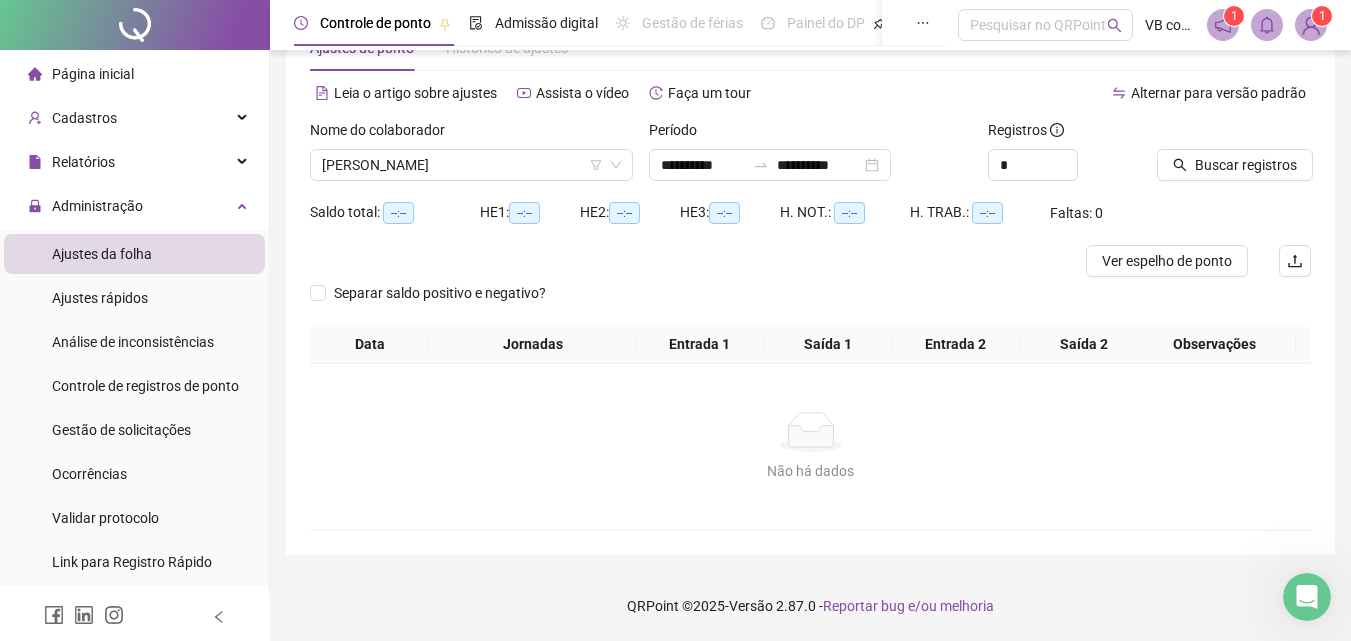 click at bounding box center (1209, 134) 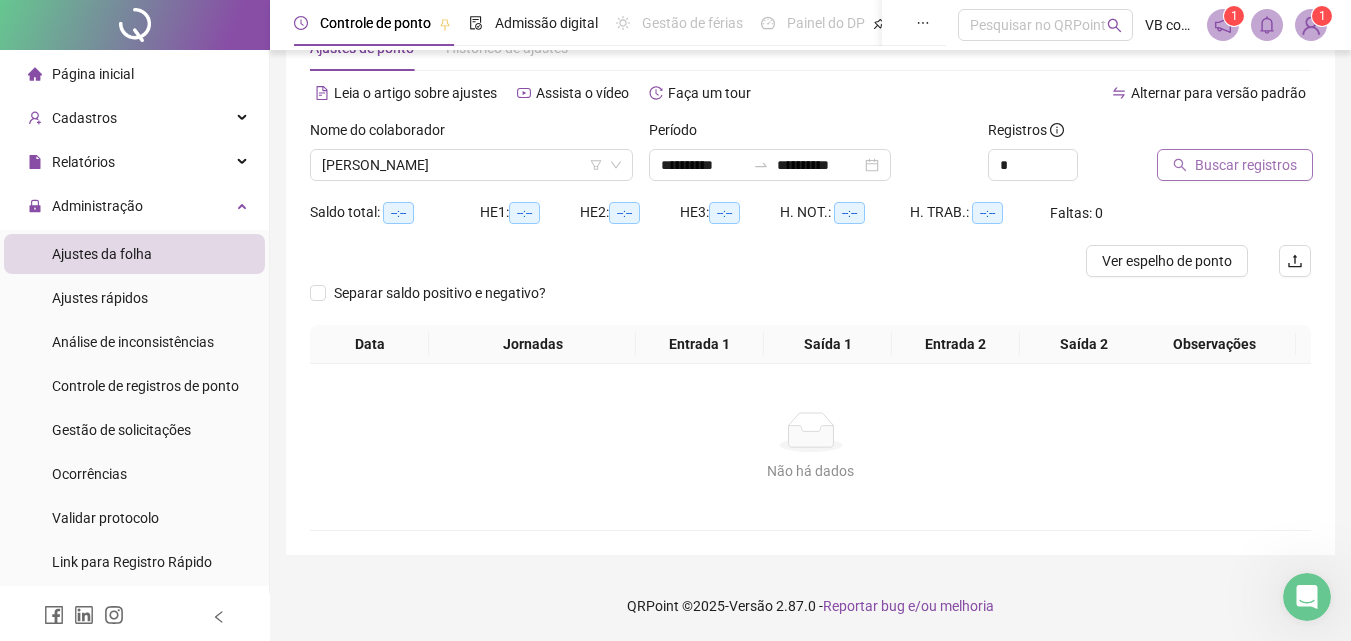 click on "Buscar registros" at bounding box center (1235, 165) 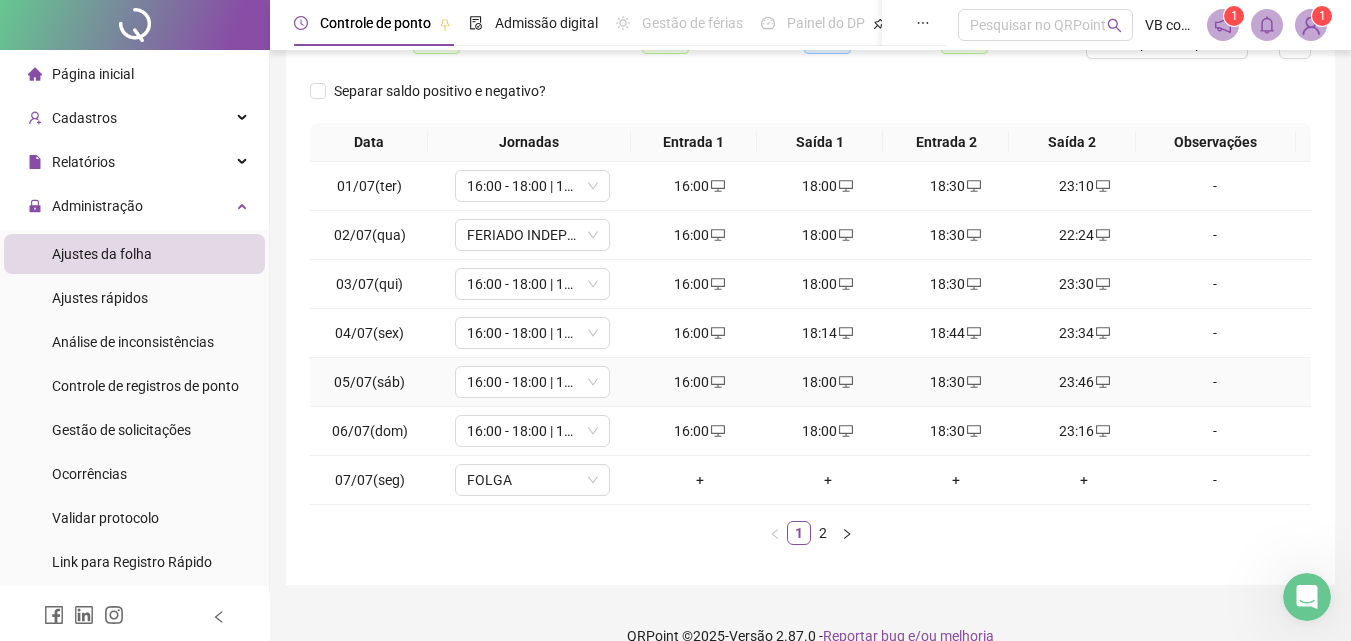 scroll, scrollTop: 313, scrollLeft: 0, axis: vertical 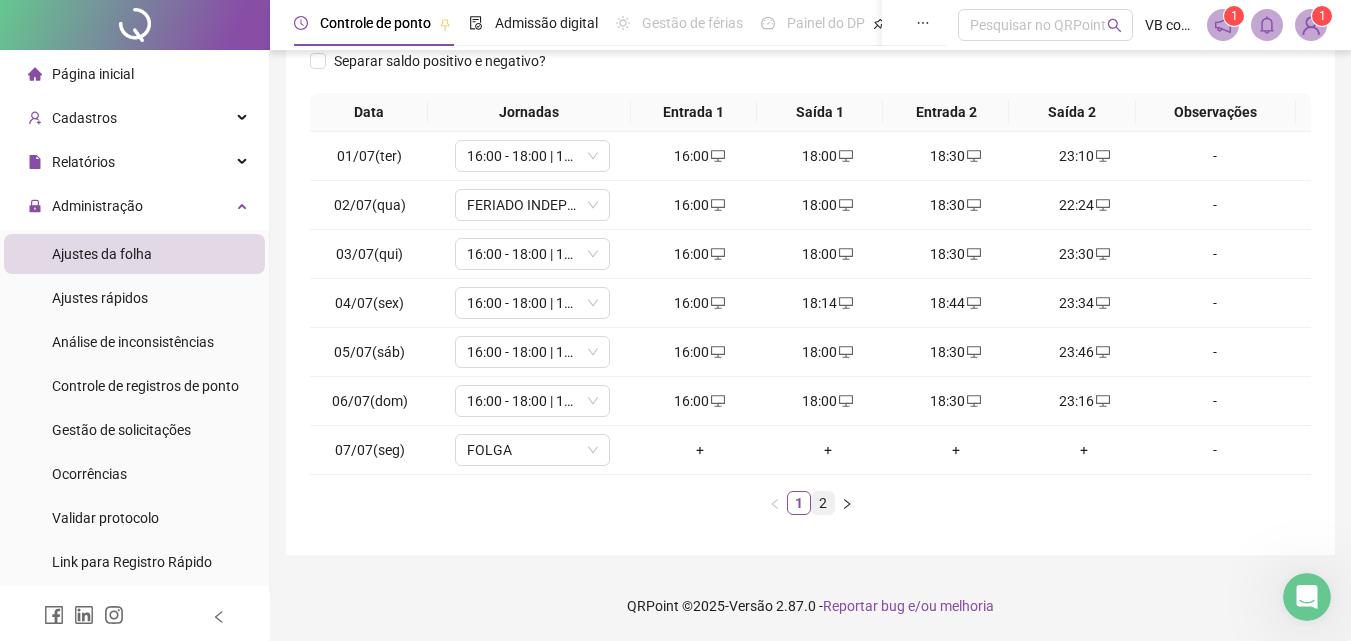 click on "2" at bounding box center (823, 503) 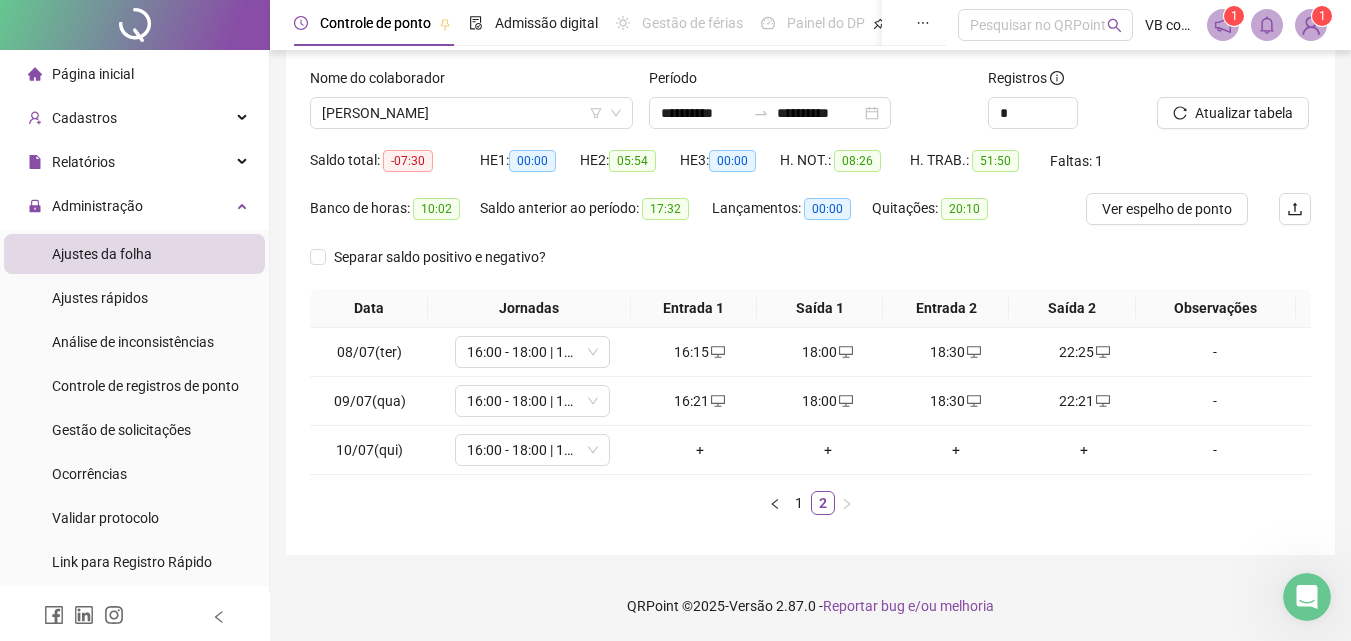 scroll, scrollTop: 117, scrollLeft: 0, axis: vertical 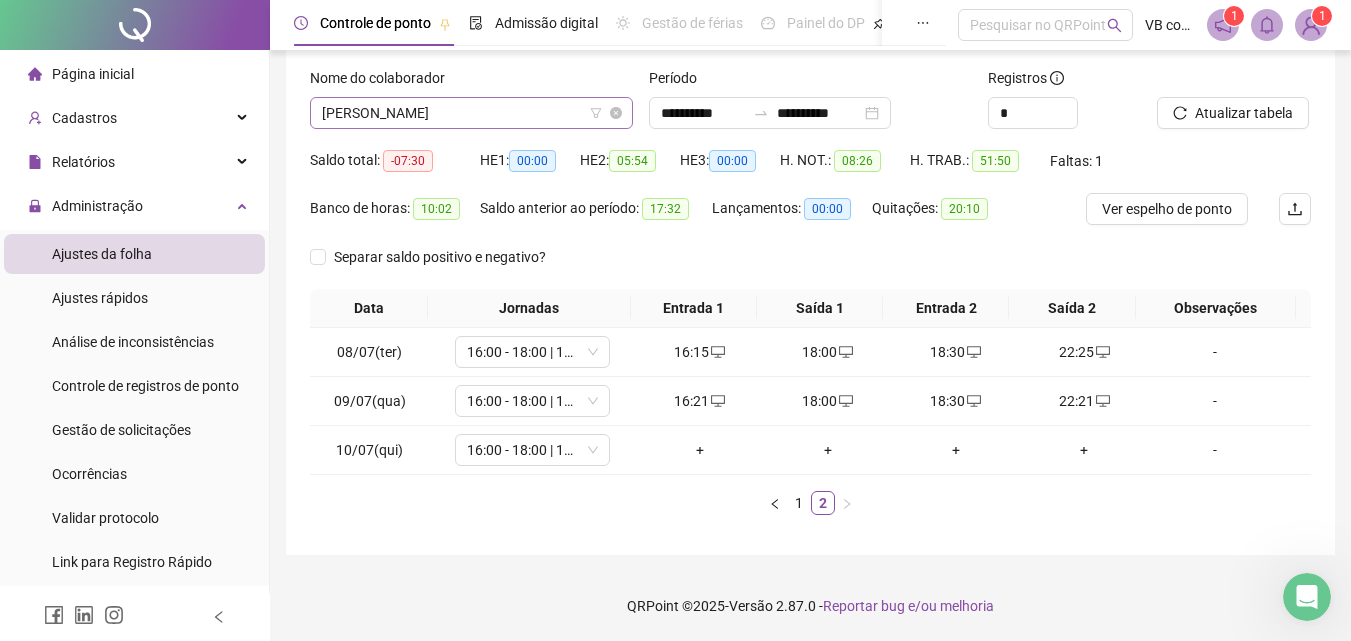 click on "[PERSON_NAME]" at bounding box center (471, 113) 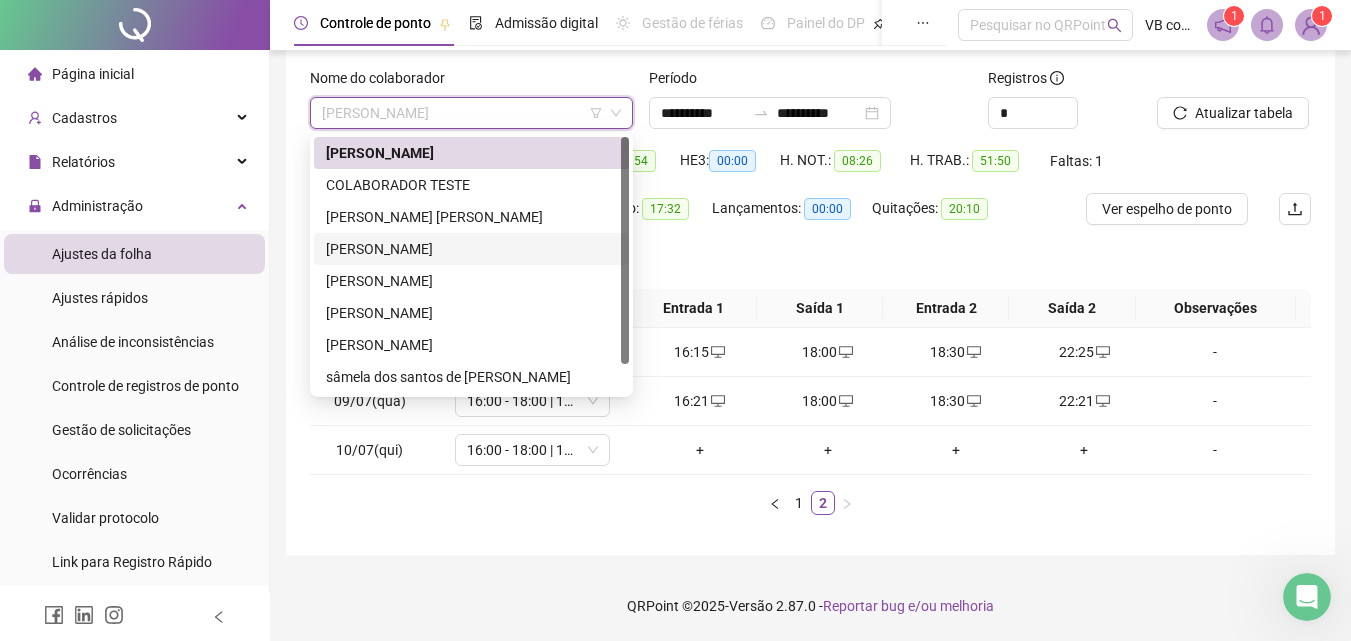 click on "[PERSON_NAME]" at bounding box center [471, 249] 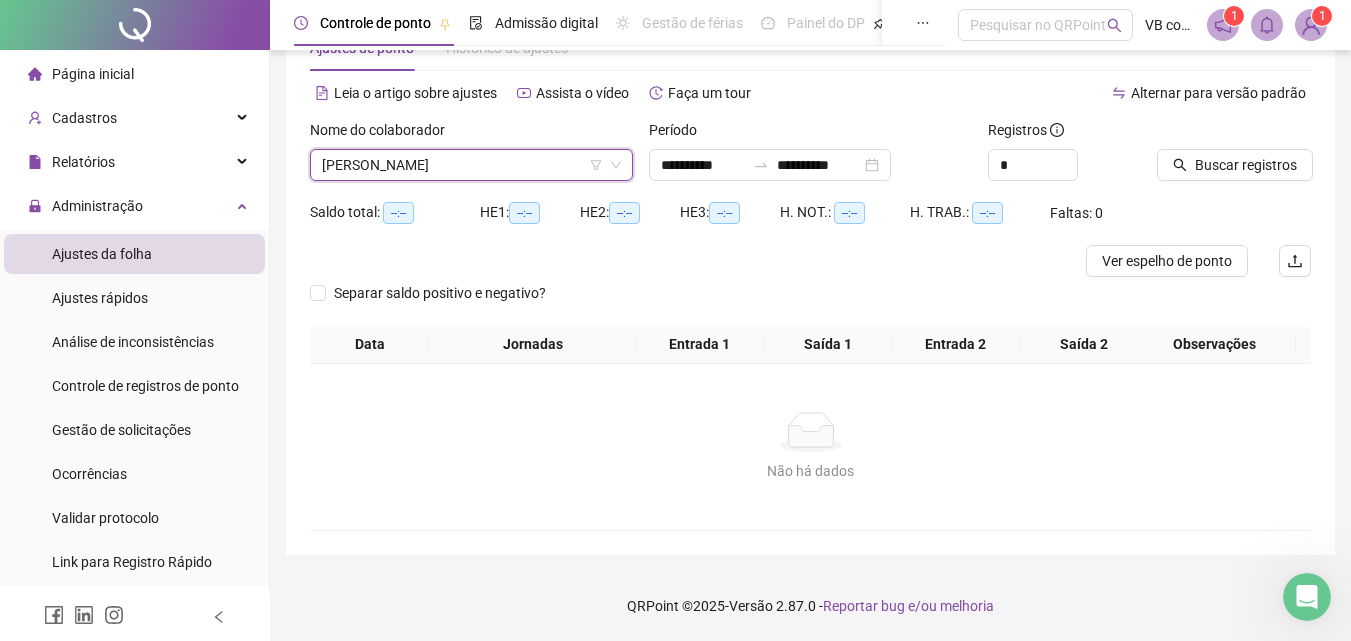 scroll, scrollTop: 65, scrollLeft: 0, axis: vertical 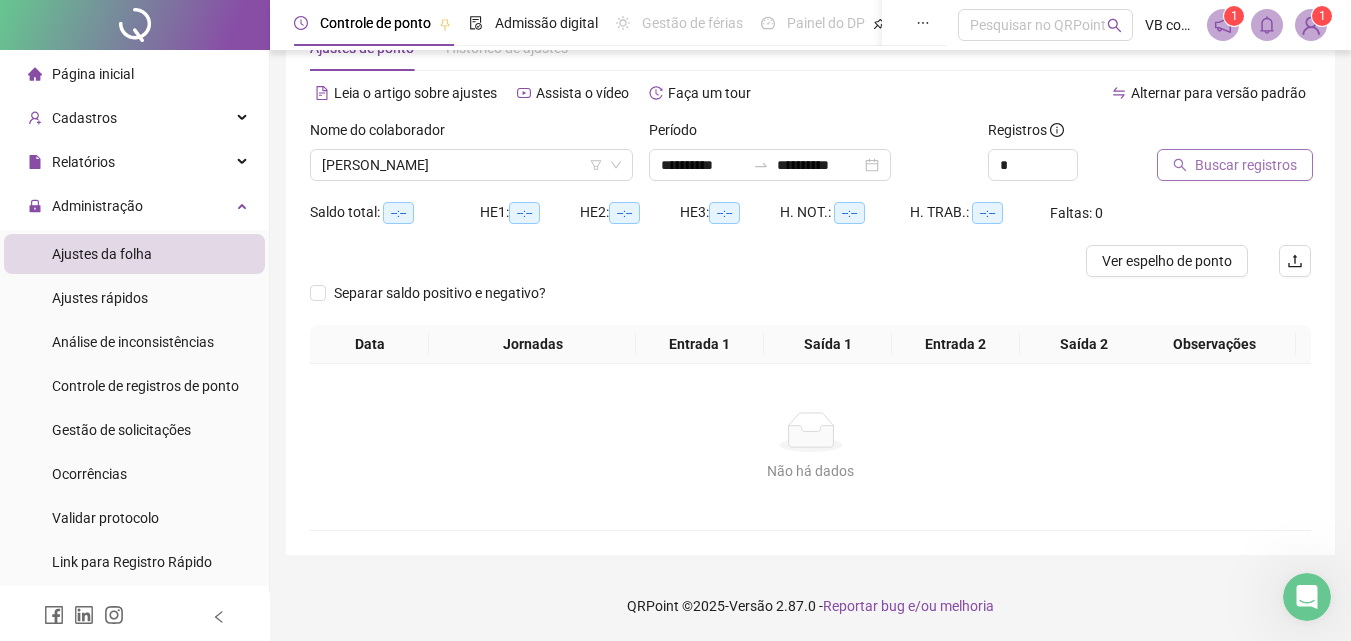 click on "Buscar registros" at bounding box center (1246, 165) 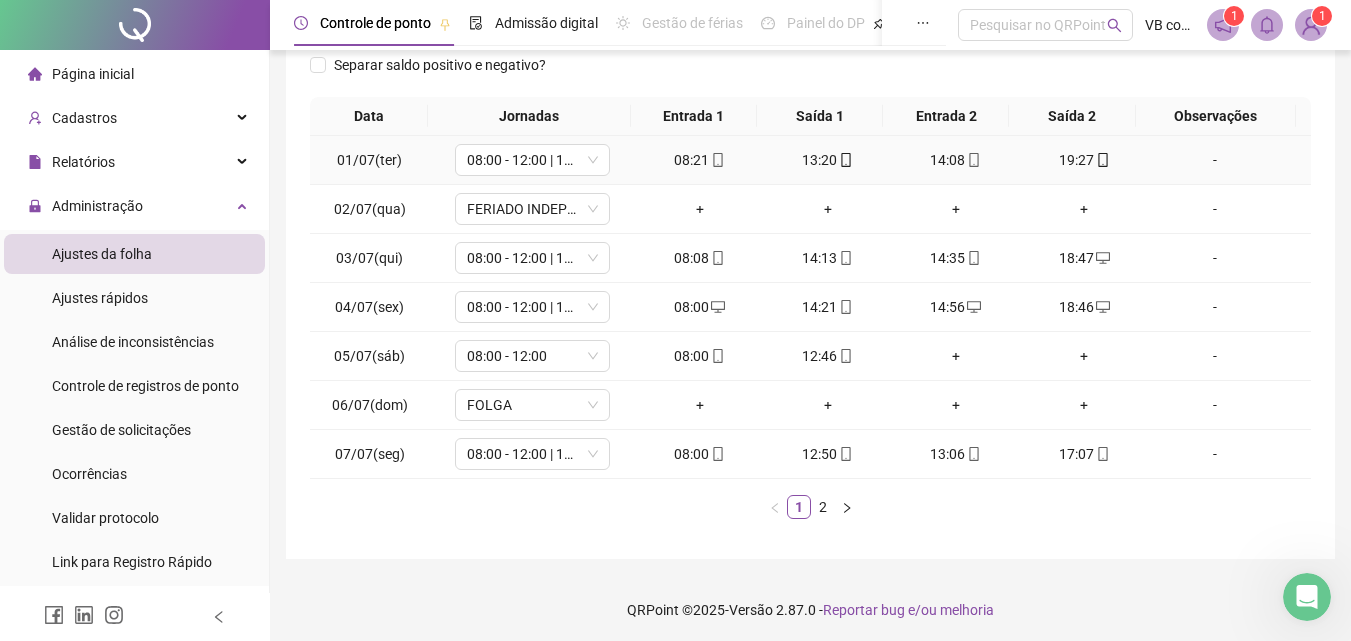 scroll, scrollTop: 313, scrollLeft: 0, axis: vertical 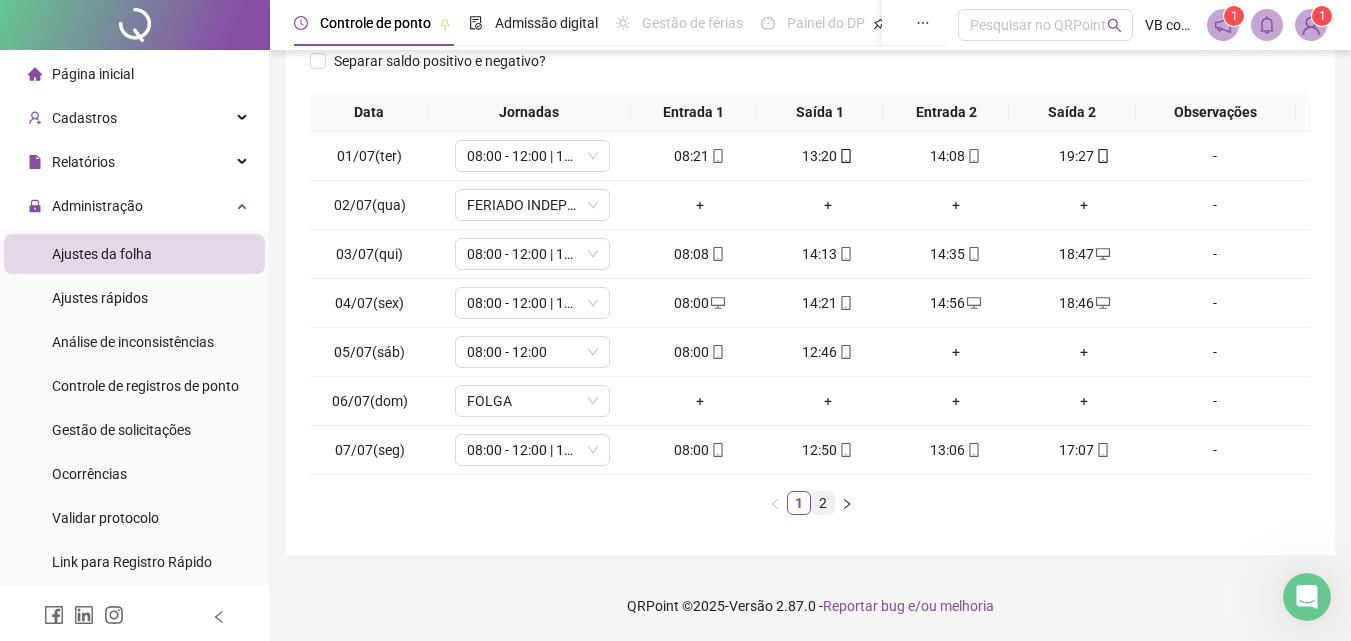 click on "2" at bounding box center (823, 503) 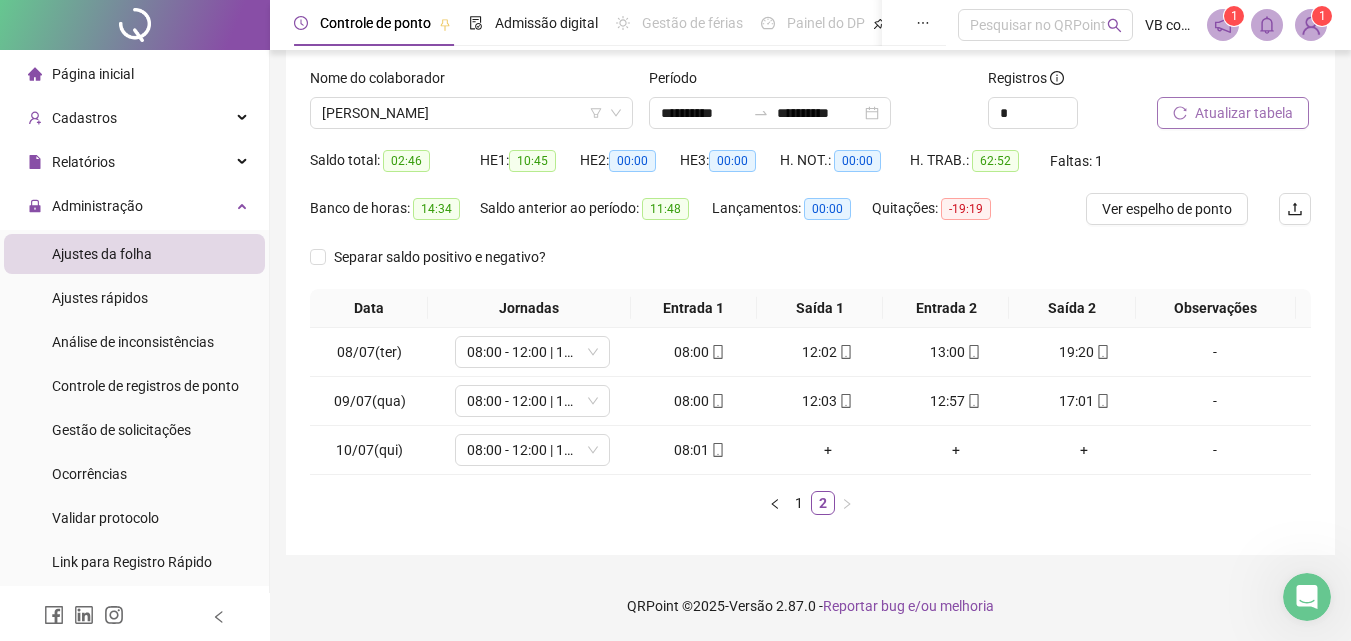 click on "Atualizar tabela" at bounding box center (1244, 113) 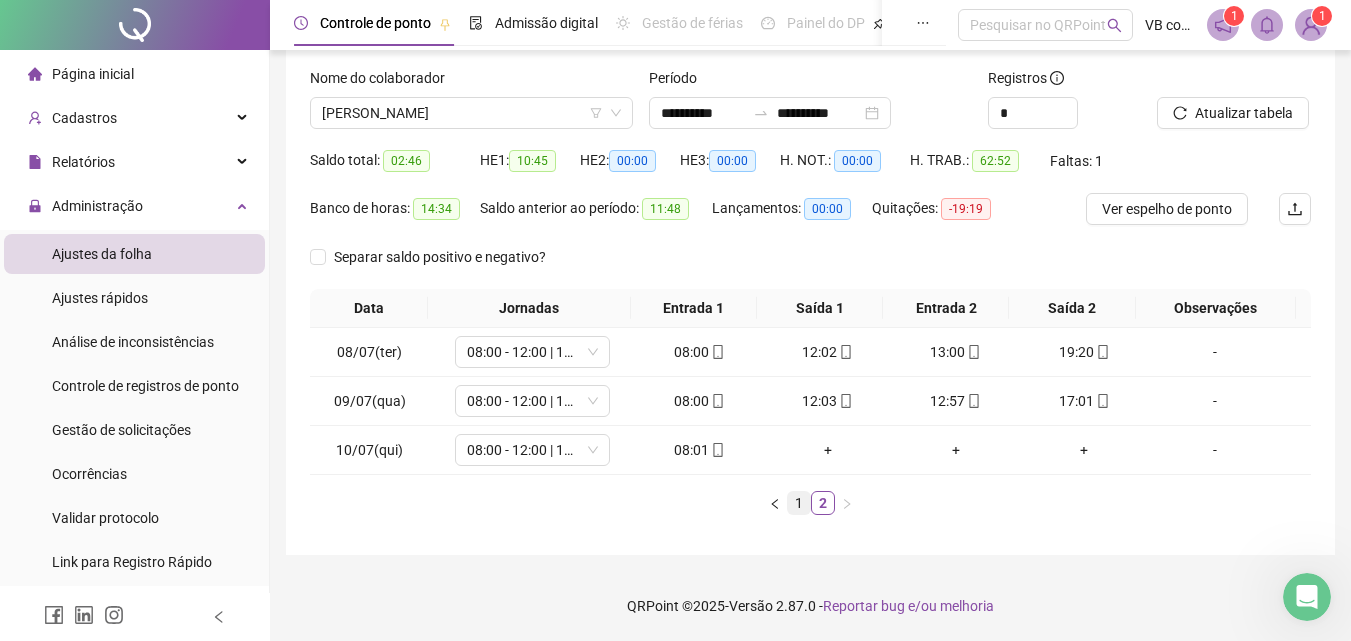 click on "1" at bounding box center [799, 503] 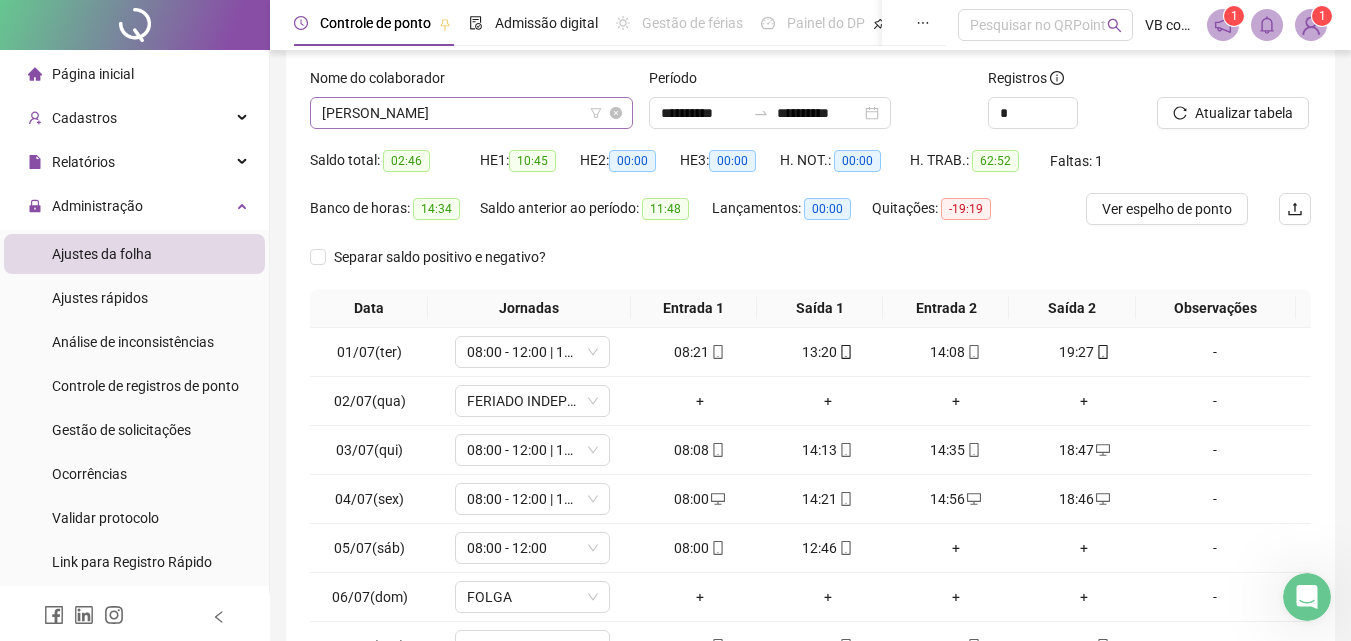 click 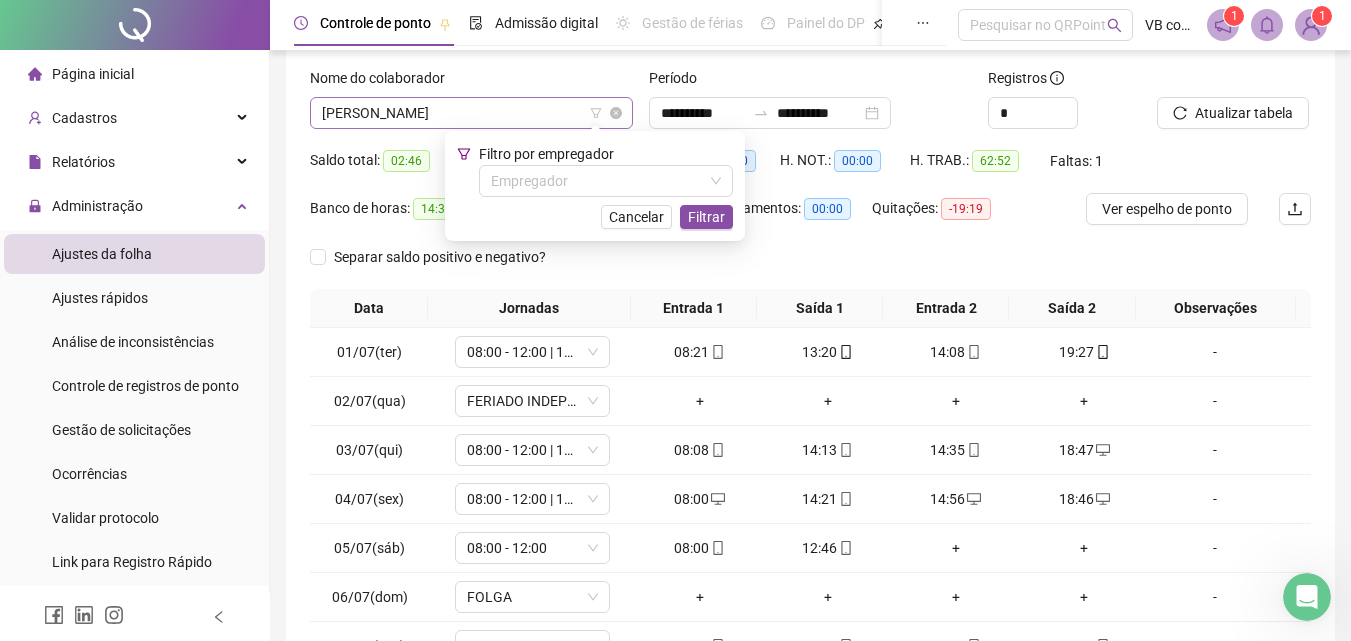 click on "[PERSON_NAME]" at bounding box center [471, 113] 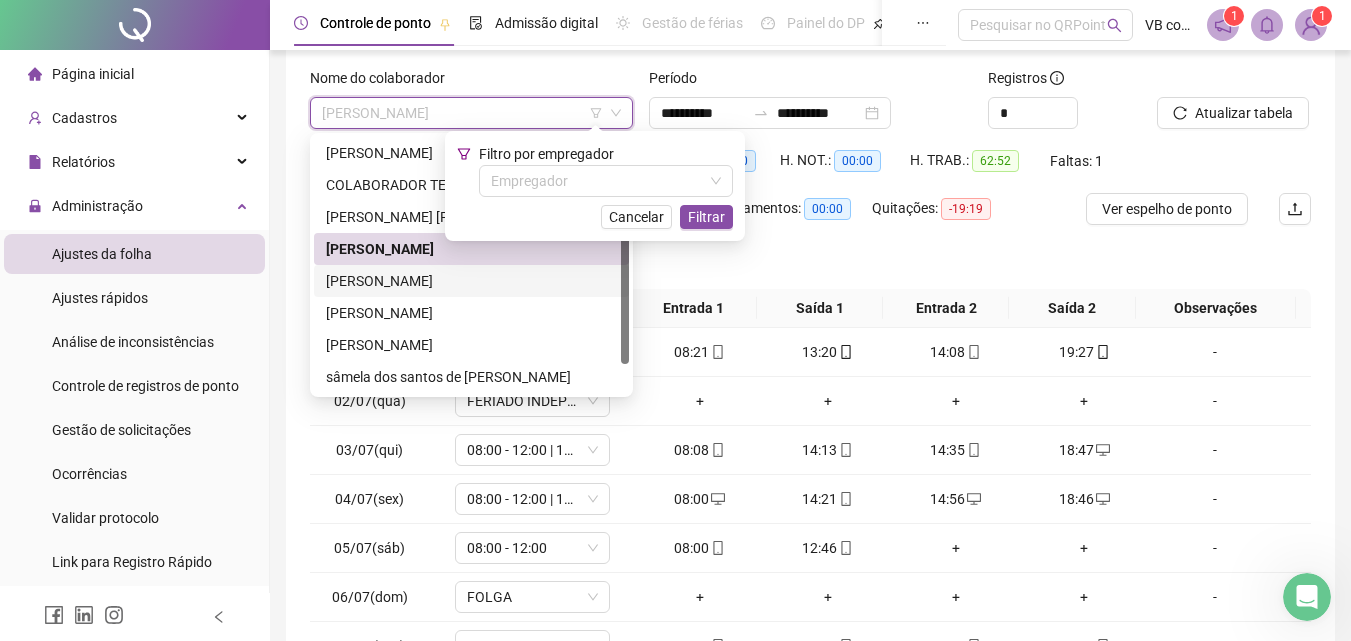 click on "[PERSON_NAME]" at bounding box center [471, 281] 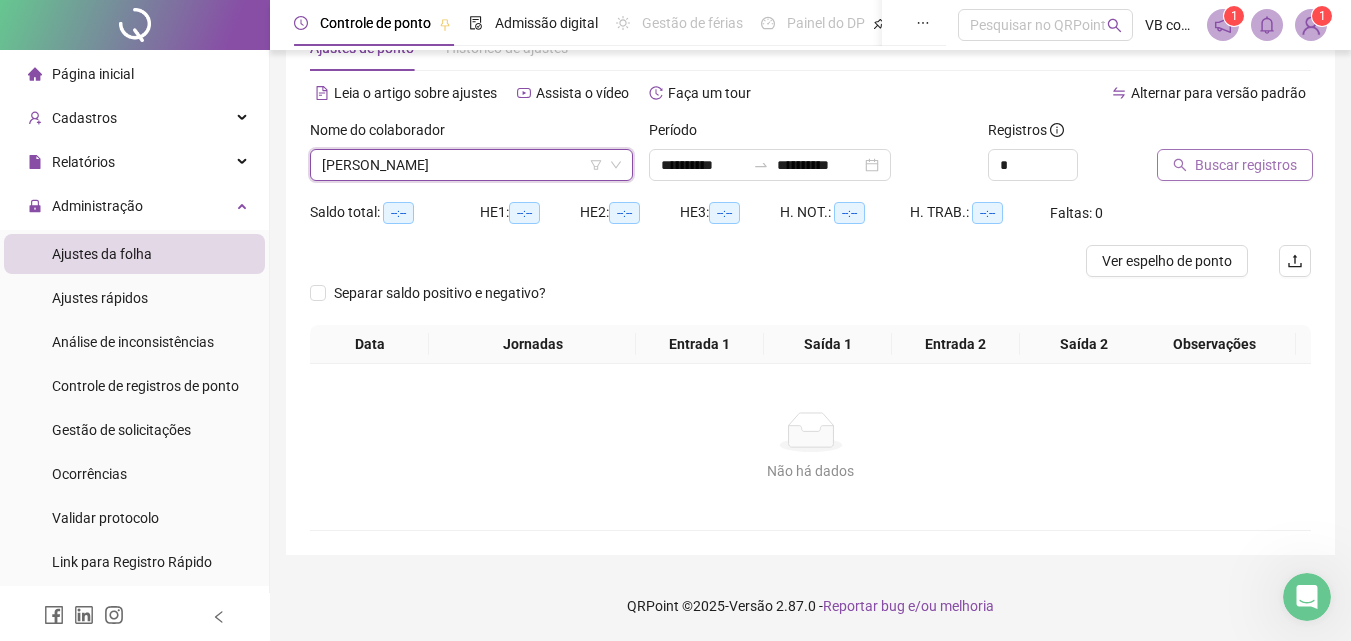 click on "Buscar registros" at bounding box center [1235, 165] 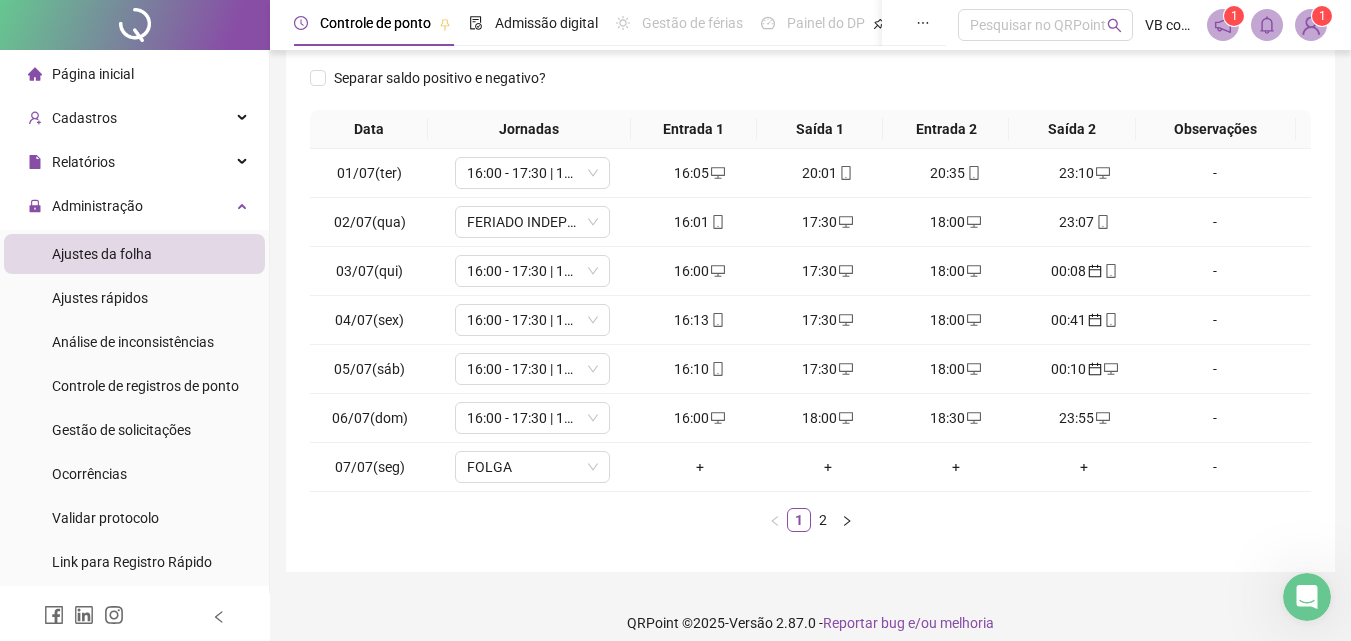 scroll, scrollTop: 313, scrollLeft: 0, axis: vertical 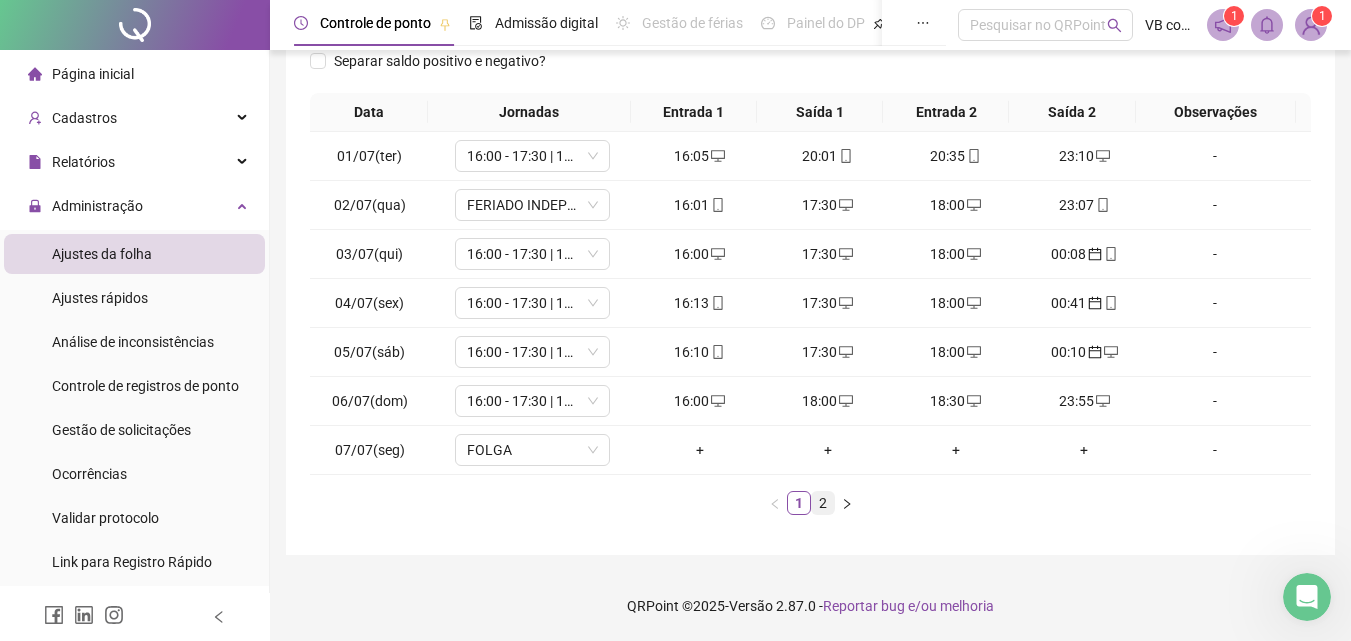 click on "2" at bounding box center [823, 503] 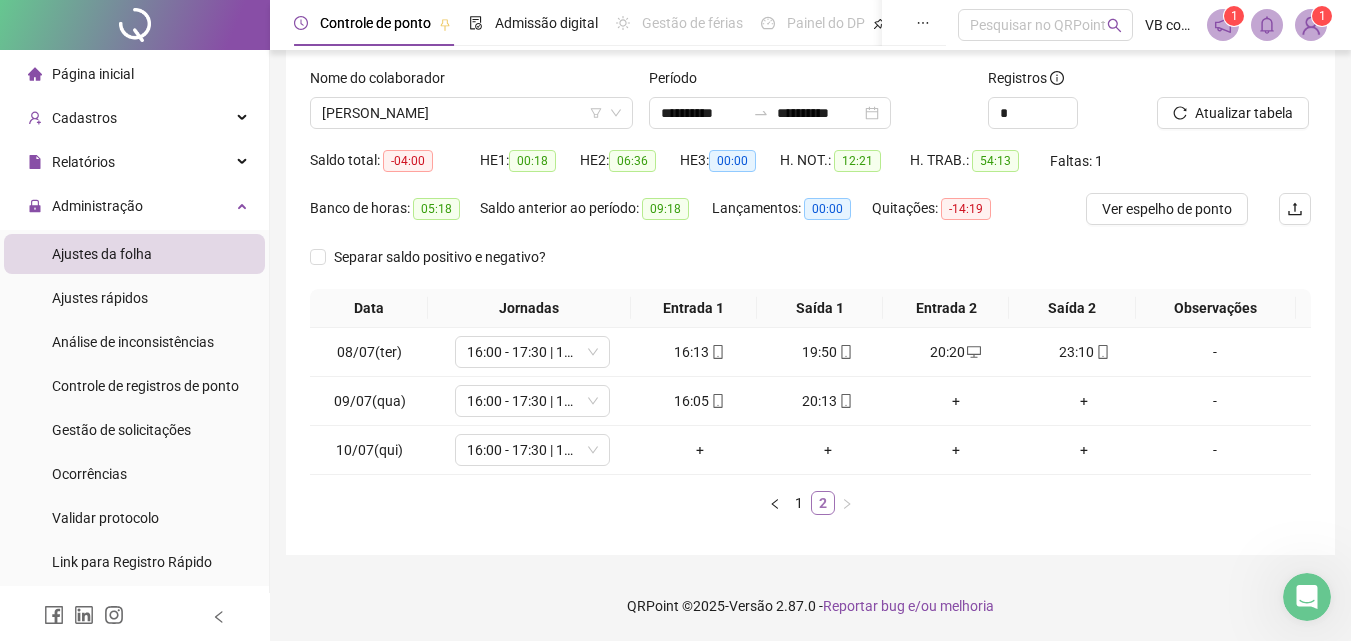 scroll, scrollTop: 117, scrollLeft: 0, axis: vertical 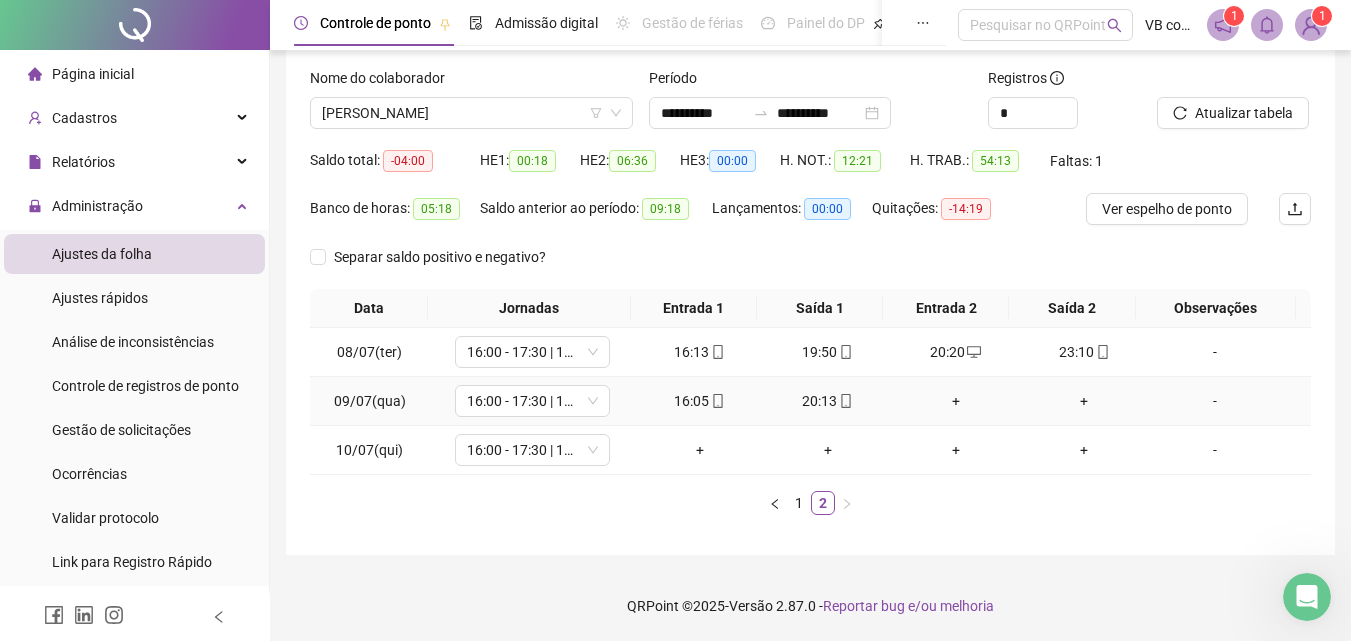 click on "+" at bounding box center [956, 401] 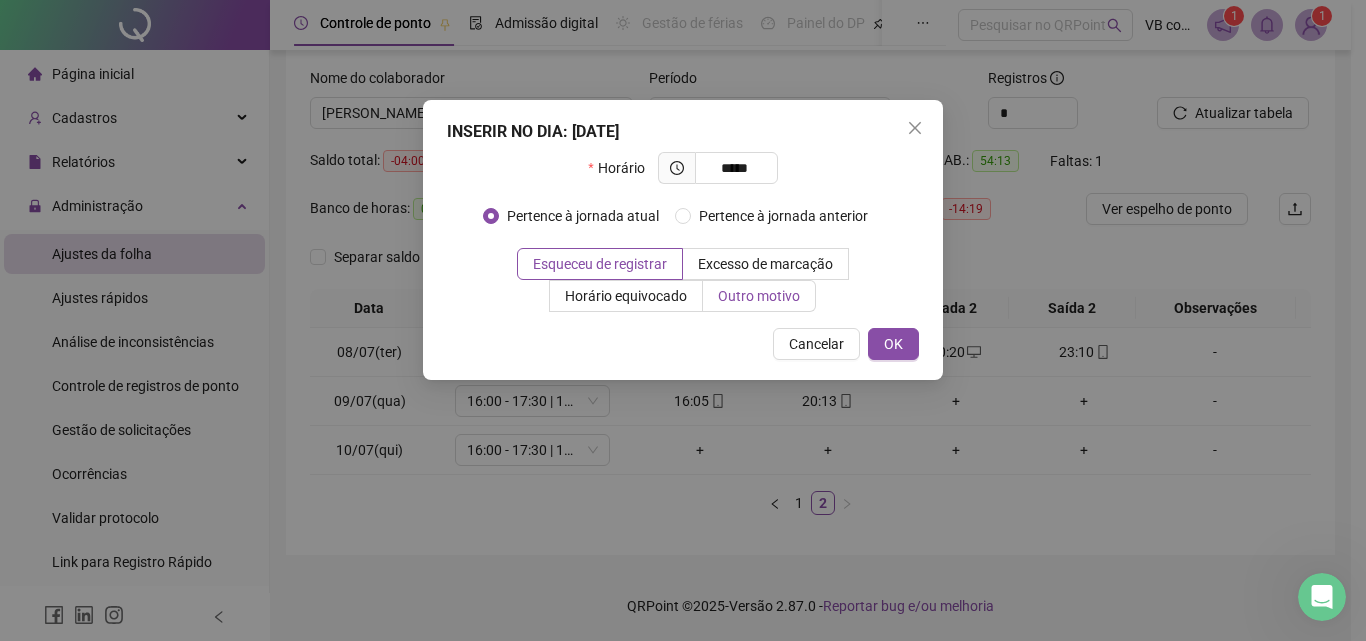click on "Outro motivo" at bounding box center [759, 296] 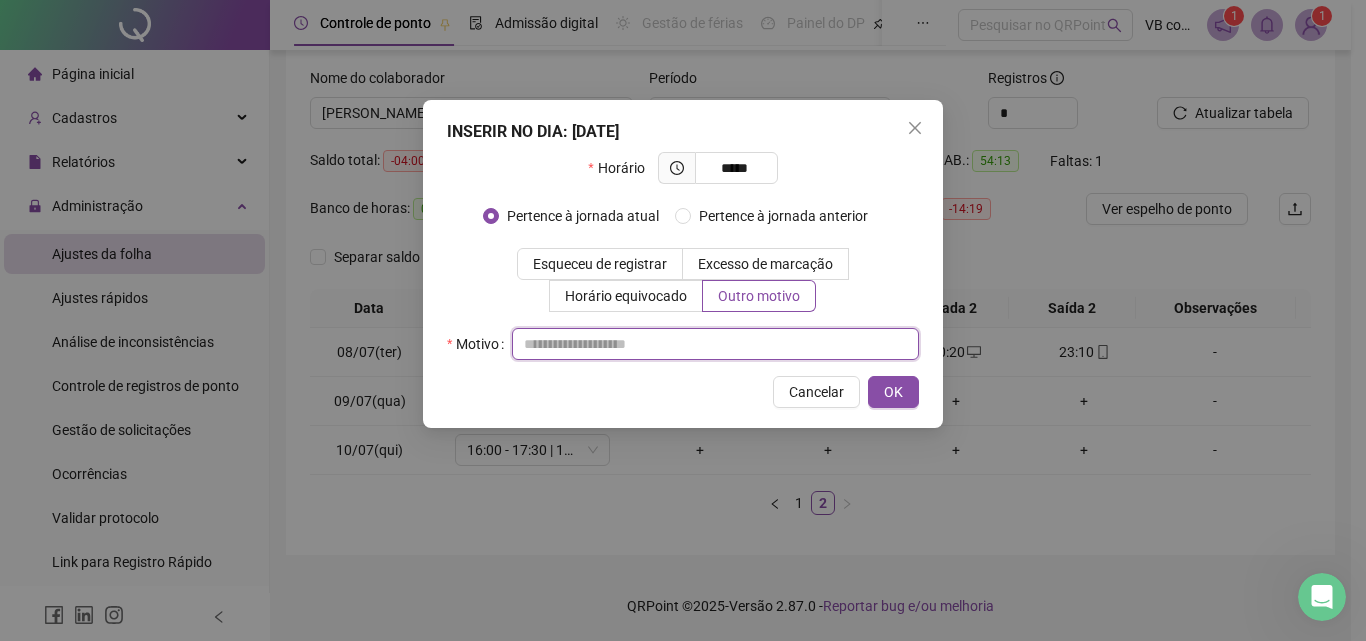 click at bounding box center [715, 344] 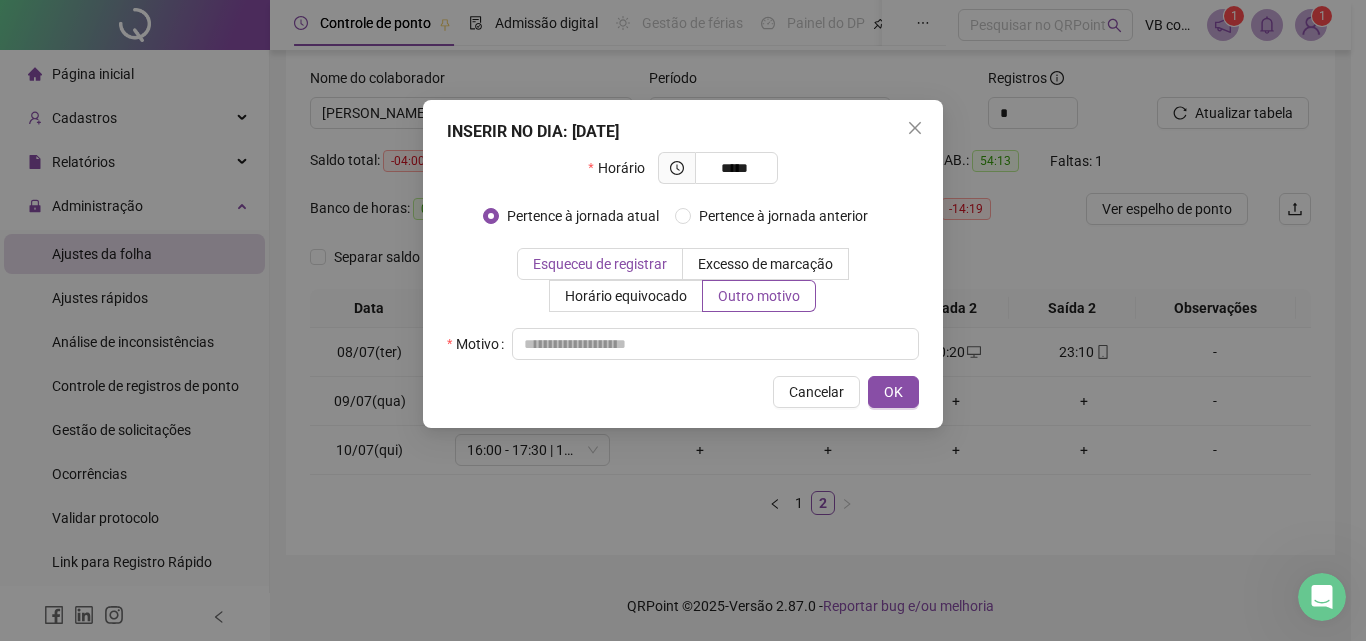 click on "Esqueceu de registrar" at bounding box center (600, 264) 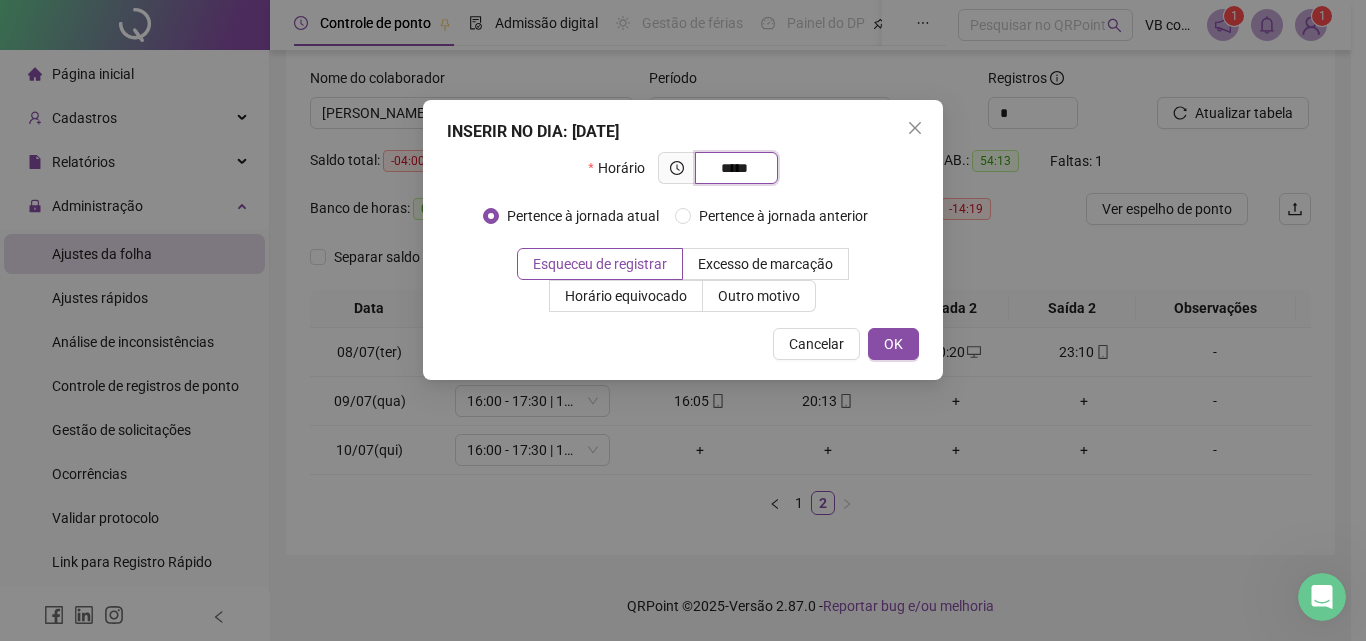 click on "*****" at bounding box center [734, 168] 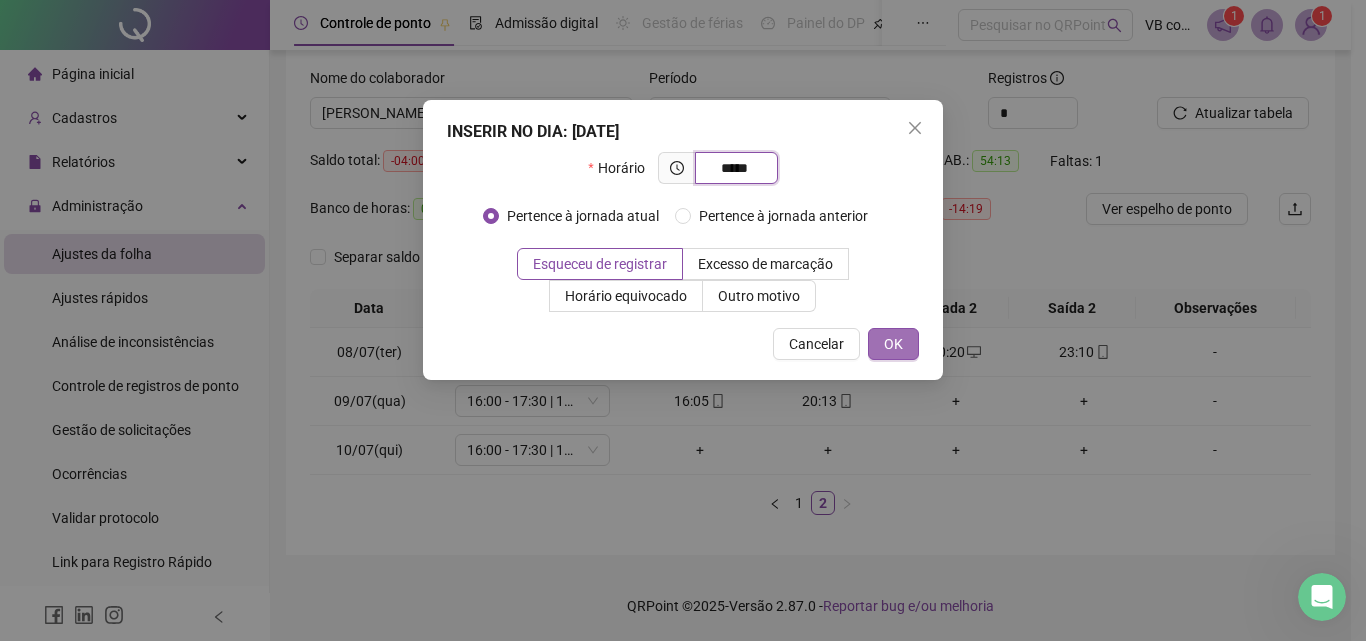 type on "*****" 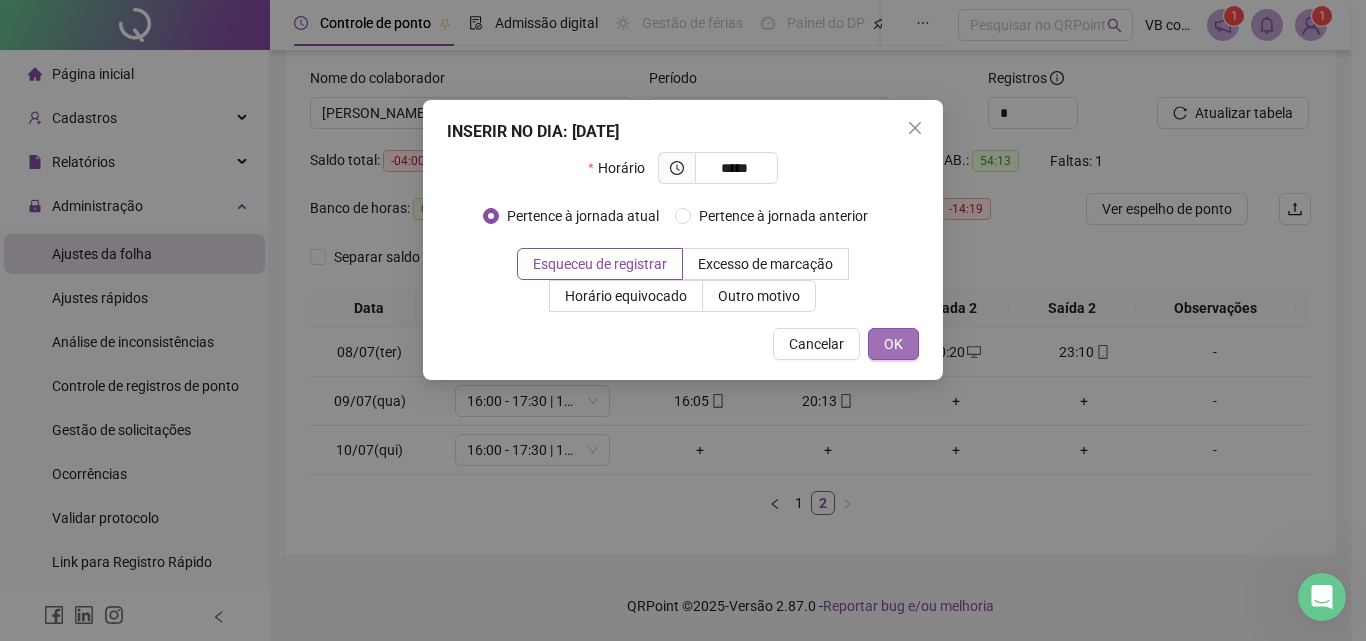 click on "OK" at bounding box center (893, 344) 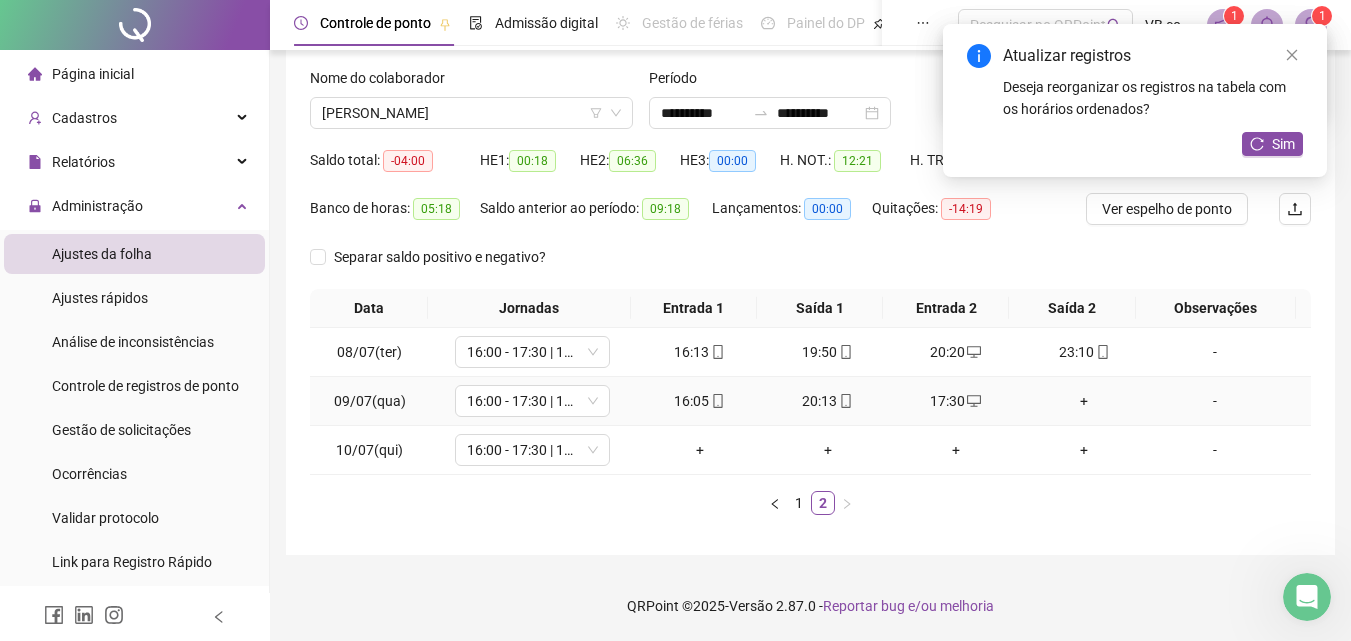 click on "+" at bounding box center [1084, 401] 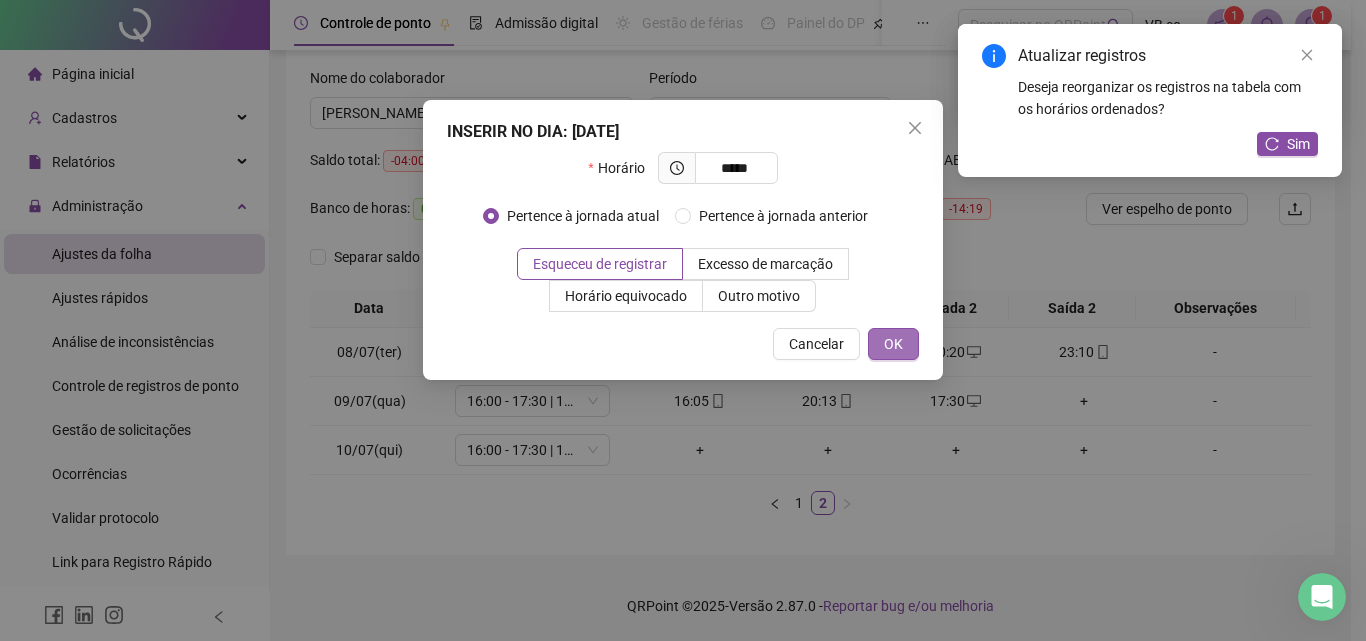 type on "*****" 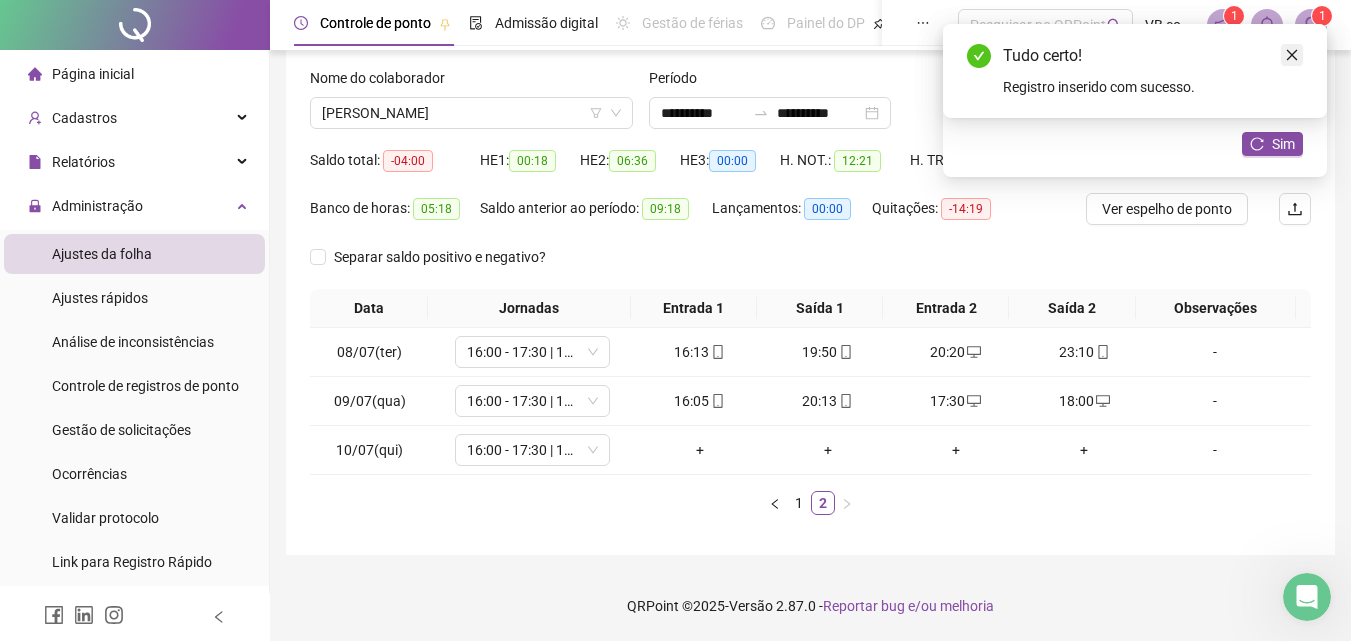 click 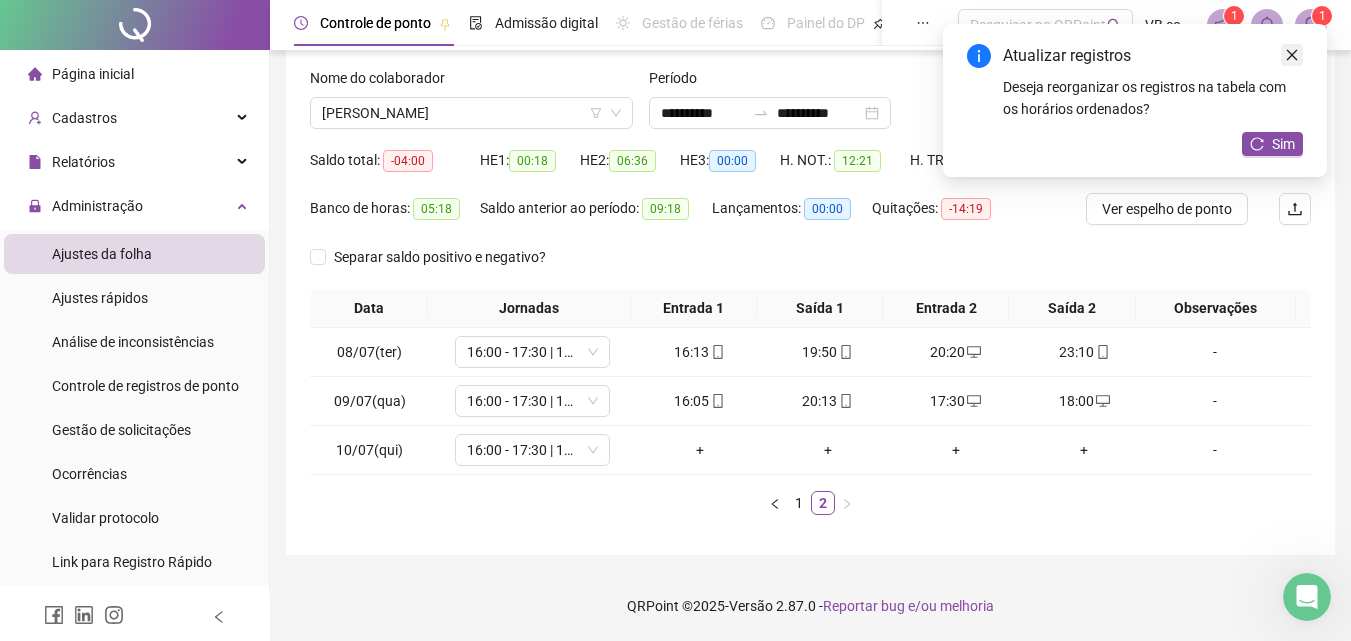 click at bounding box center (1292, 55) 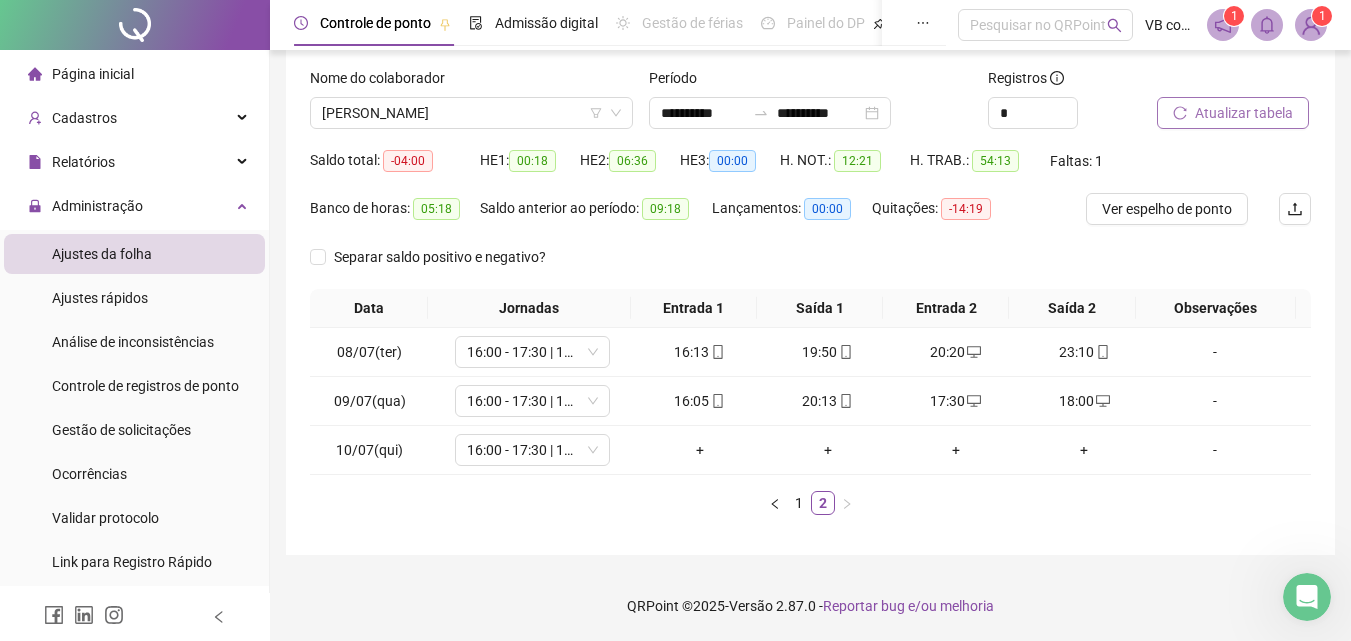 click on "Atualizar tabela" at bounding box center (1244, 113) 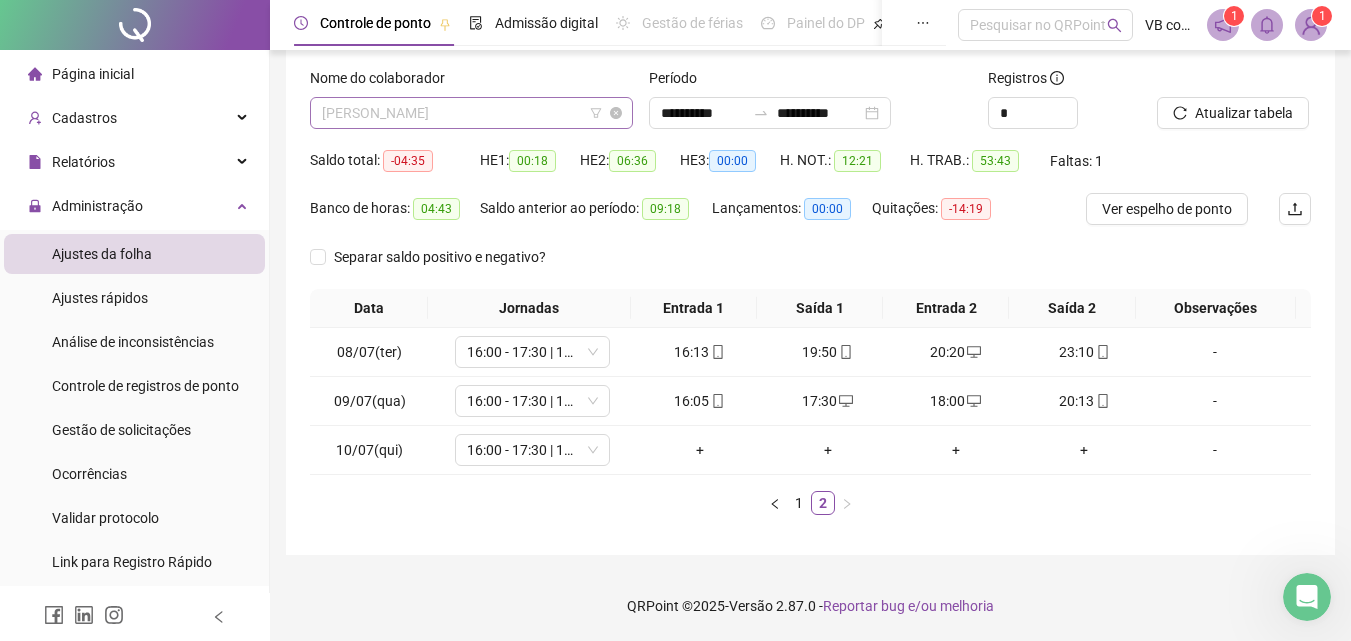 click on "[PERSON_NAME]" at bounding box center (471, 113) 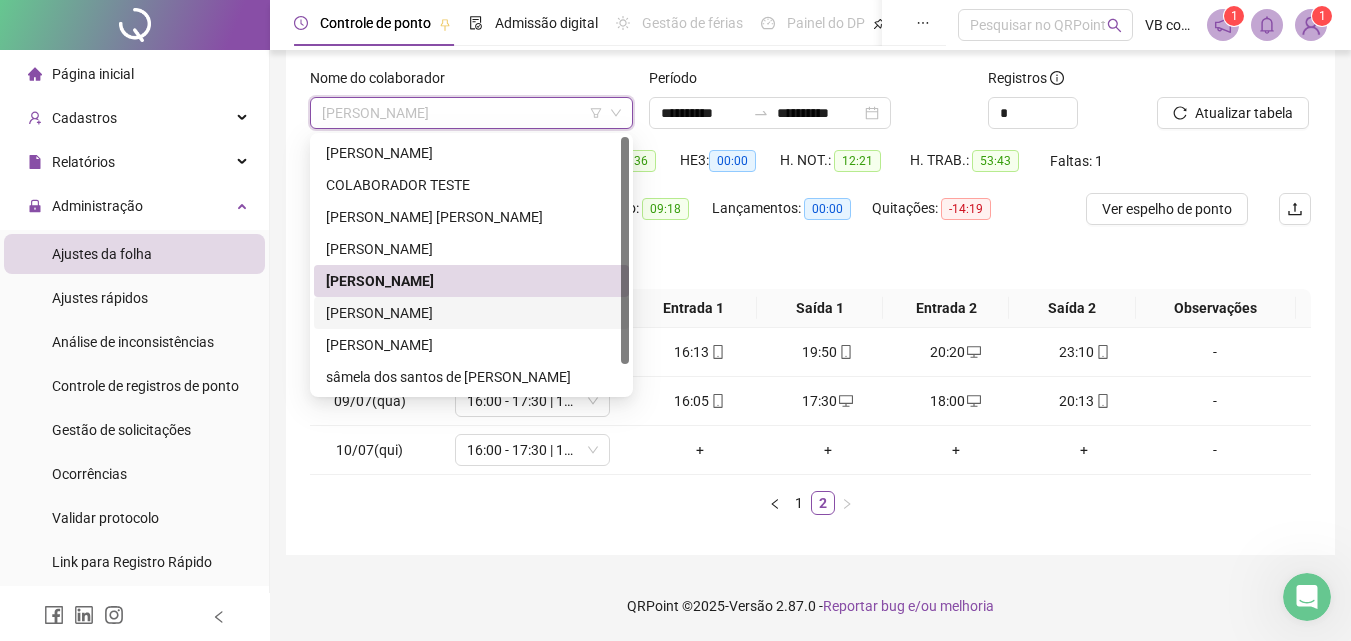 click on "[PERSON_NAME]" at bounding box center [471, 313] 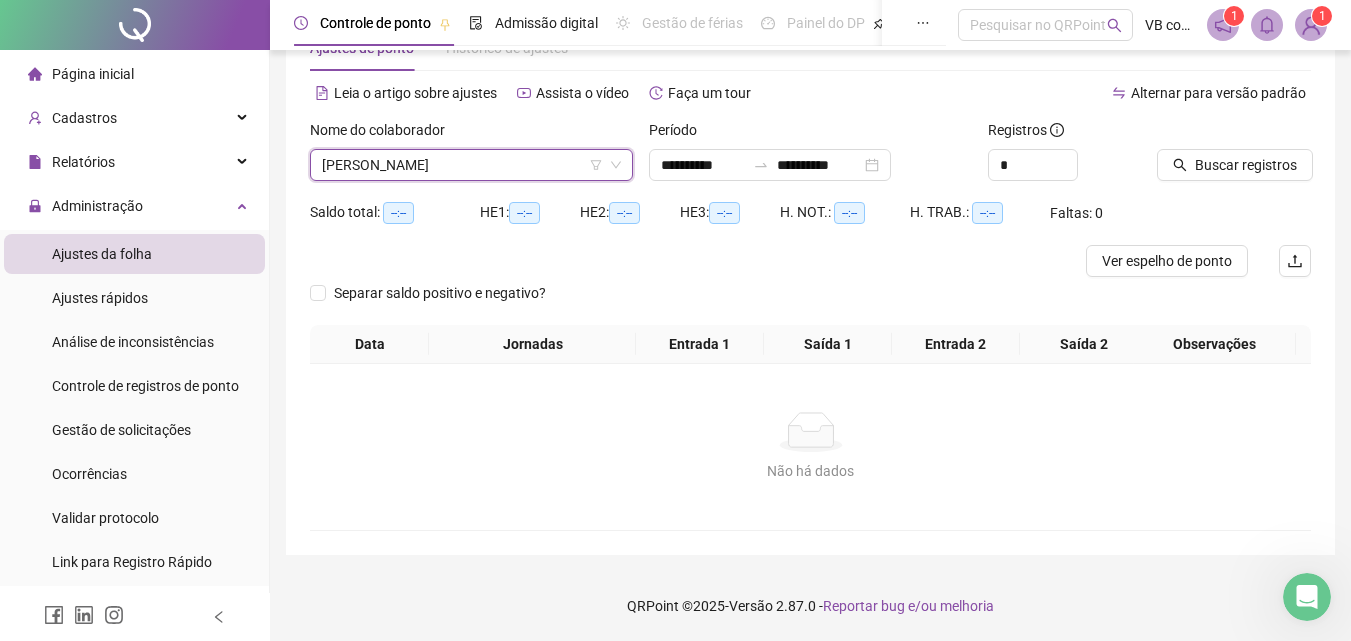 scroll, scrollTop: 65, scrollLeft: 0, axis: vertical 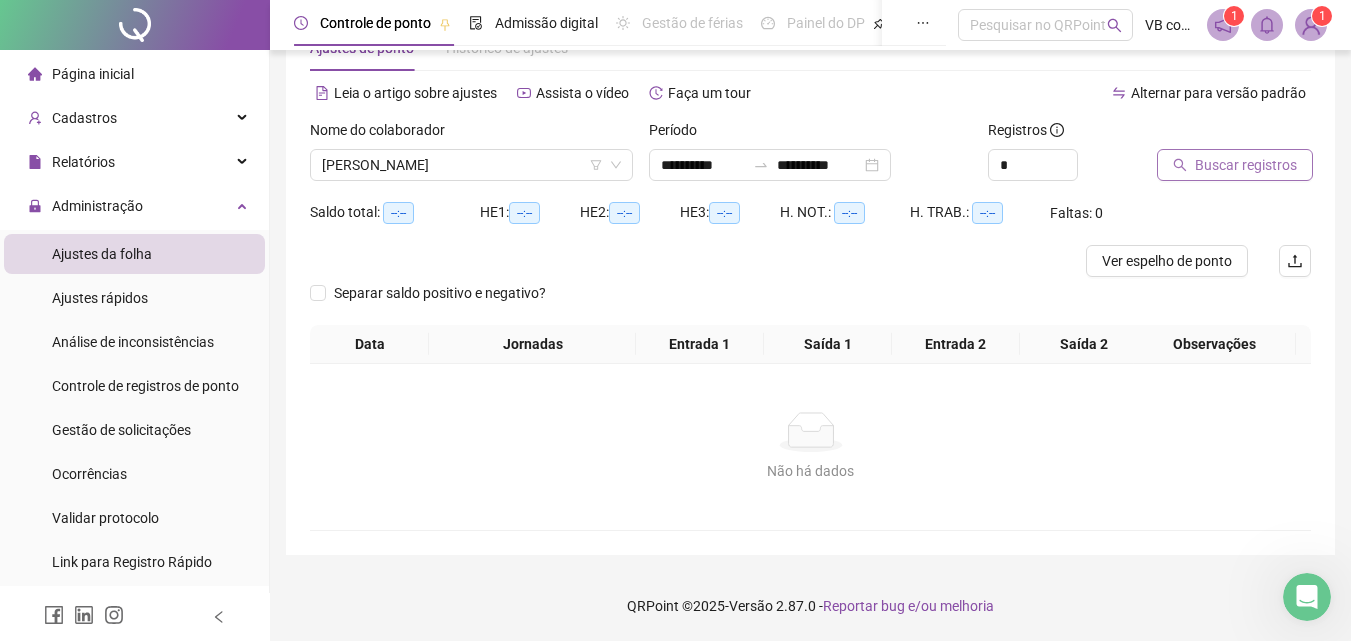 click on "Buscar registros" at bounding box center [1235, 165] 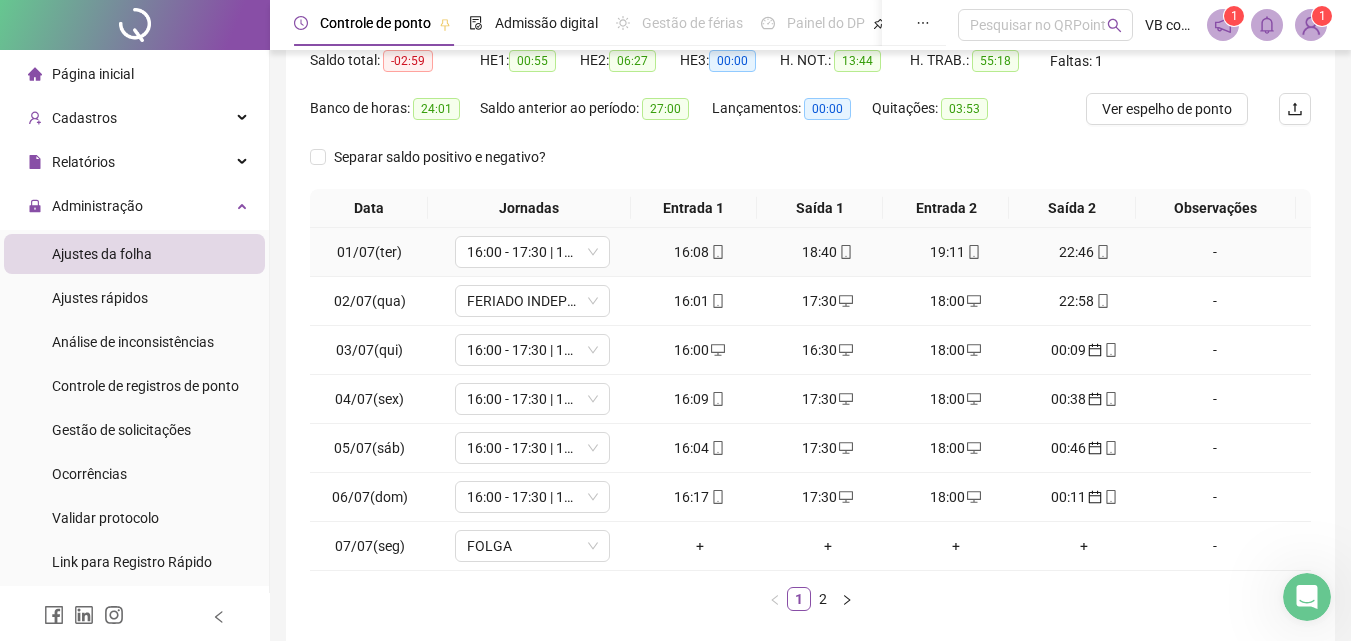 scroll, scrollTop: 265, scrollLeft: 0, axis: vertical 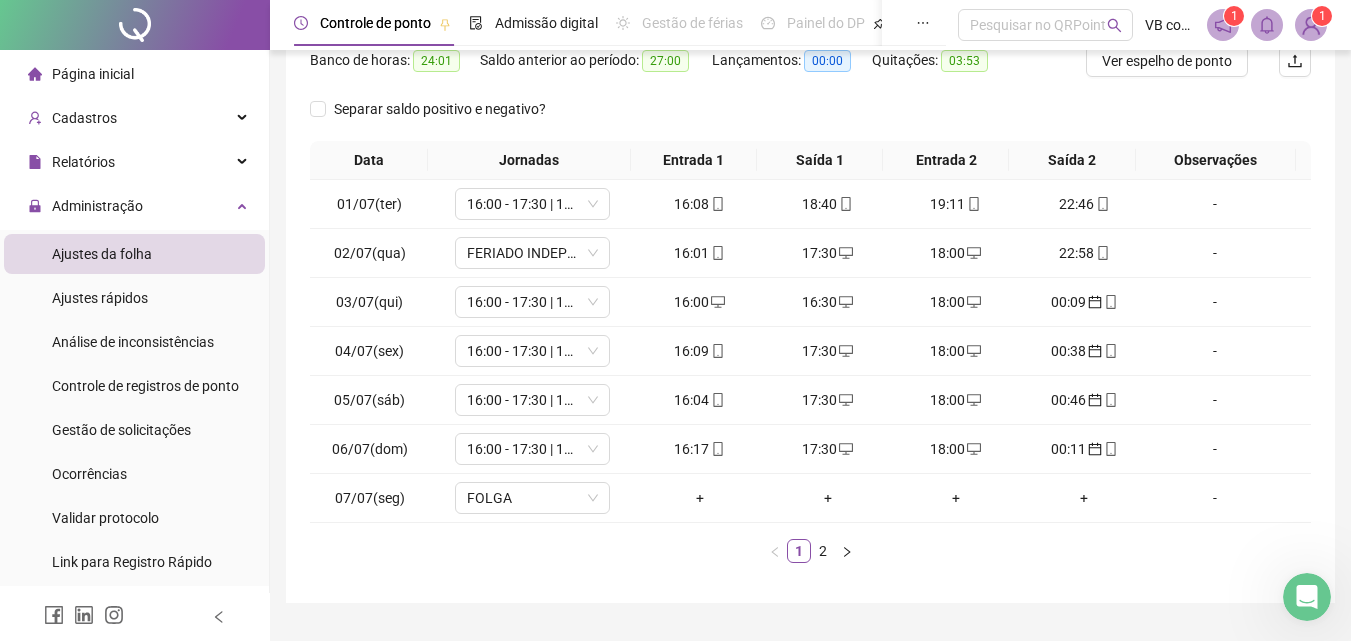 click on "2" at bounding box center [823, 551] 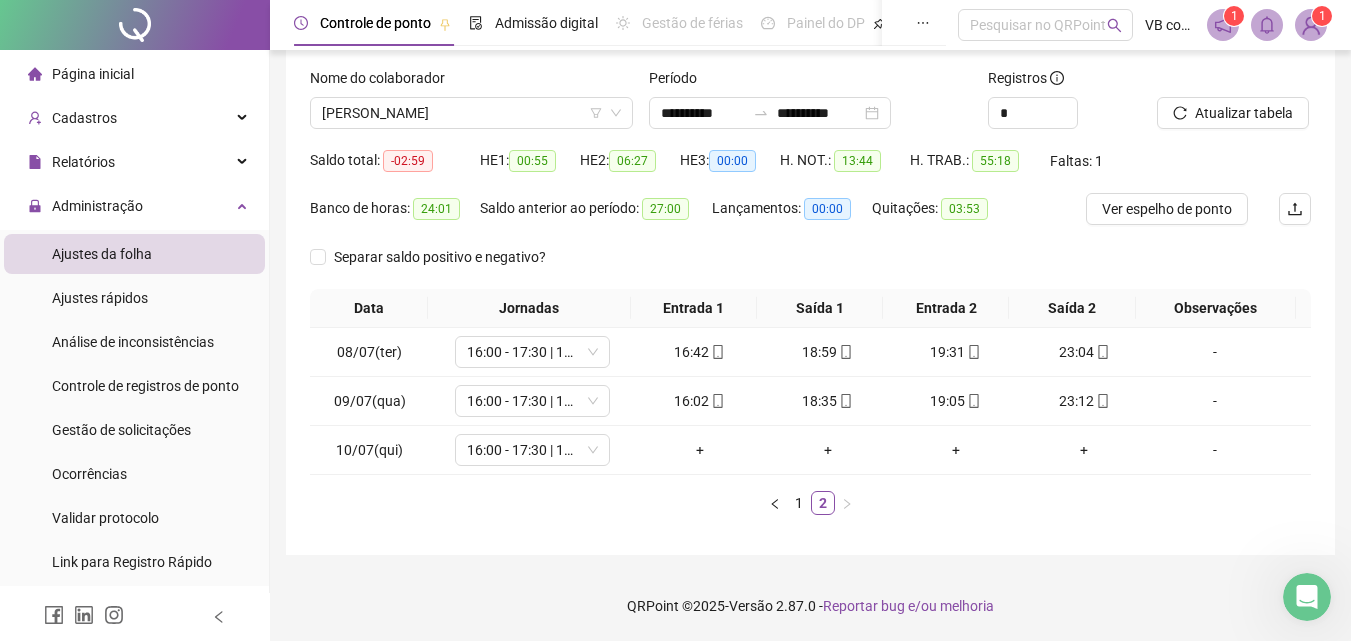 scroll, scrollTop: 117, scrollLeft: 0, axis: vertical 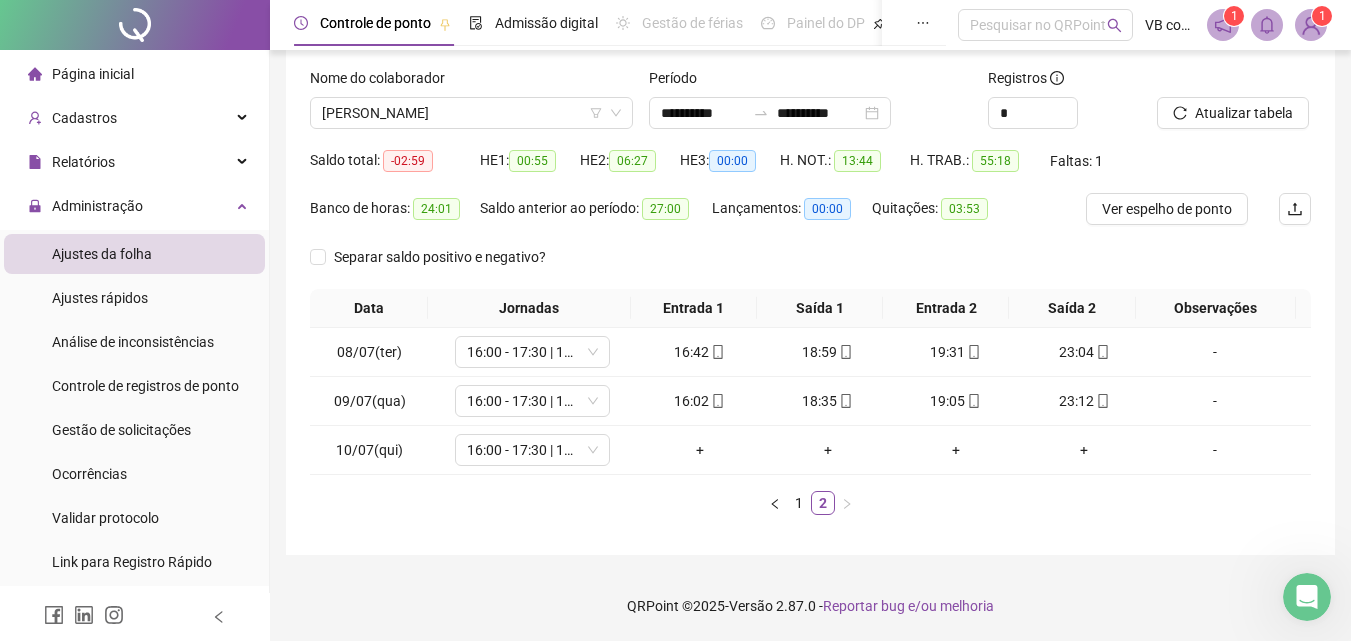 click on "Atualizar tabela" at bounding box center (1234, 106) 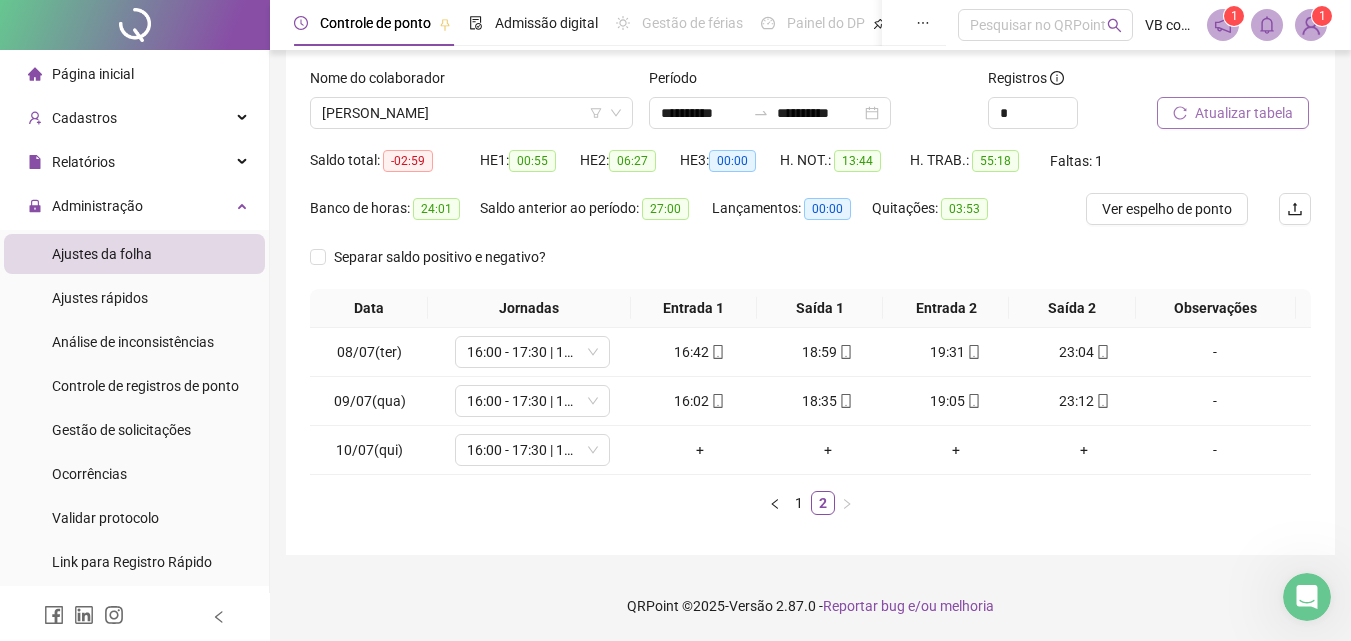 click on "Atualizar tabela" at bounding box center [1233, 113] 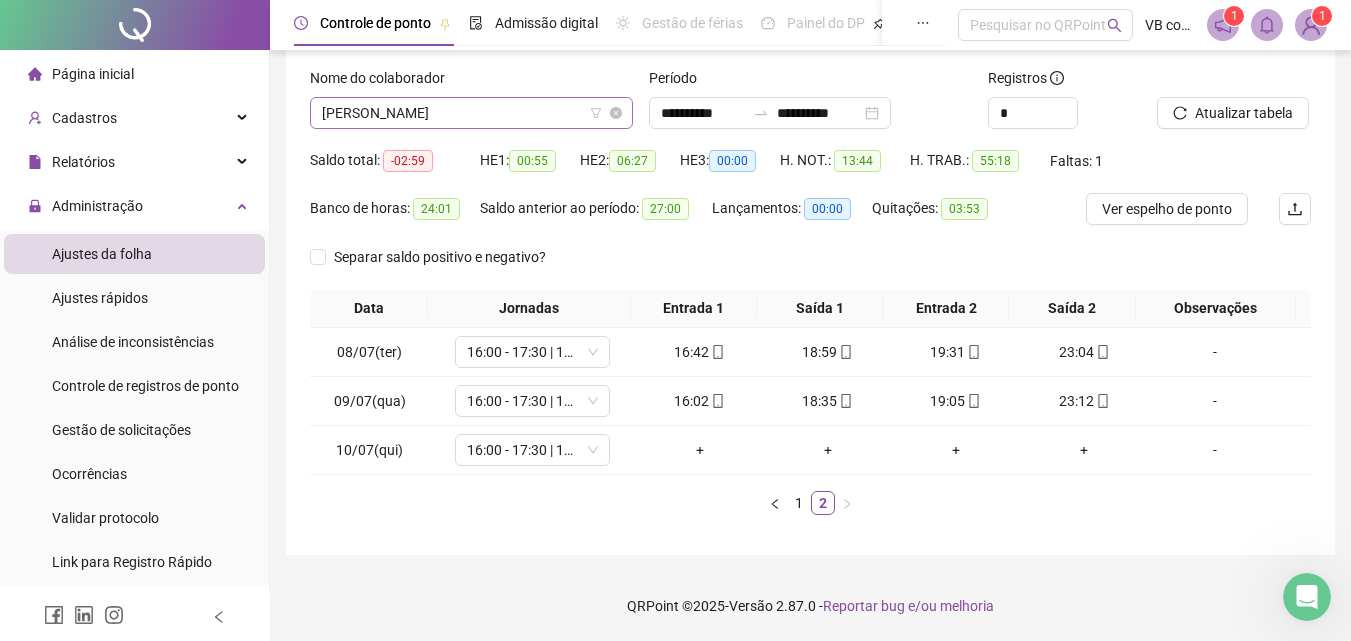 click on "[PERSON_NAME]" at bounding box center (471, 113) 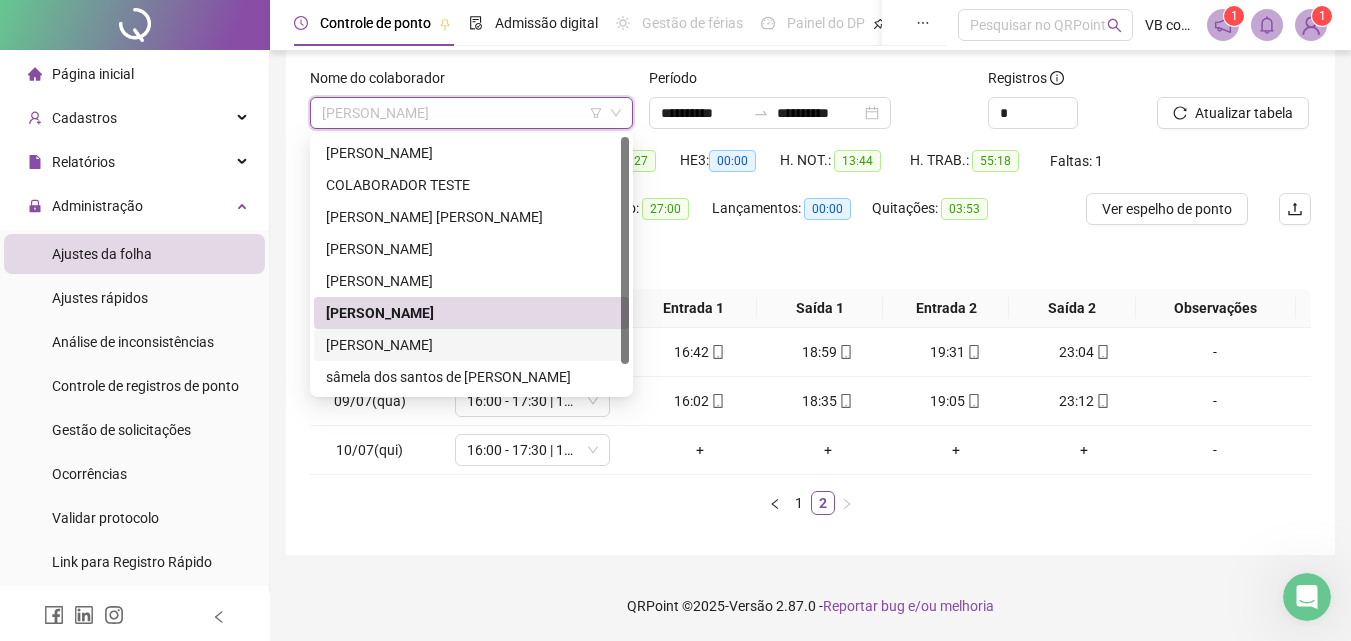 click on "[PERSON_NAME]" at bounding box center [471, 345] 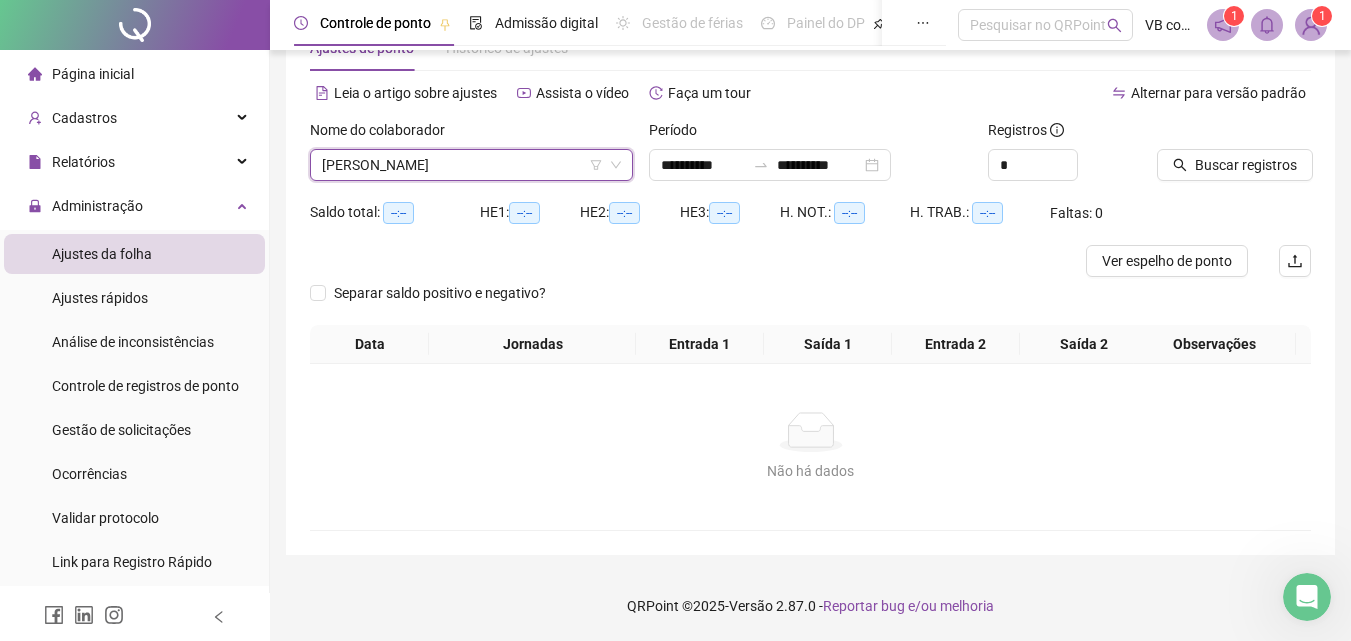 scroll, scrollTop: 65, scrollLeft: 0, axis: vertical 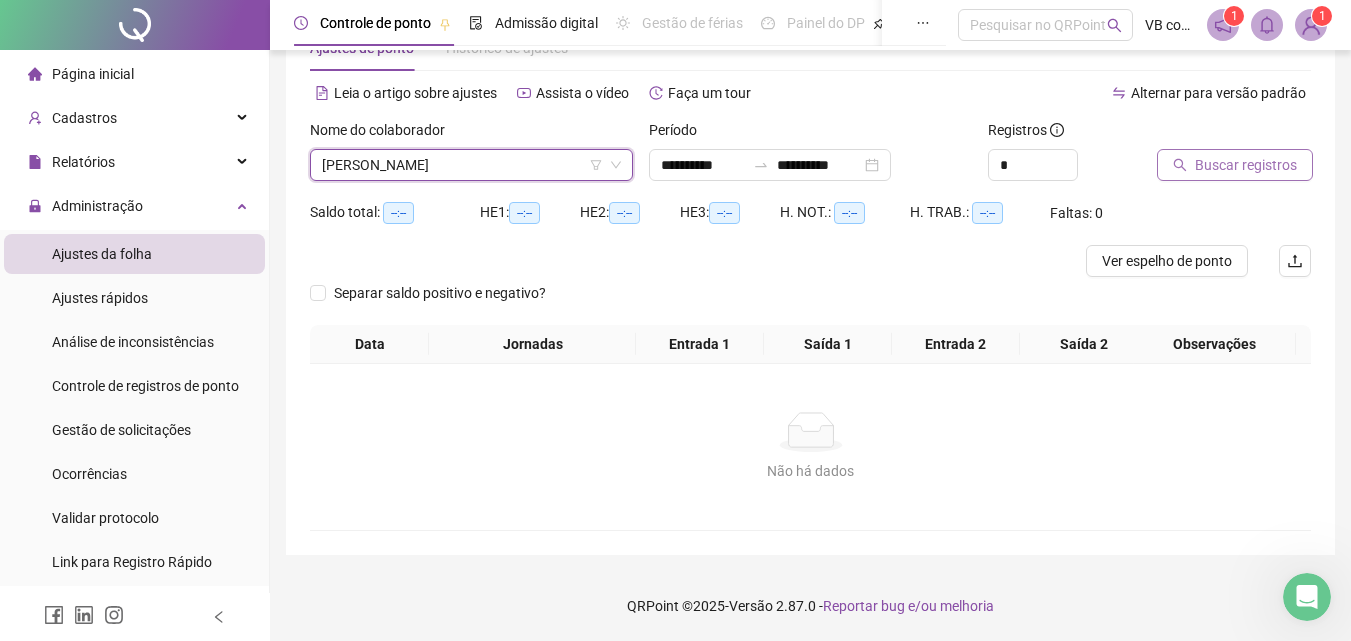 click on "Buscar registros" at bounding box center [1246, 165] 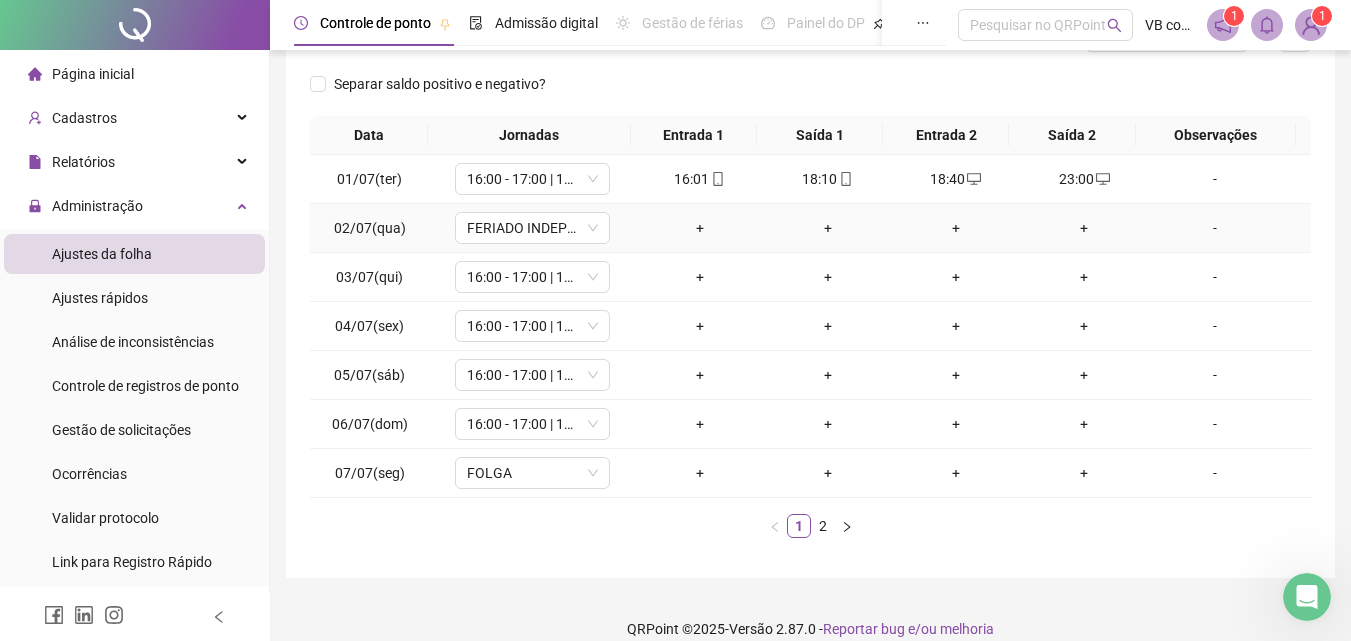 scroll, scrollTop: 313, scrollLeft: 0, axis: vertical 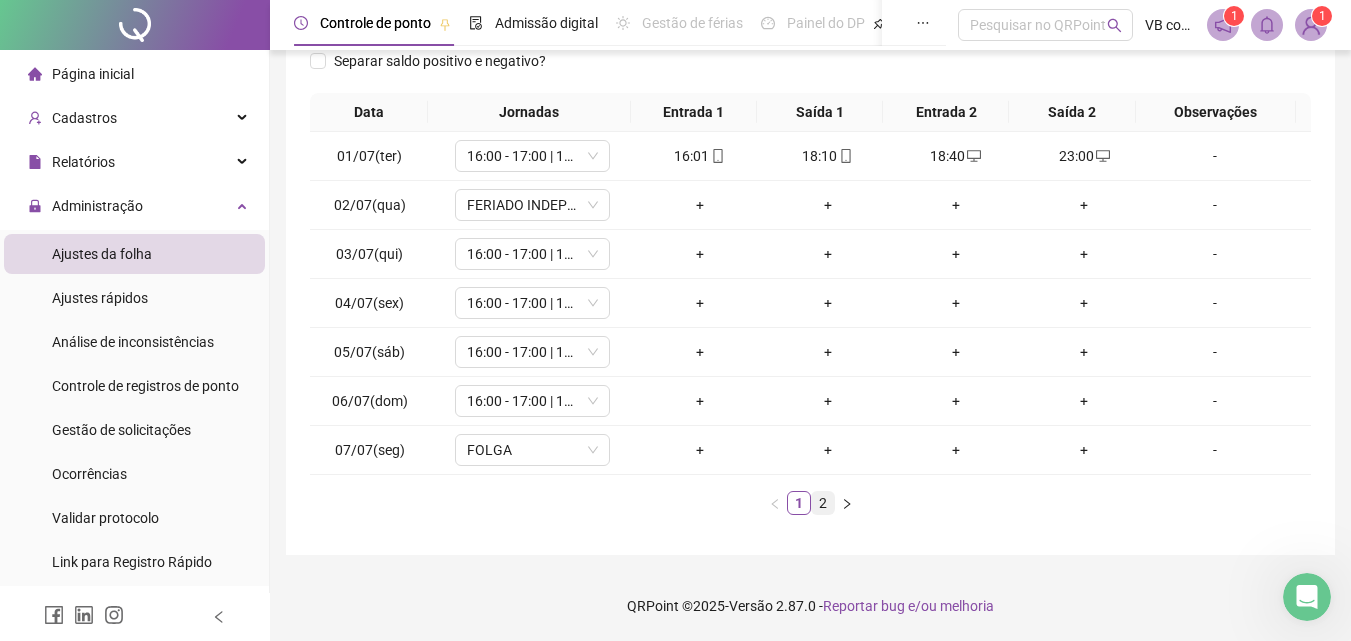 click on "2" at bounding box center [823, 503] 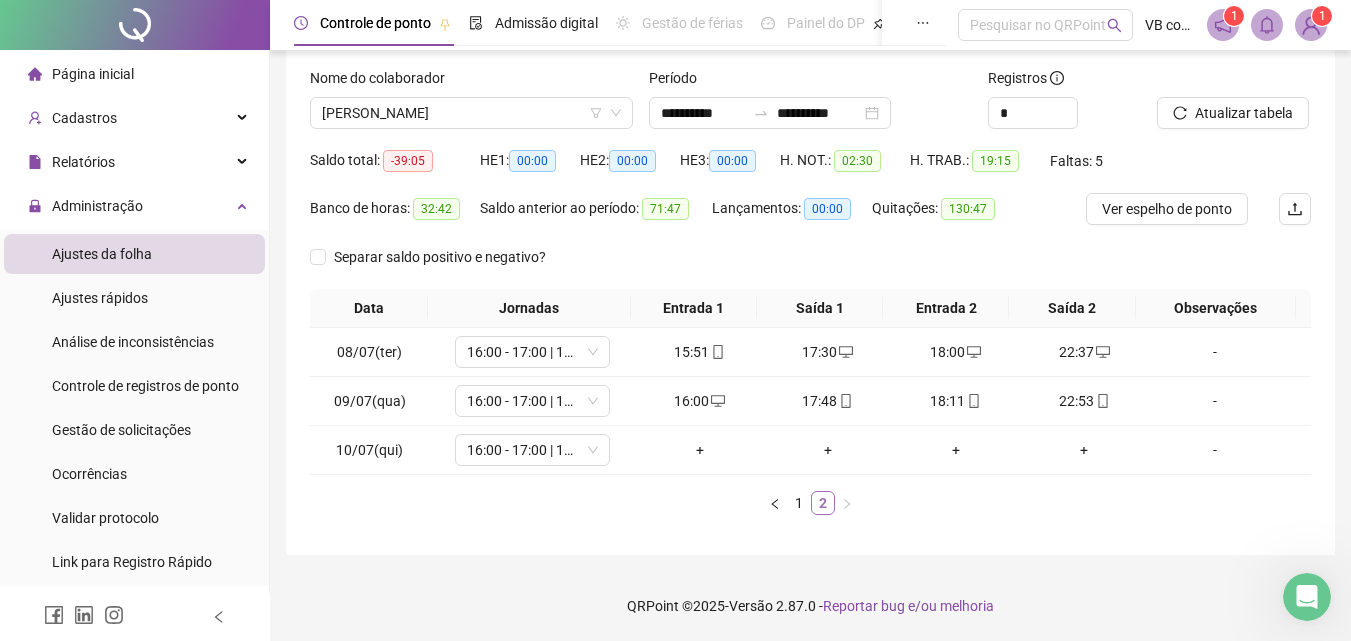 scroll, scrollTop: 117, scrollLeft: 0, axis: vertical 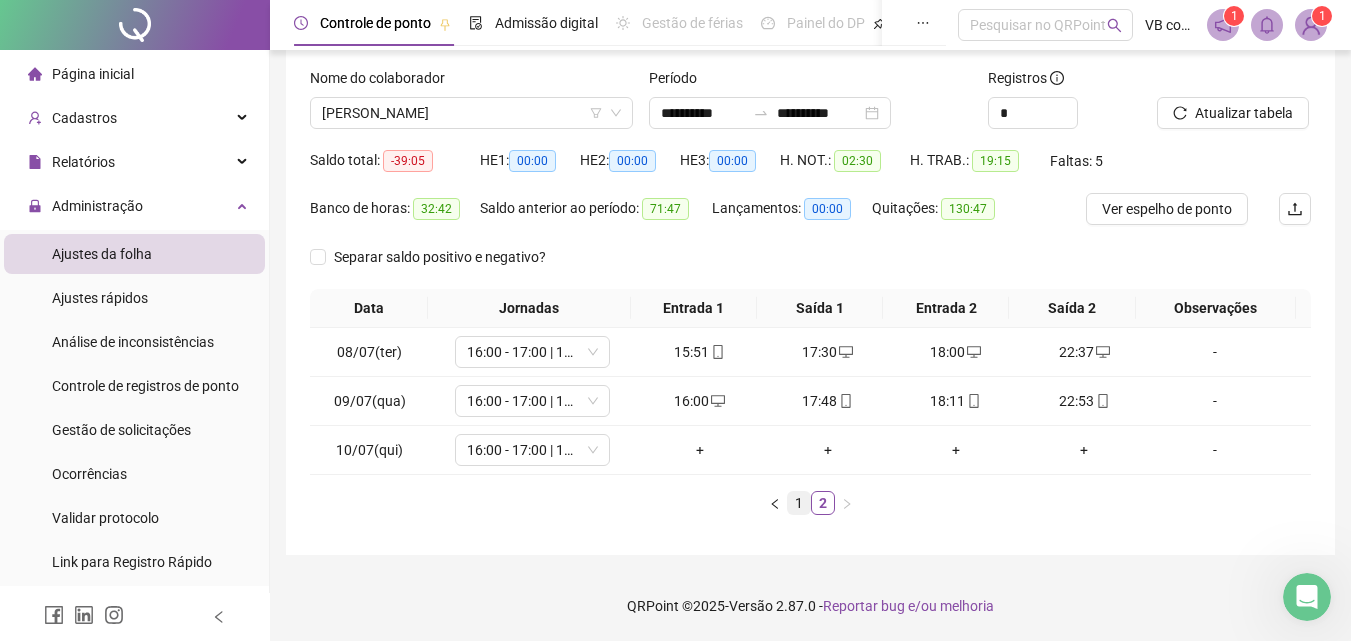 click on "1" at bounding box center (799, 503) 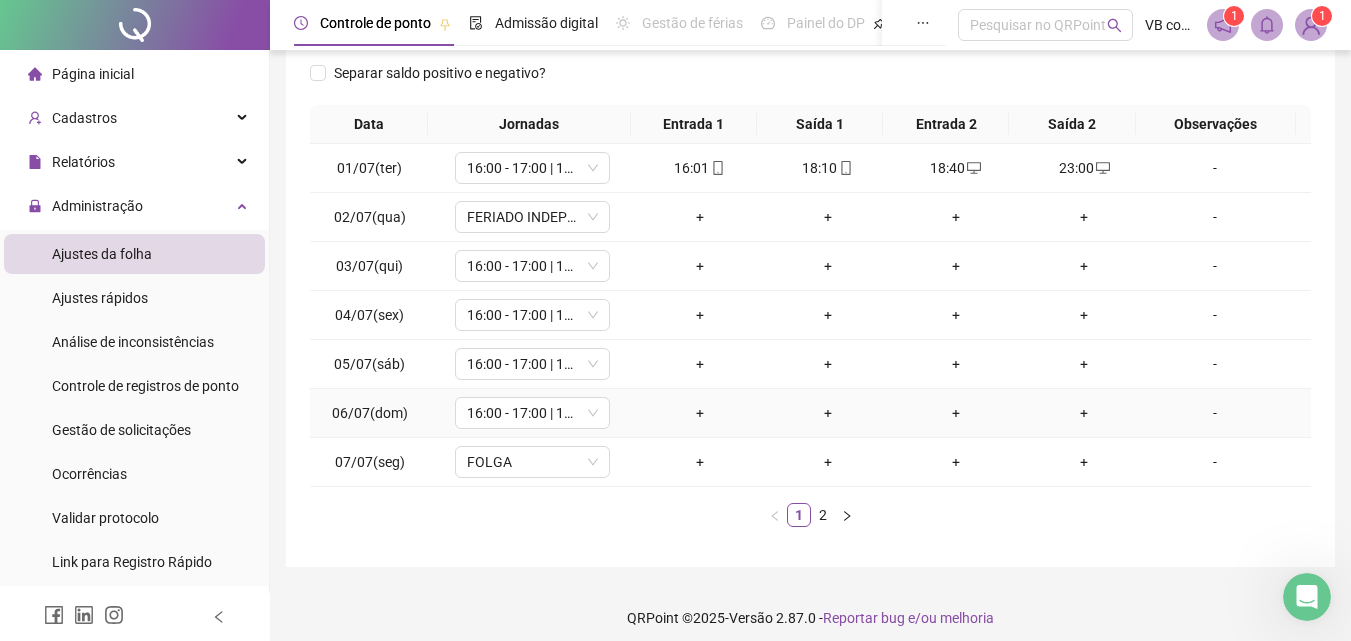 scroll, scrollTop: 313, scrollLeft: 0, axis: vertical 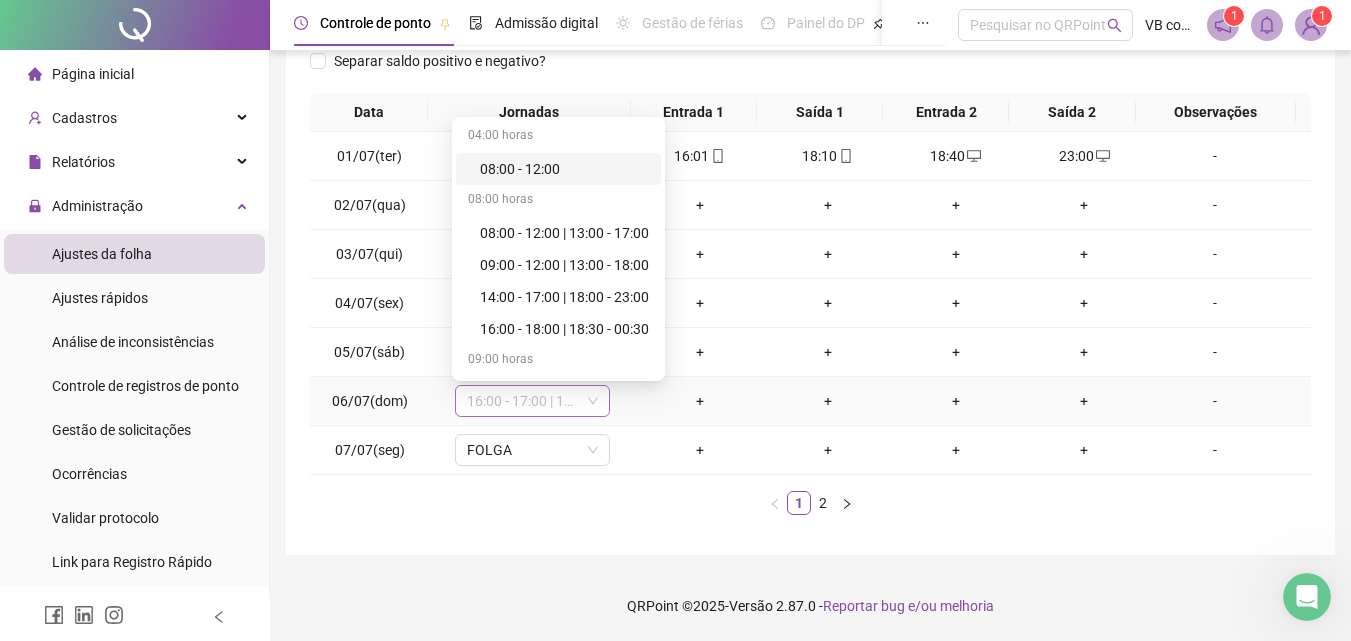 click on "16:00 - 17:00 | 17:30 - 00:10" at bounding box center (532, 401) 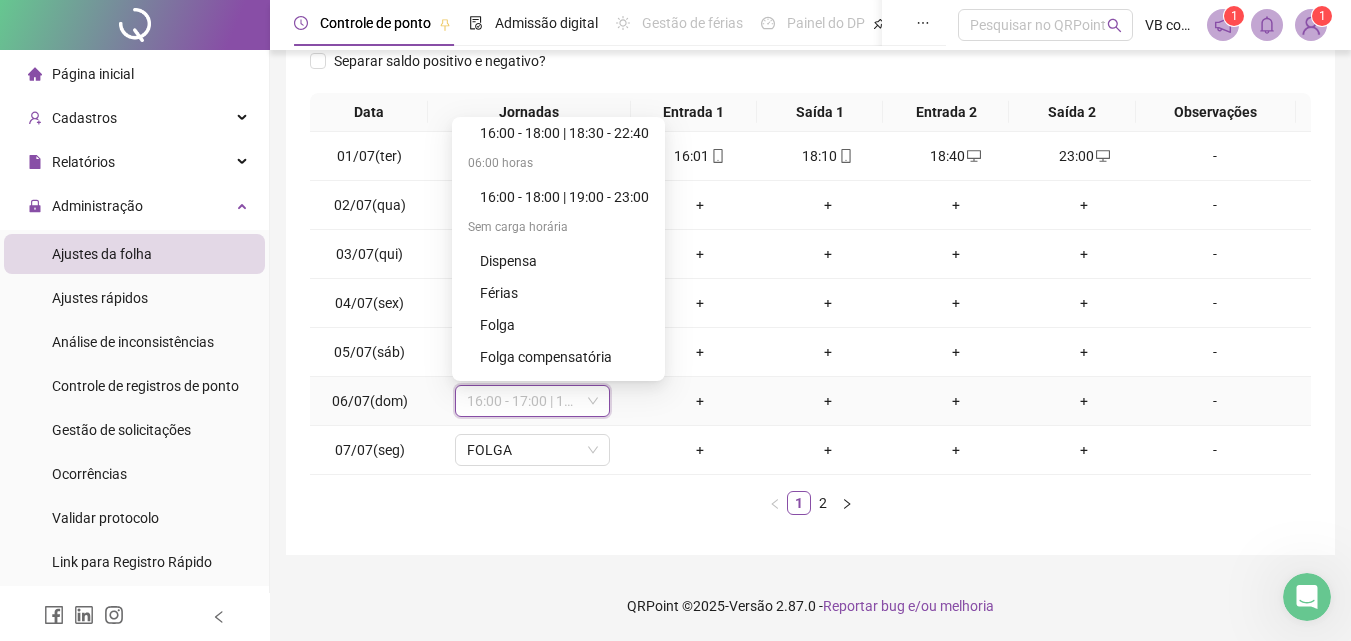 scroll, scrollTop: 928, scrollLeft: 0, axis: vertical 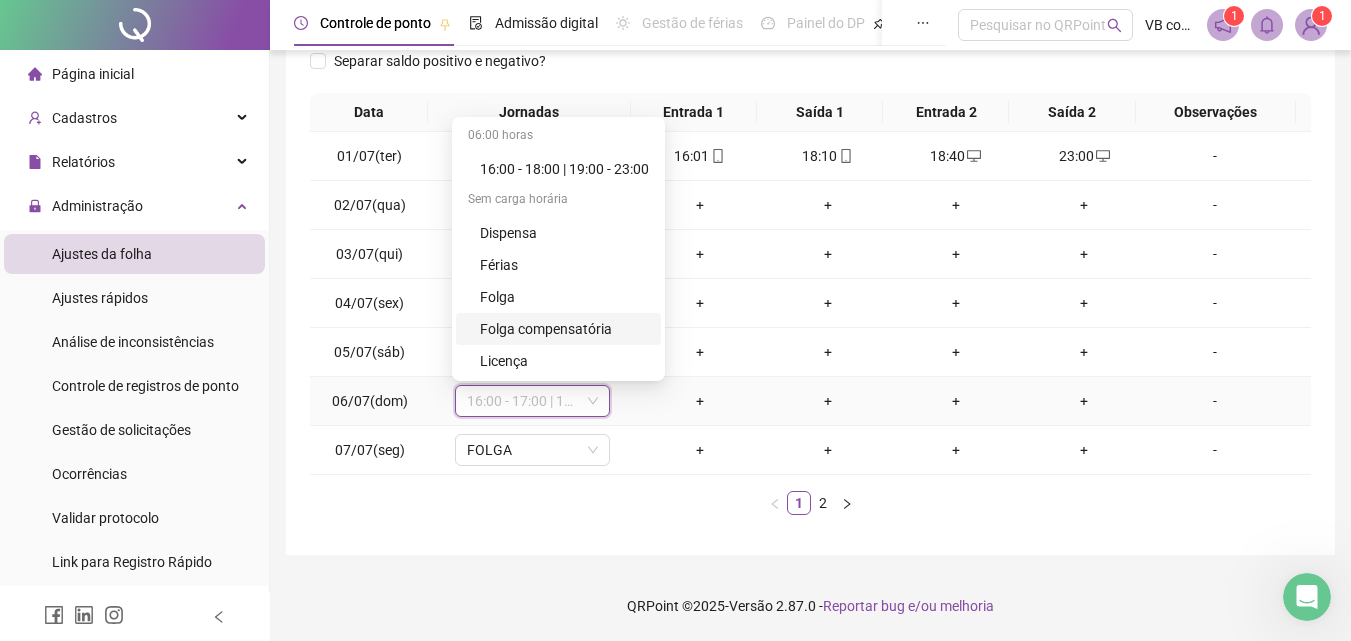 click on "Folga compensatória" at bounding box center (564, 329) 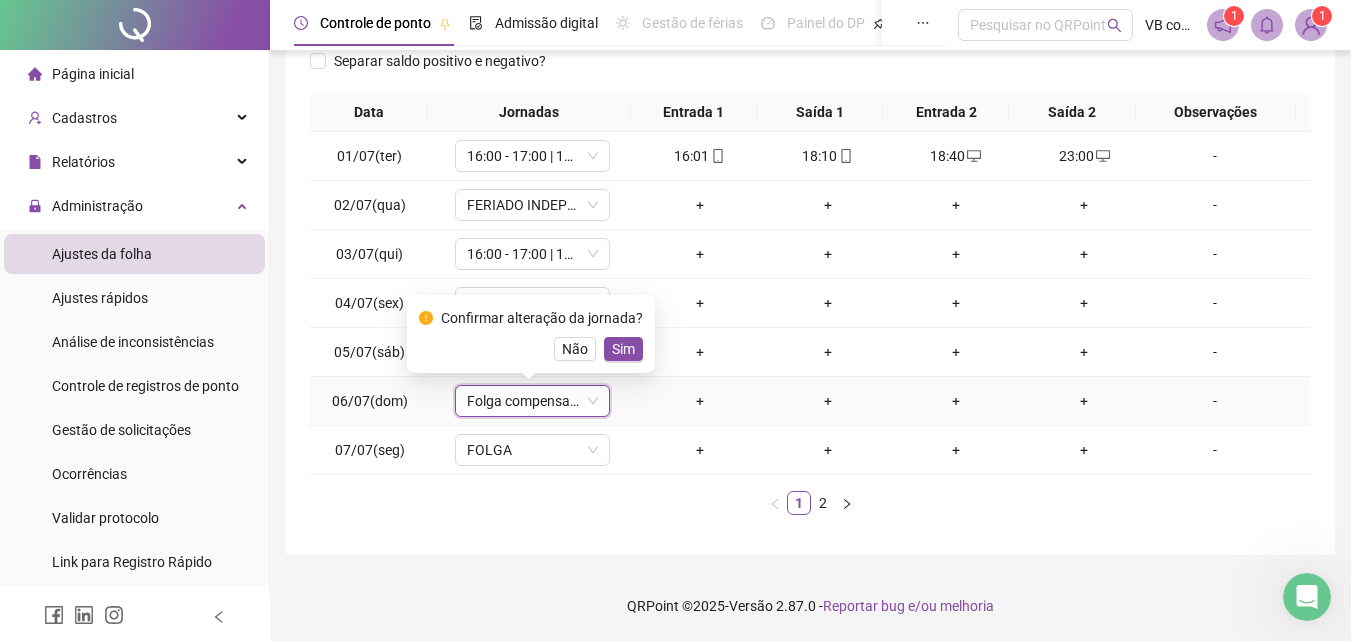 click on "Sim" at bounding box center [623, 349] 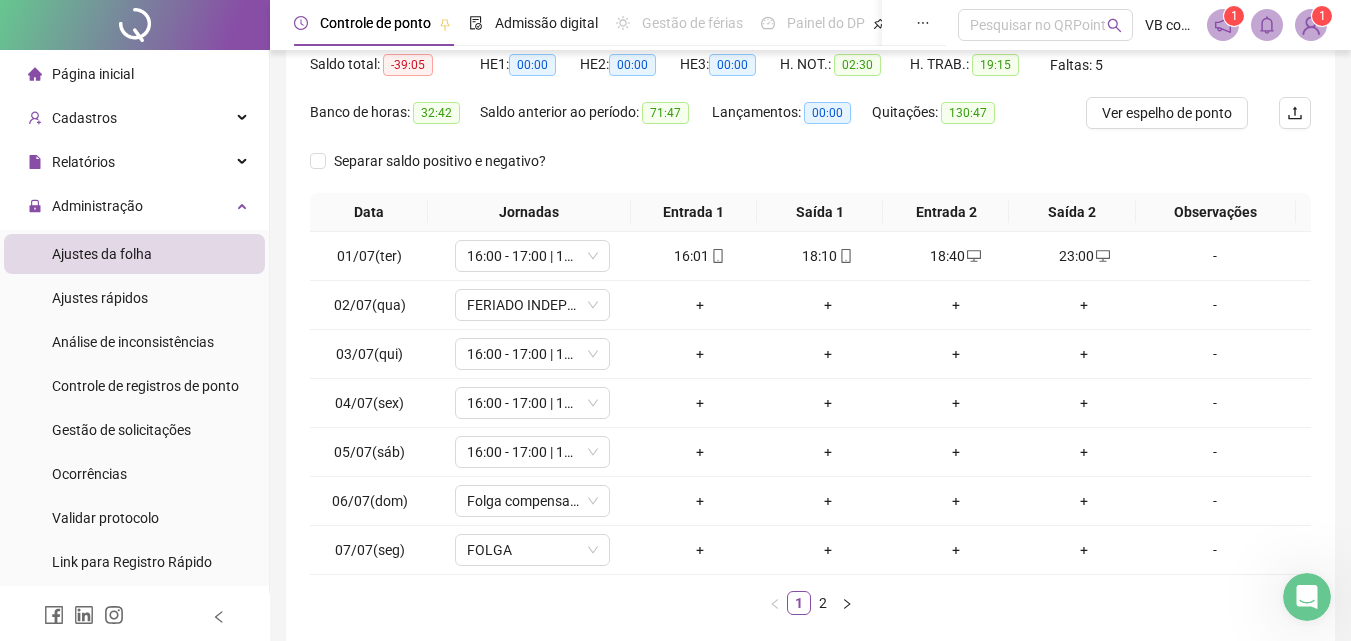 scroll, scrollTop: 13, scrollLeft: 0, axis: vertical 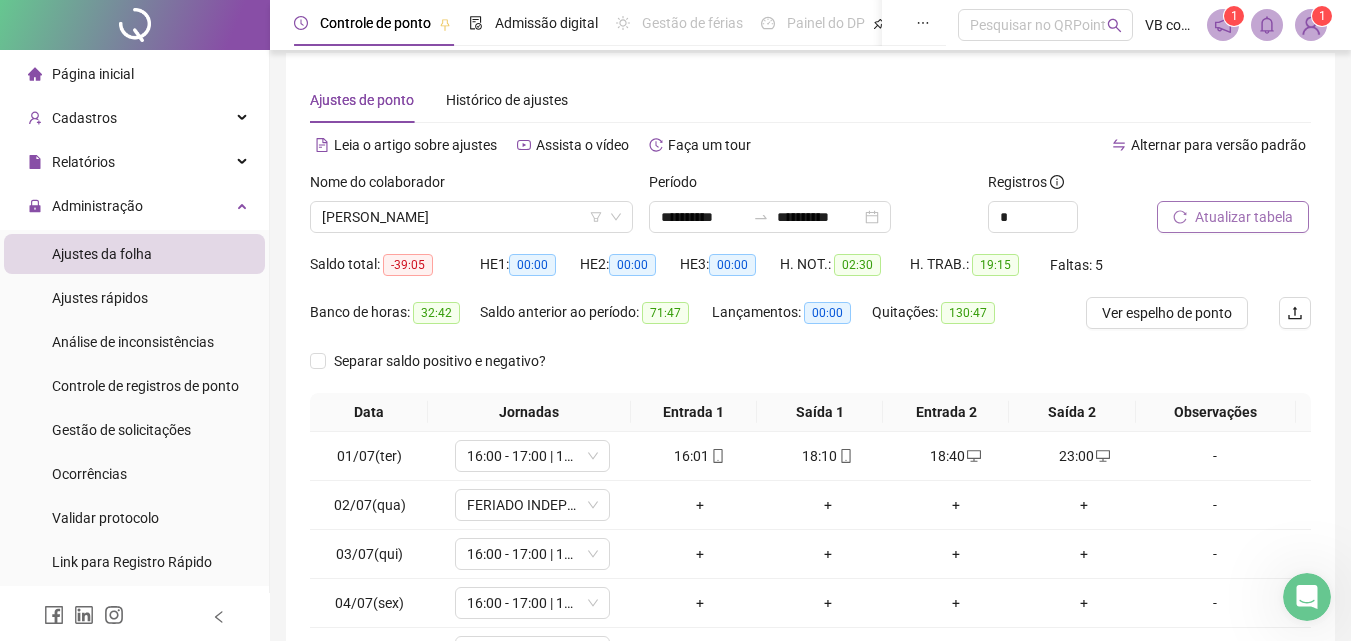 click on "Atualizar tabela" at bounding box center (1233, 217) 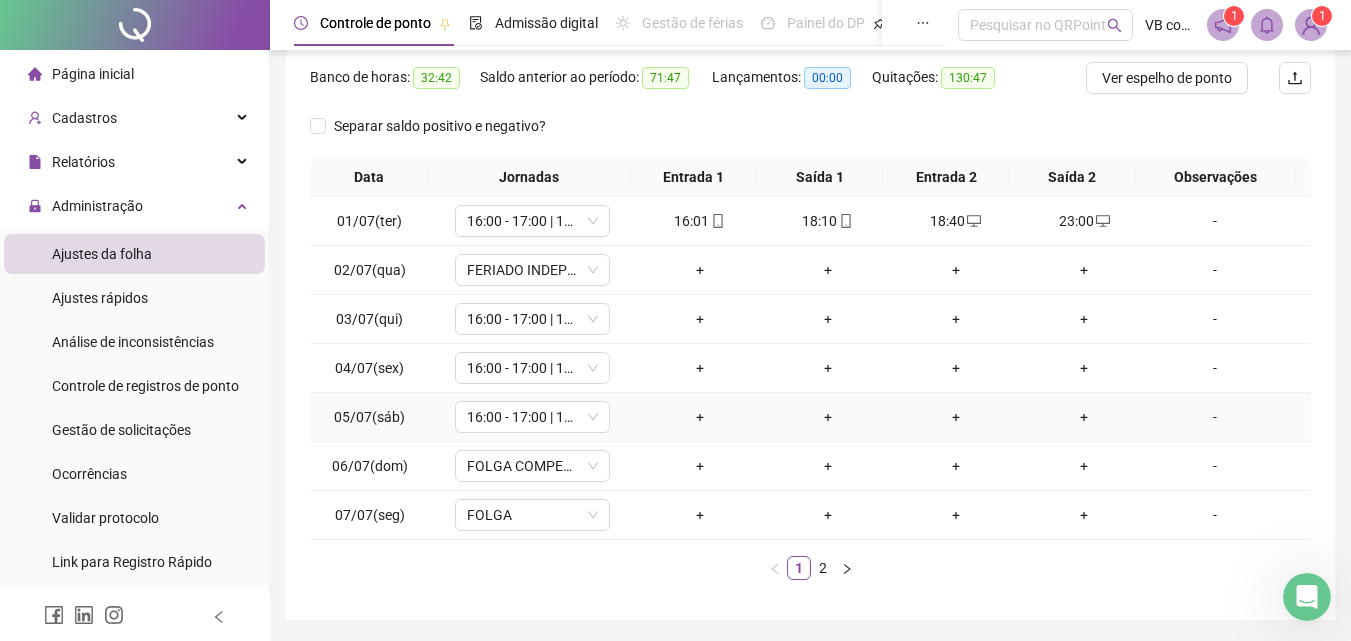 scroll, scrollTop: 213, scrollLeft: 0, axis: vertical 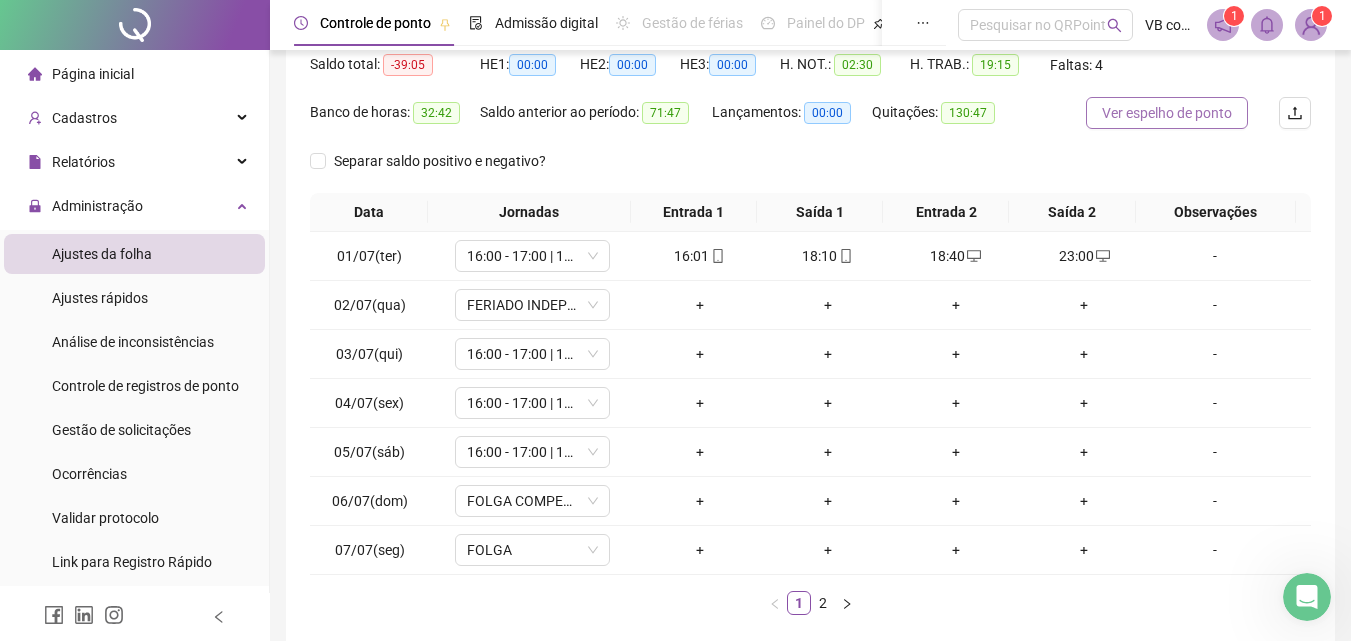 click on "Ver espelho de ponto" at bounding box center [1167, 113] 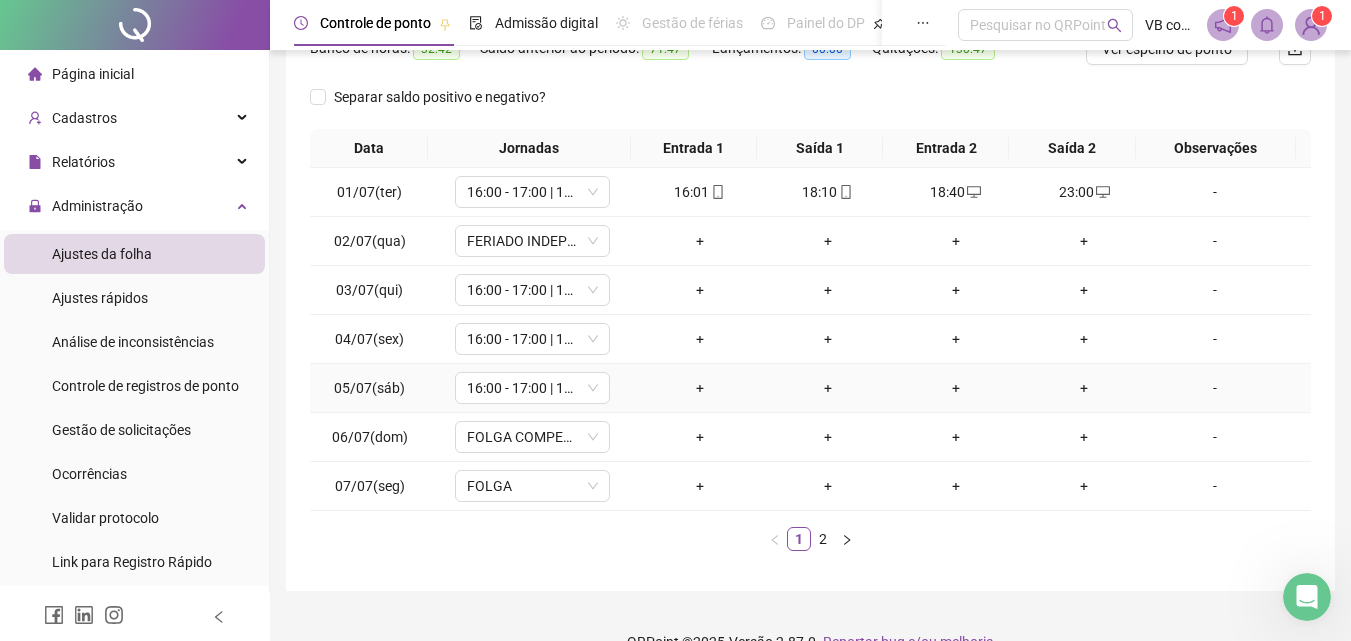 scroll, scrollTop: 313, scrollLeft: 0, axis: vertical 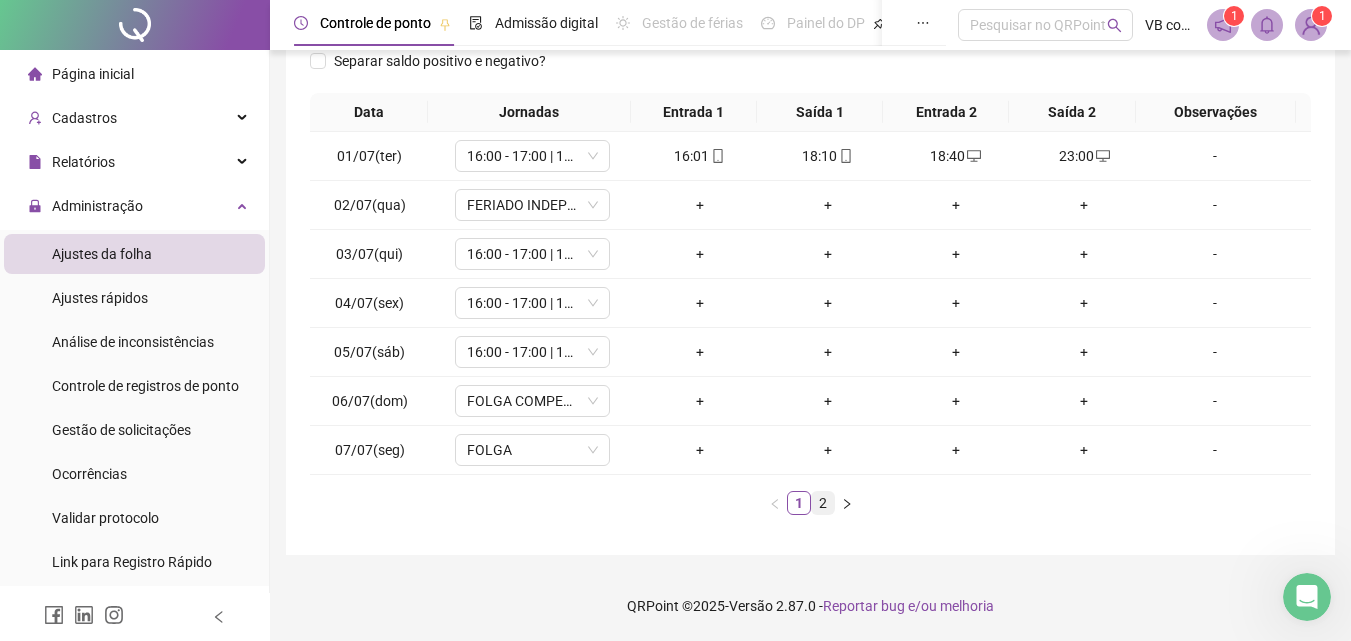 click on "2" at bounding box center [823, 503] 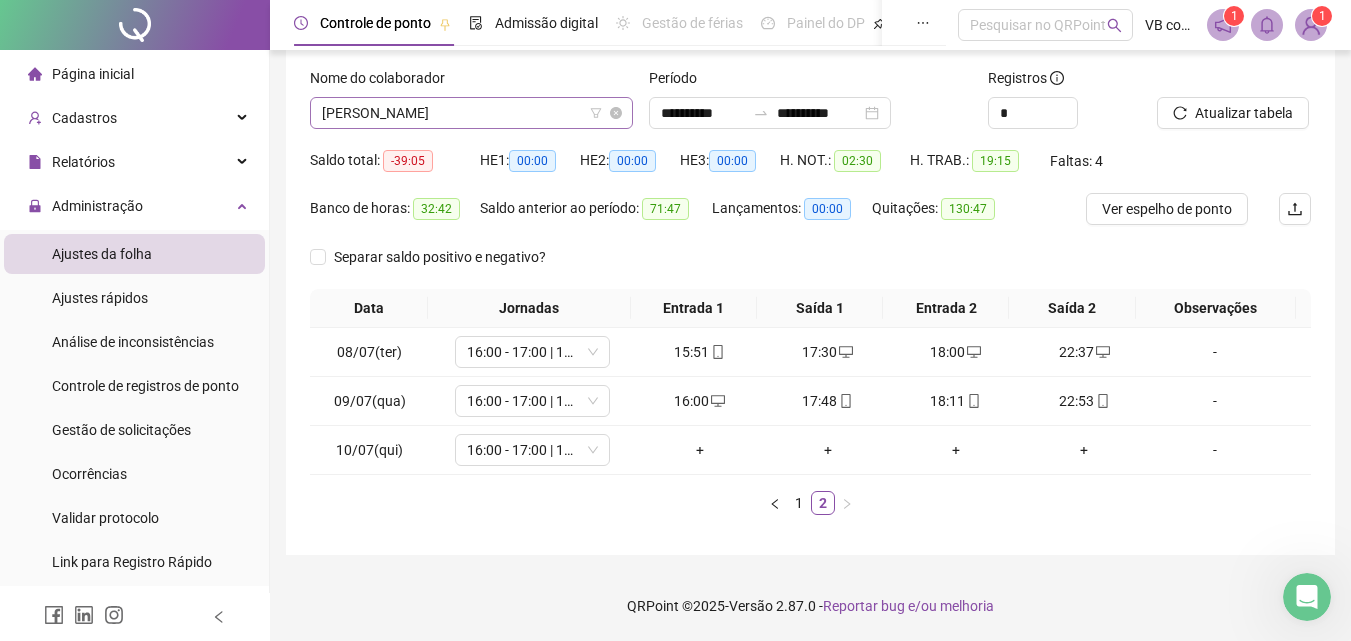 click on "[PERSON_NAME]" at bounding box center (471, 113) 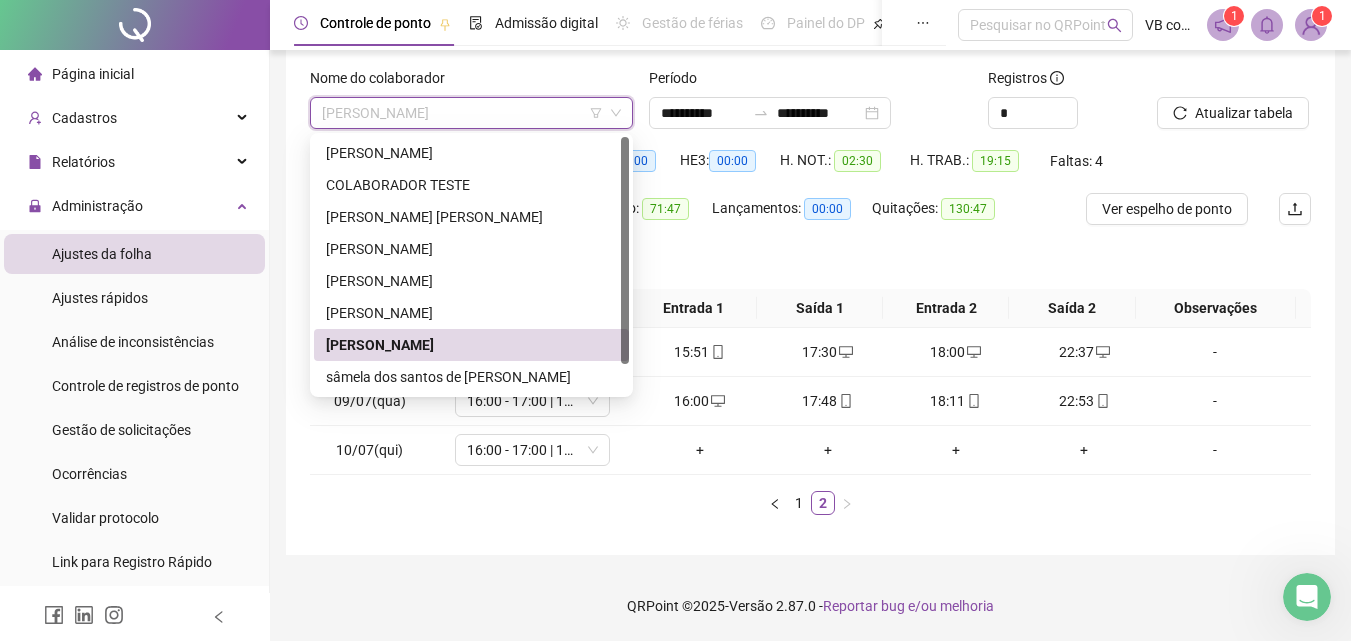 scroll, scrollTop: 32, scrollLeft: 0, axis: vertical 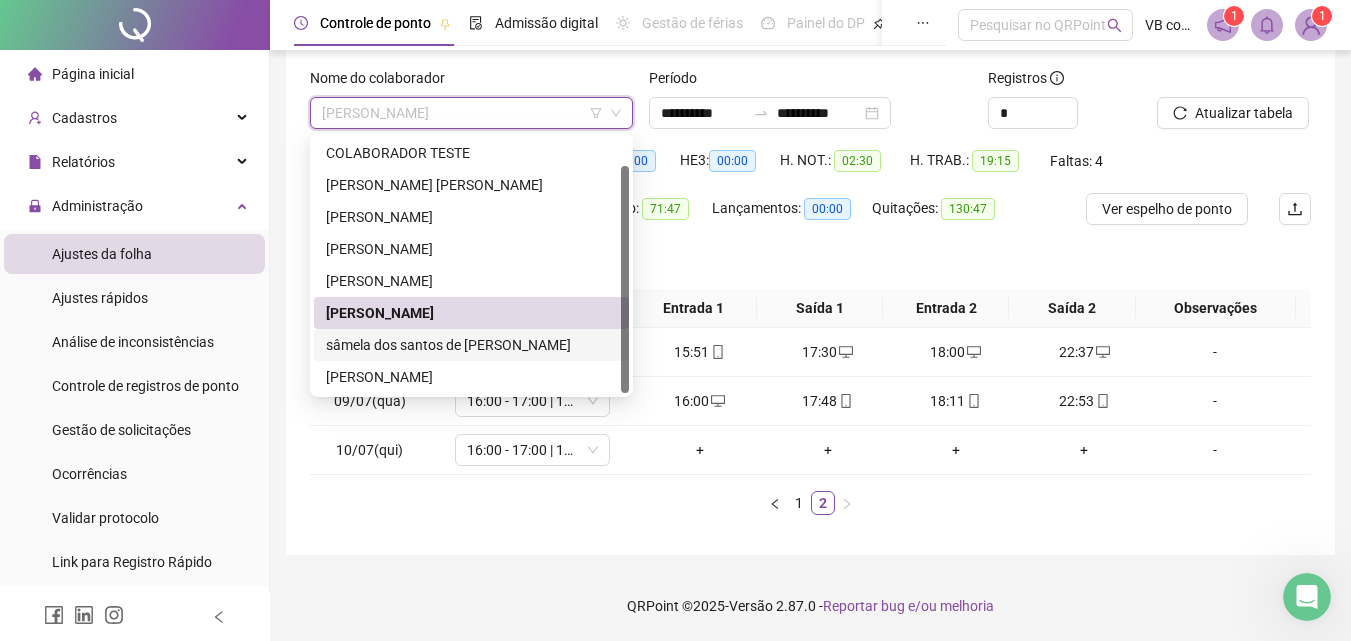 click on "sâmela dos santos de [PERSON_NAME]" at bounding box center (471, 345) 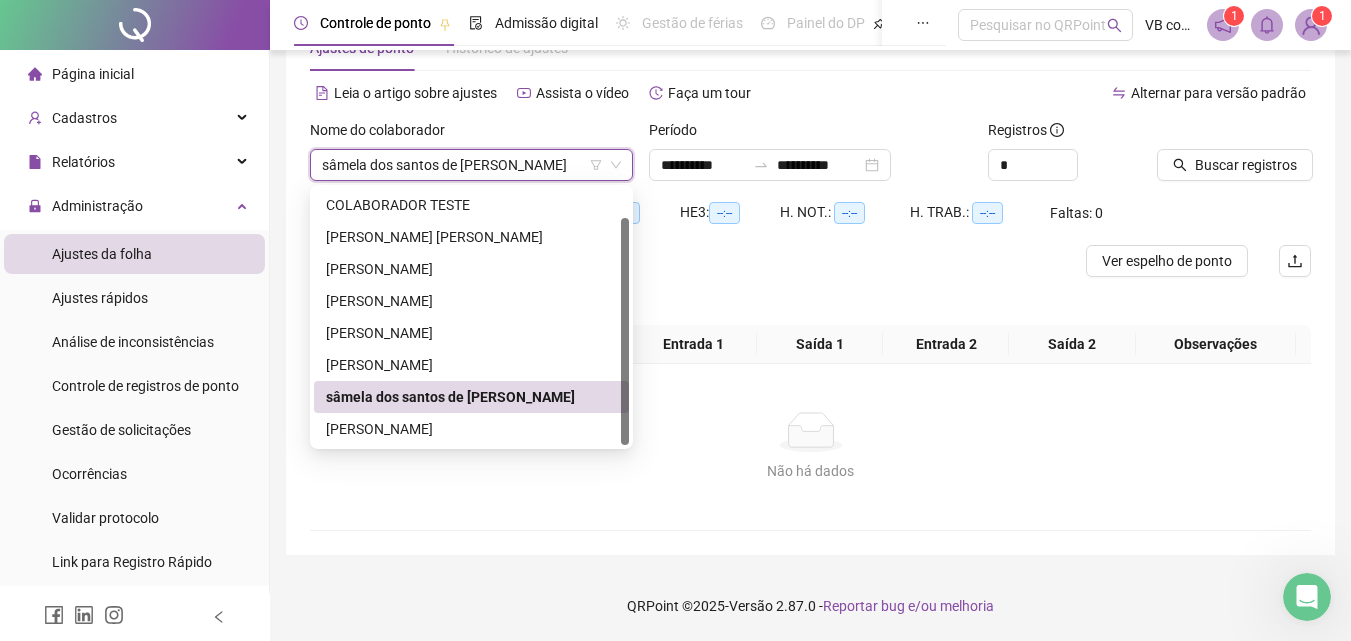 scroll, scrollTop: 65, scrollLeft: 0, axis: vertical 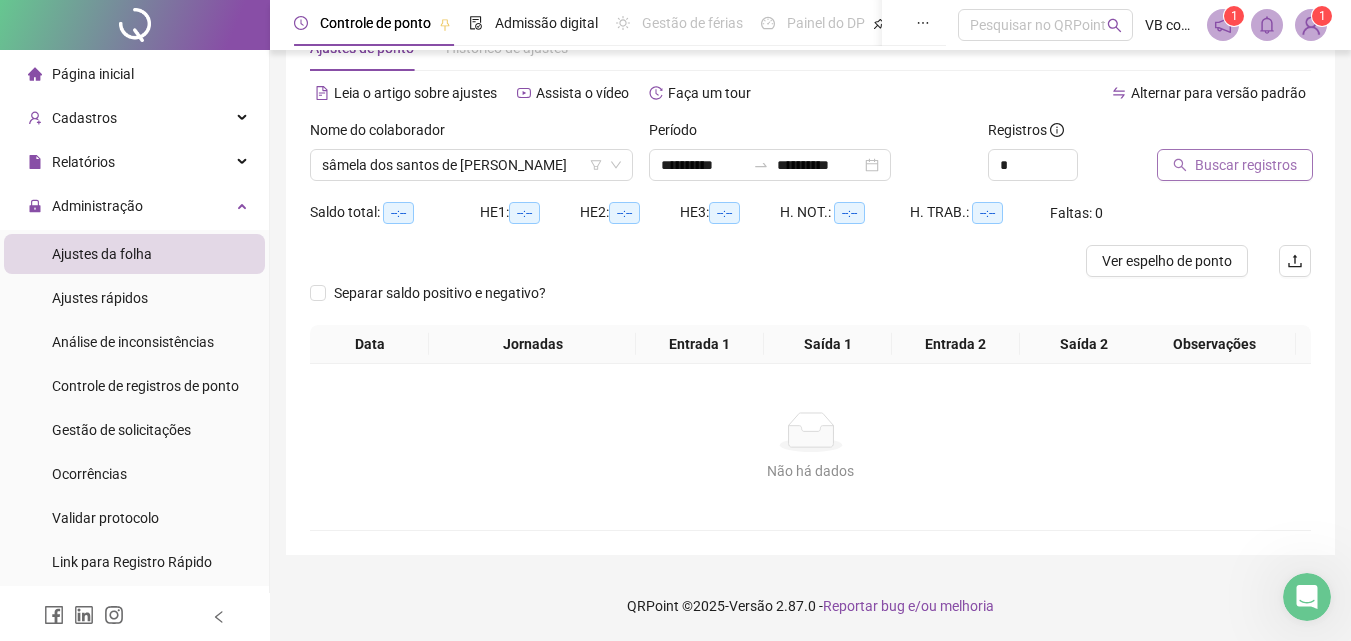 click on "Buscar registros" at bounding box center [1246, 165] 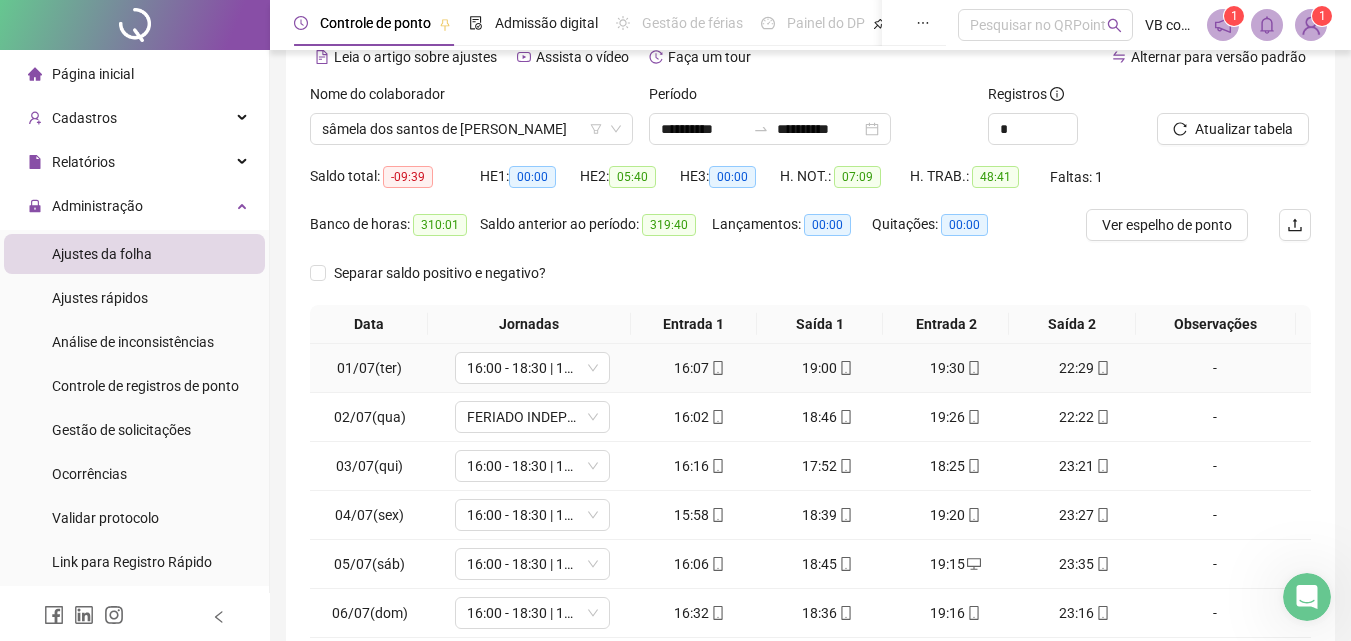 scroll, scrollTop: 65, scrollLeft: 0, axis: vertical 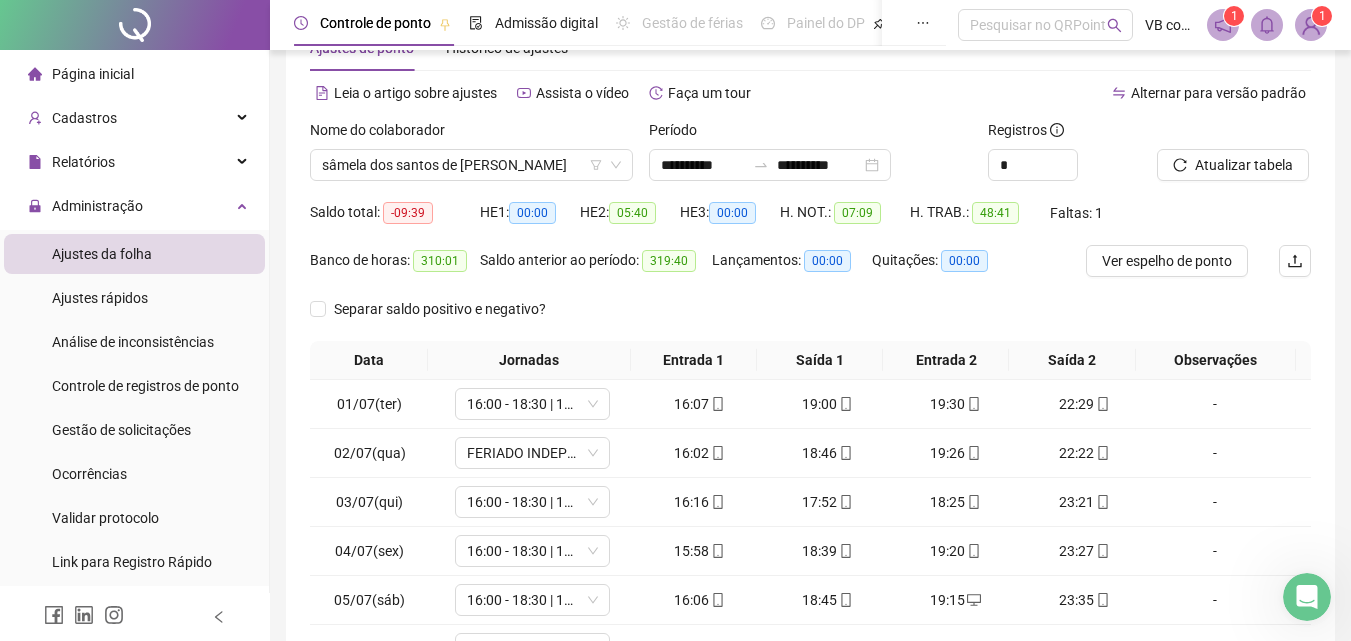 click on "Atualizar tabela" at bounding box center (1234, 158) 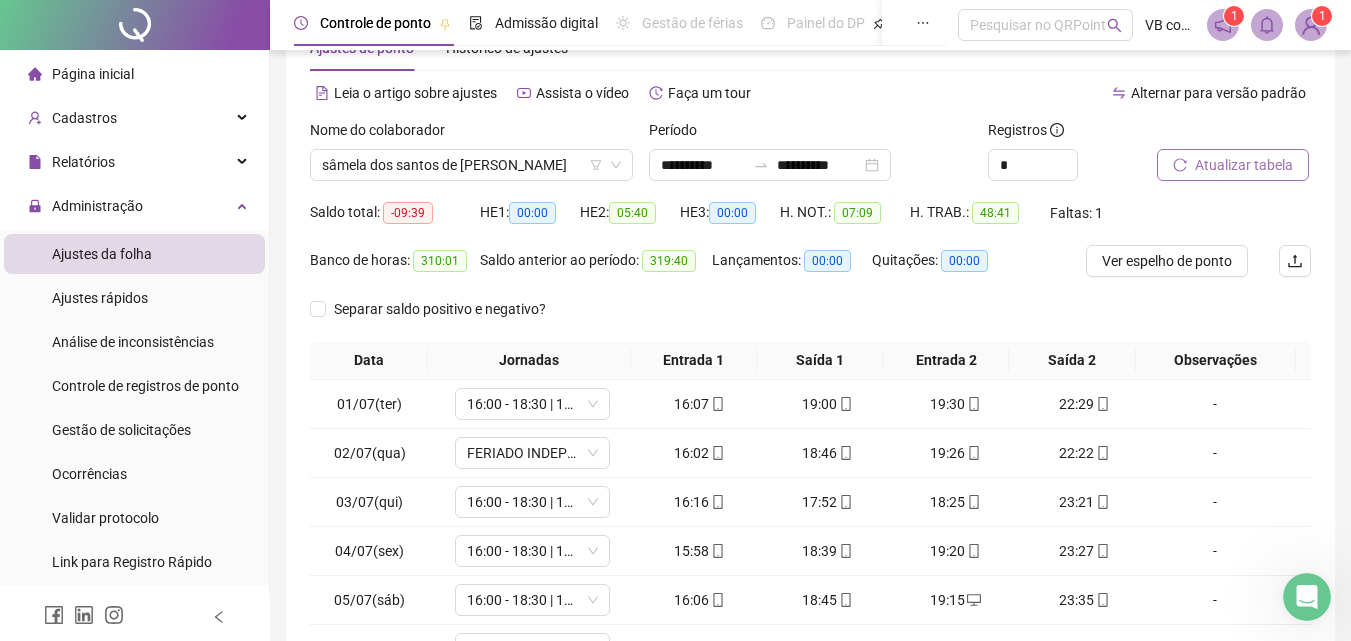 click on "Atualizar tabela" at bounding box center (1233, 165) 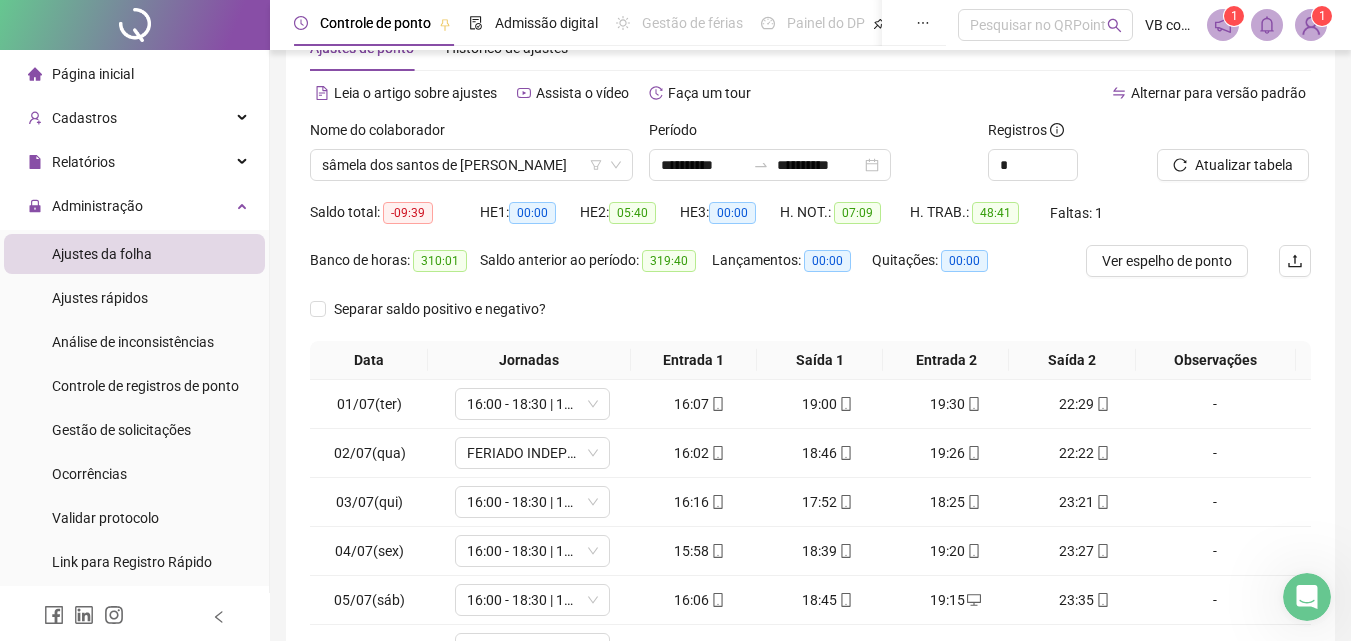 click on "Quitações:   00:00" at bounding box center (942, 261) 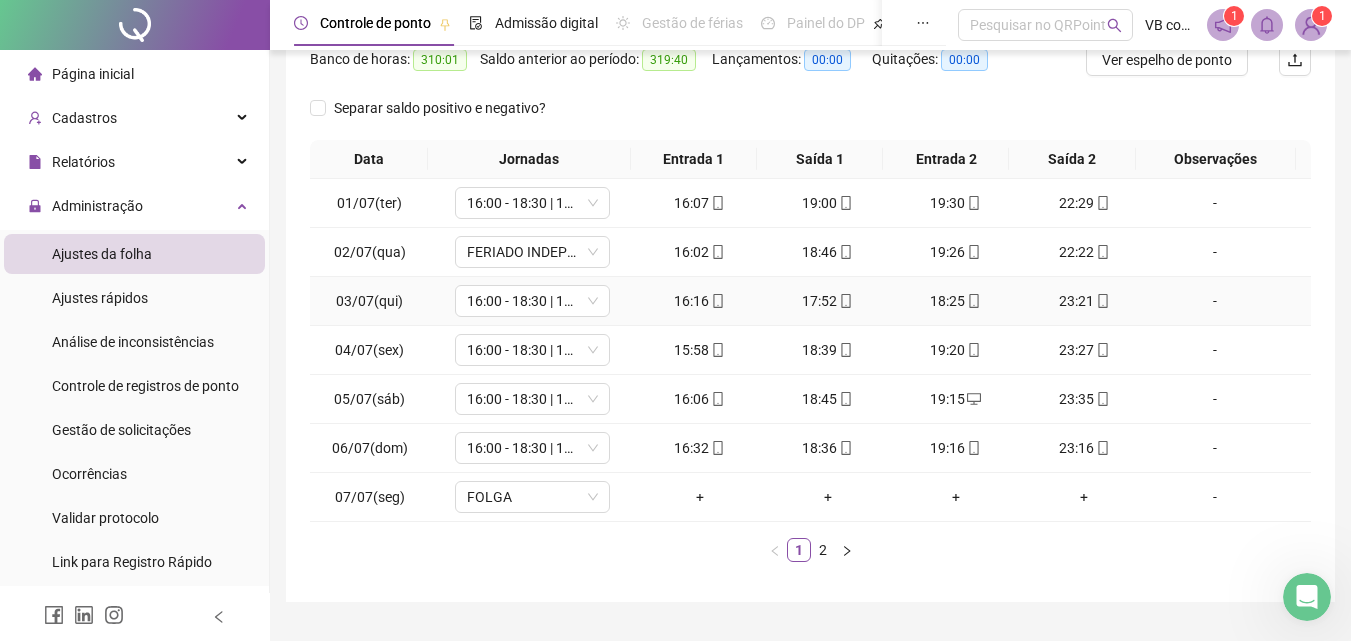scroll, scrollTop: 313, scrollLeft: 0, axis: vertical 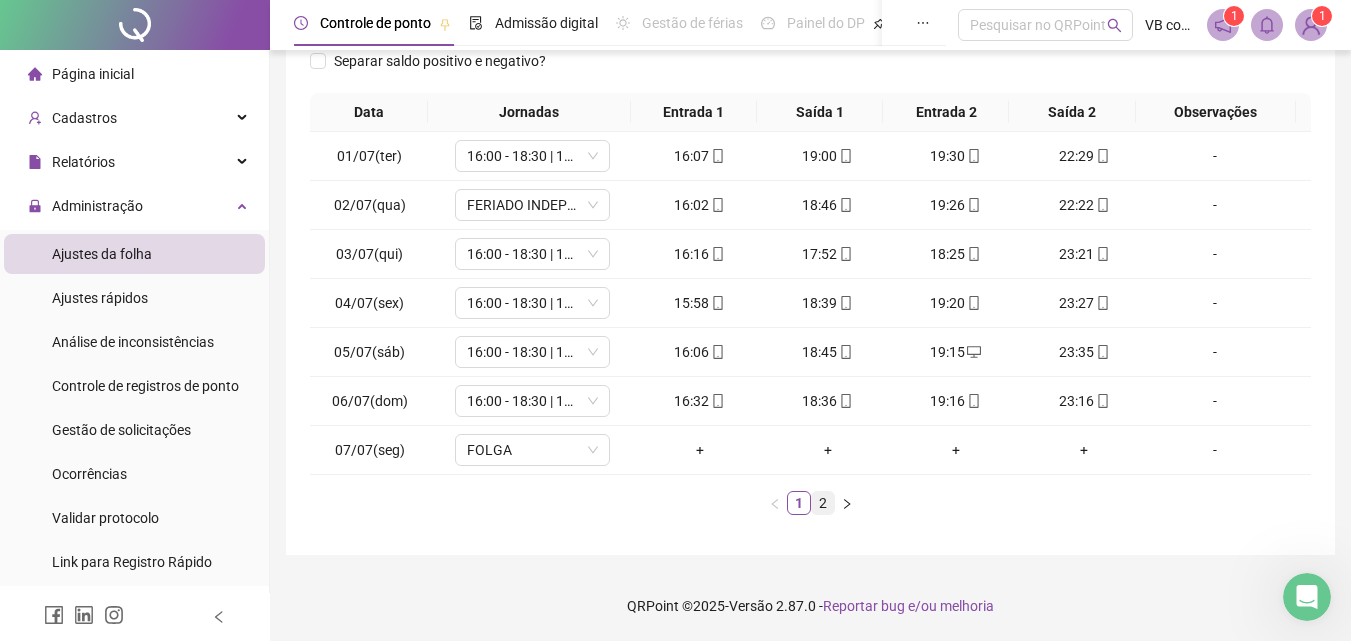 click on "2" at bounding box center (823, 503) 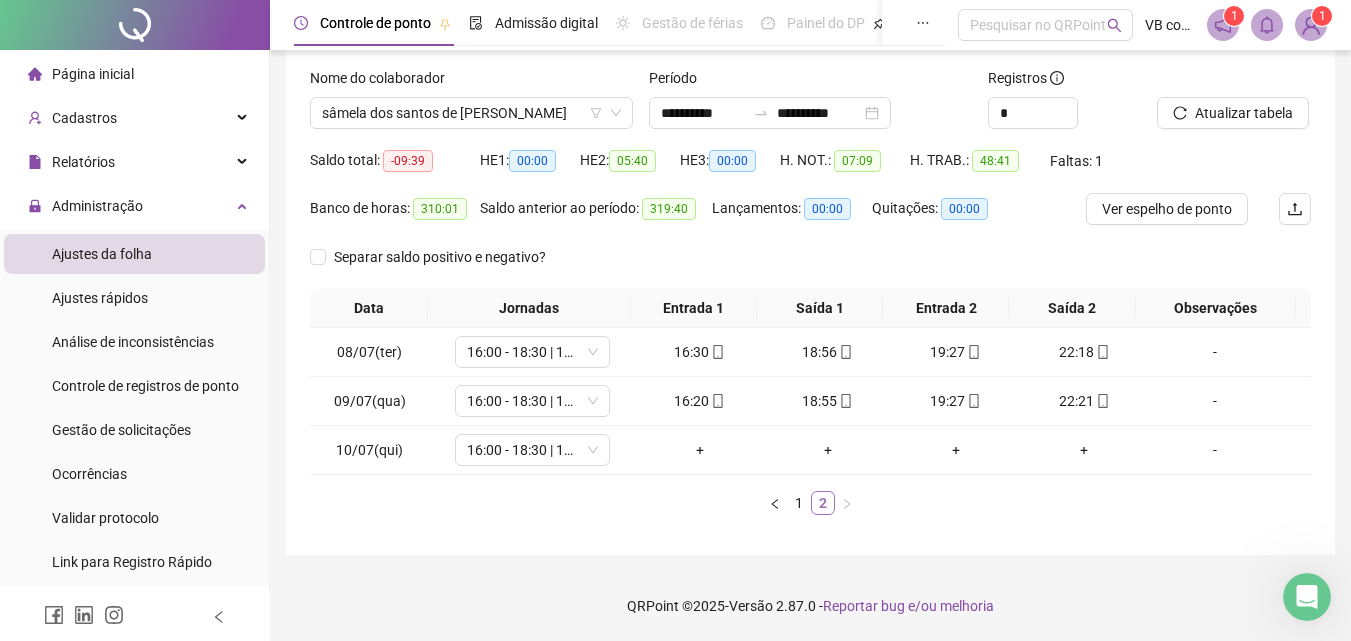 scroll, scrollTop: 117, scrollLeft: 0, axis: vertical 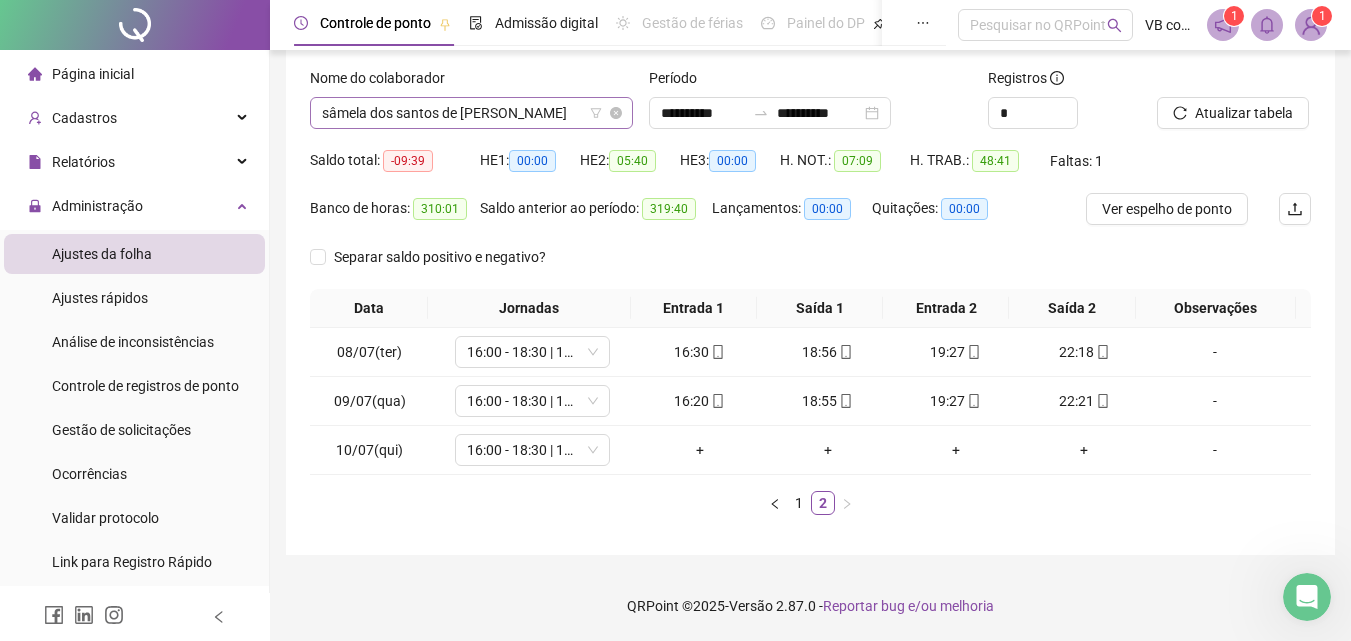 click on "sâmela dos santos de [PERSON_NAME]" at bounding box center (471, 113) 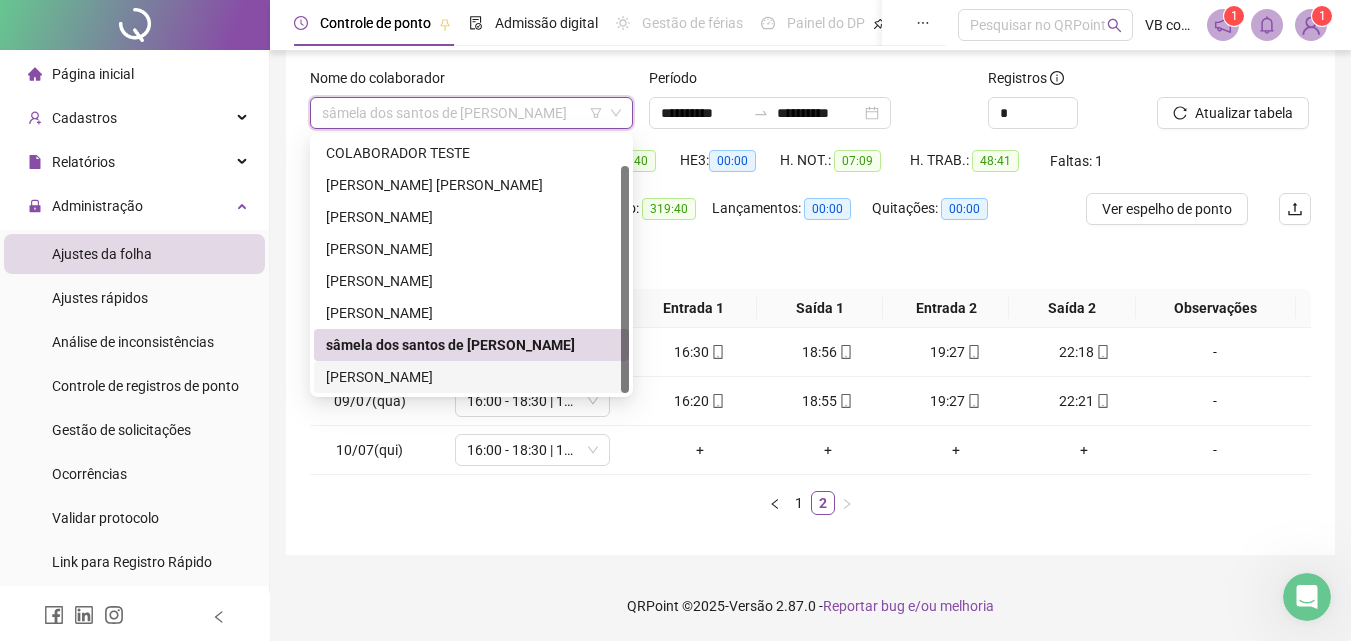 click on "[PERSON_NAME]" at bounding box center (471, 377) 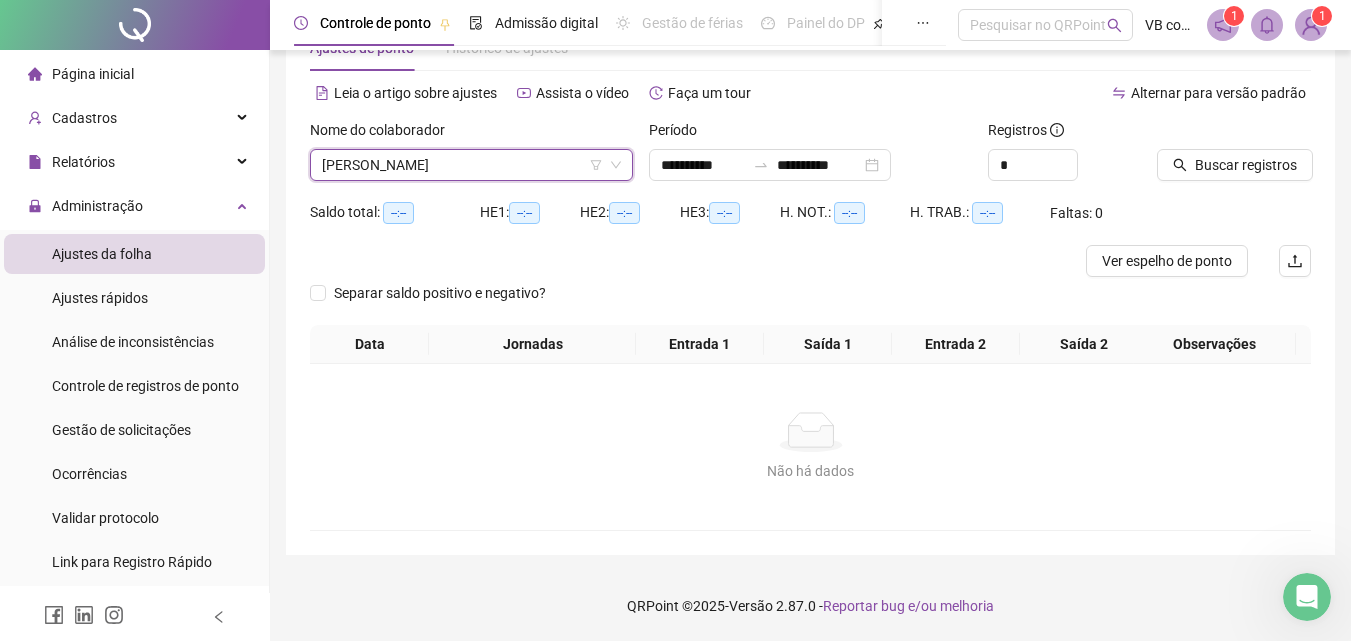 scroll, scrollTop: 65, scrollLeft: 0, axis: vertical 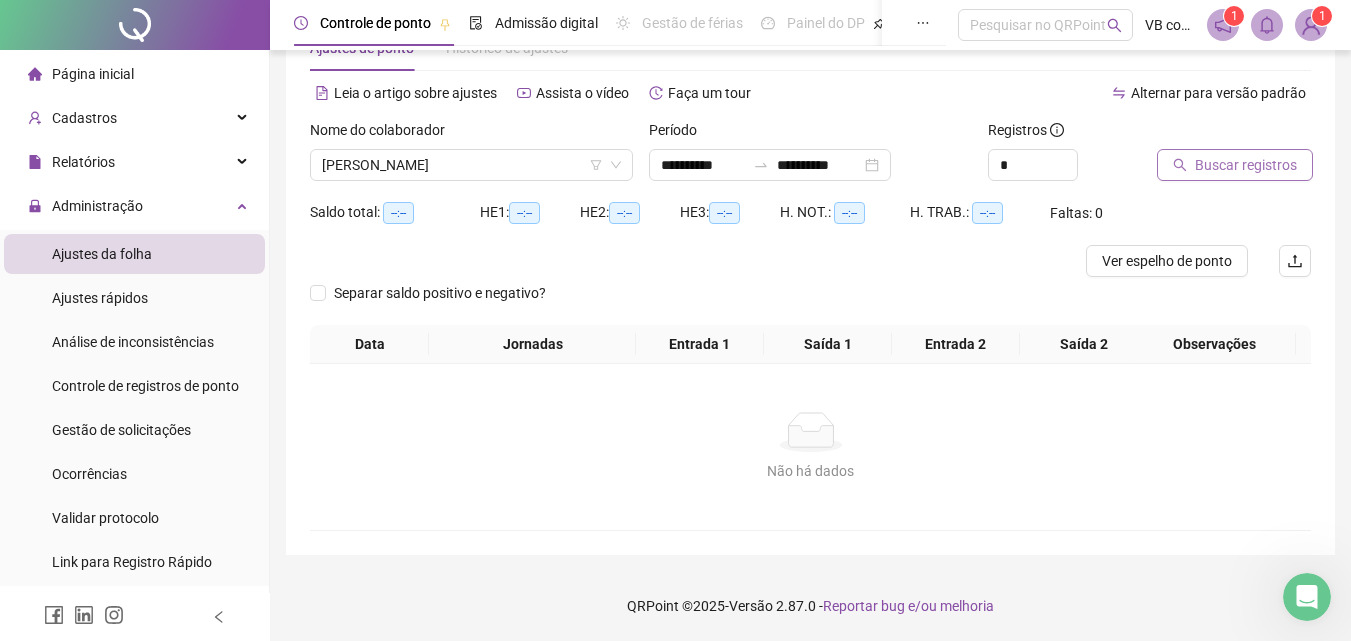 click on "Buscar registros" at bounding box center [1235, 165] 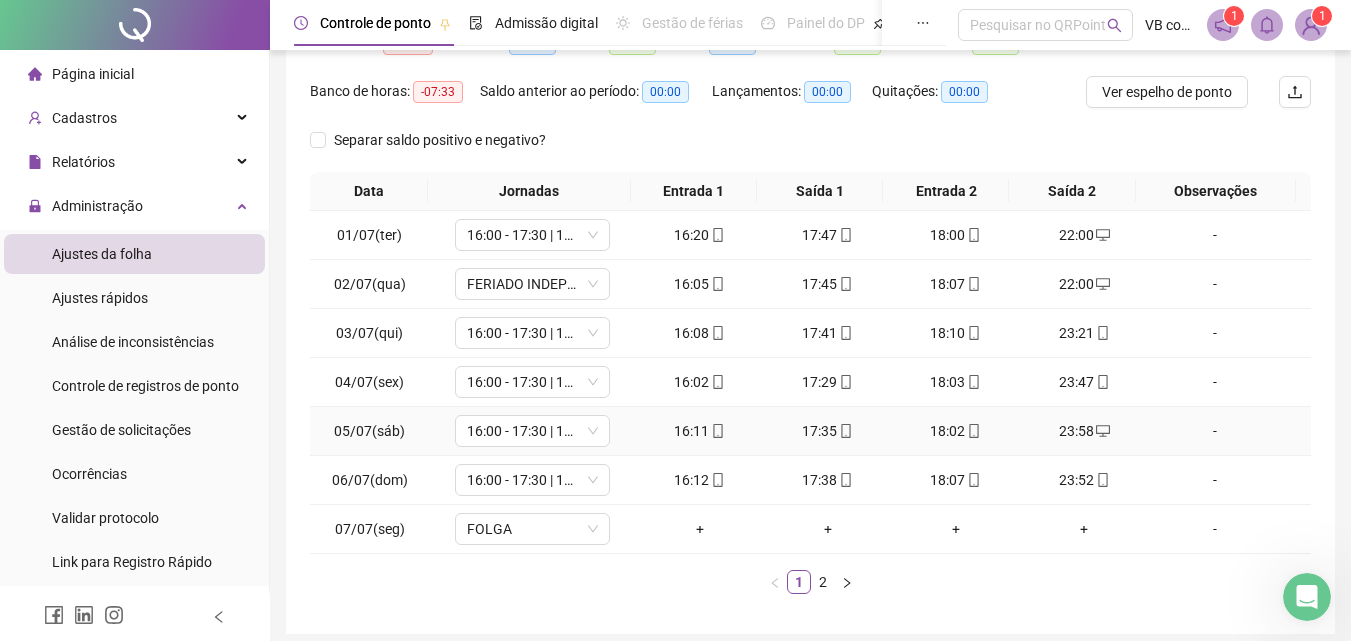 scroll, scrollTop: 265, scrollLeft: 0, axis: vertical 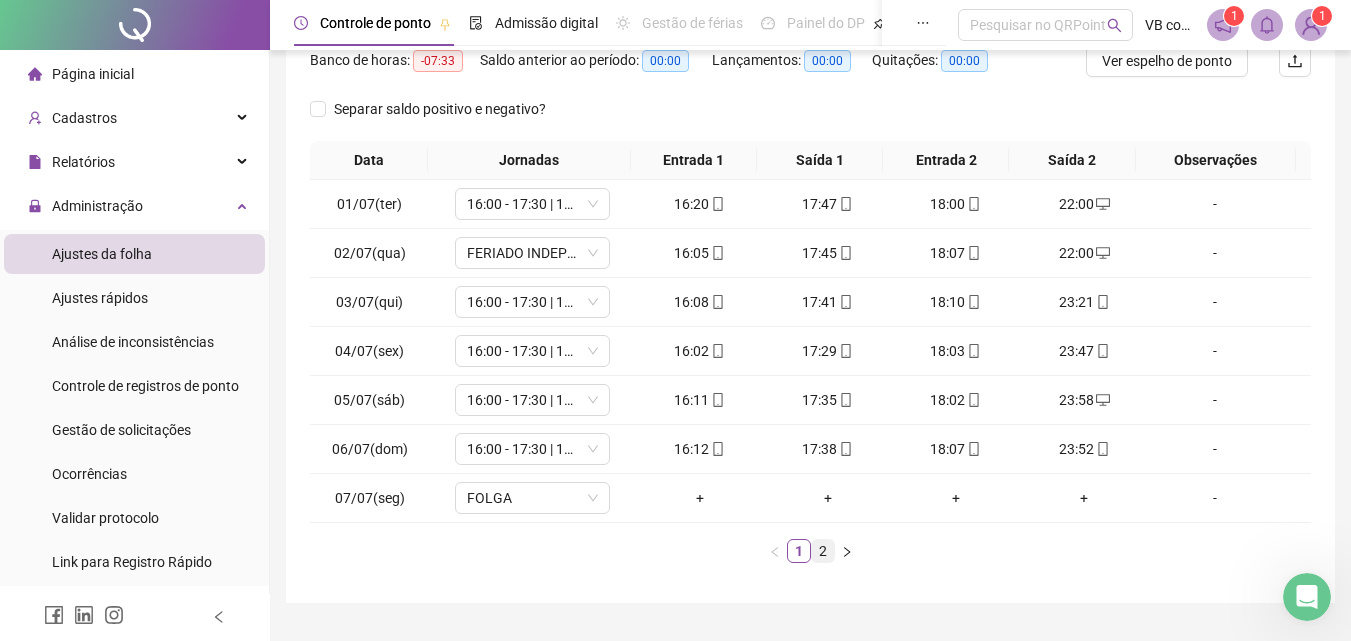 click on "2" at bounding box center [823, 551] 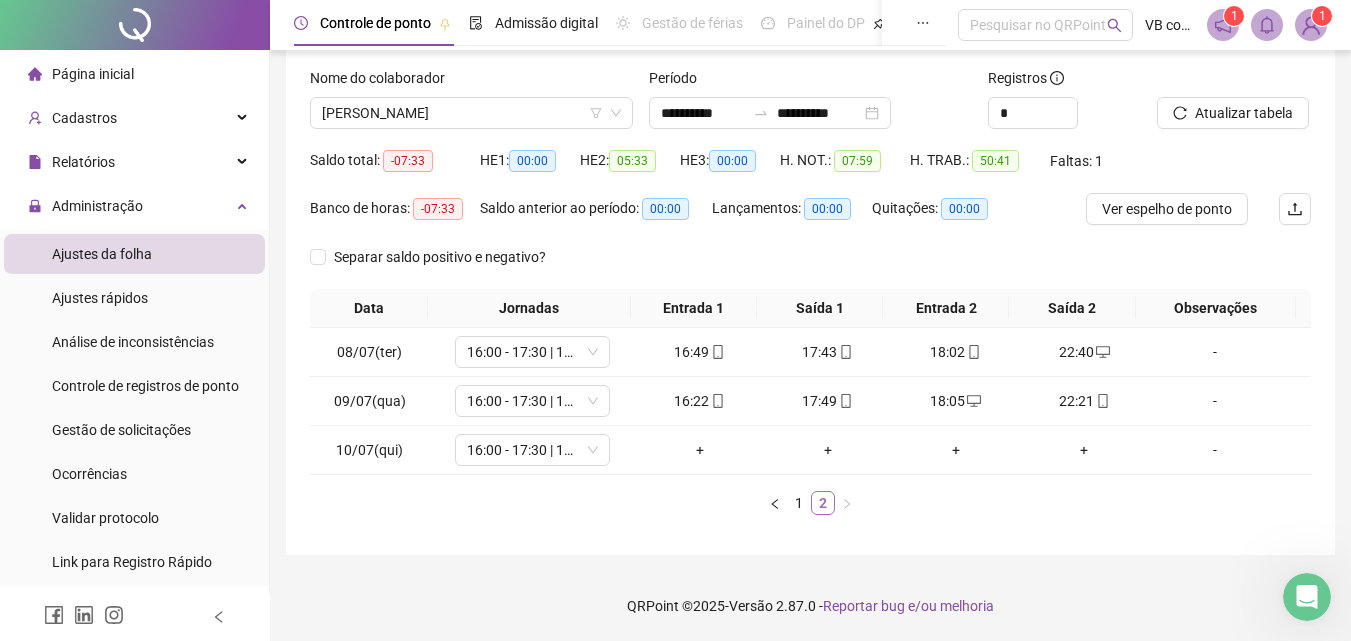 scroll, scrollTop: 117, scrollLeft: 0, axis: vertical 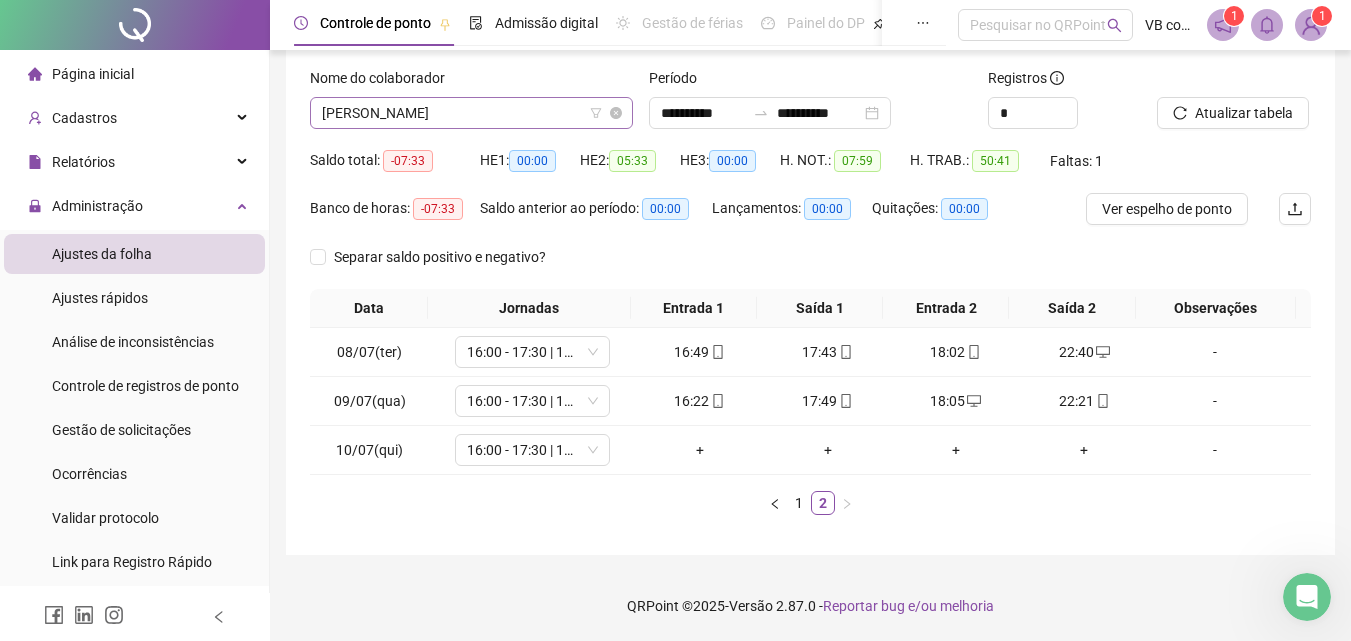 click on "[PERSON_NAME]" at bounding box center (471, 113) 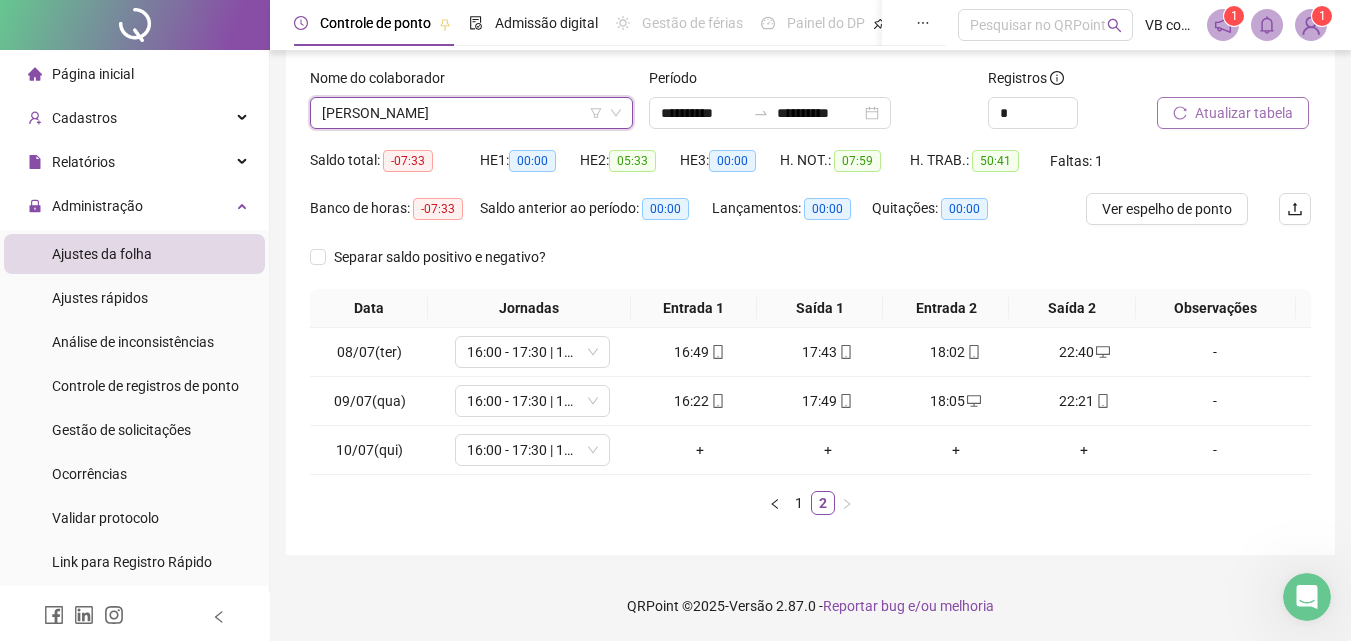 click on "Atualizar tabela" at bounding box center [1244, 113] 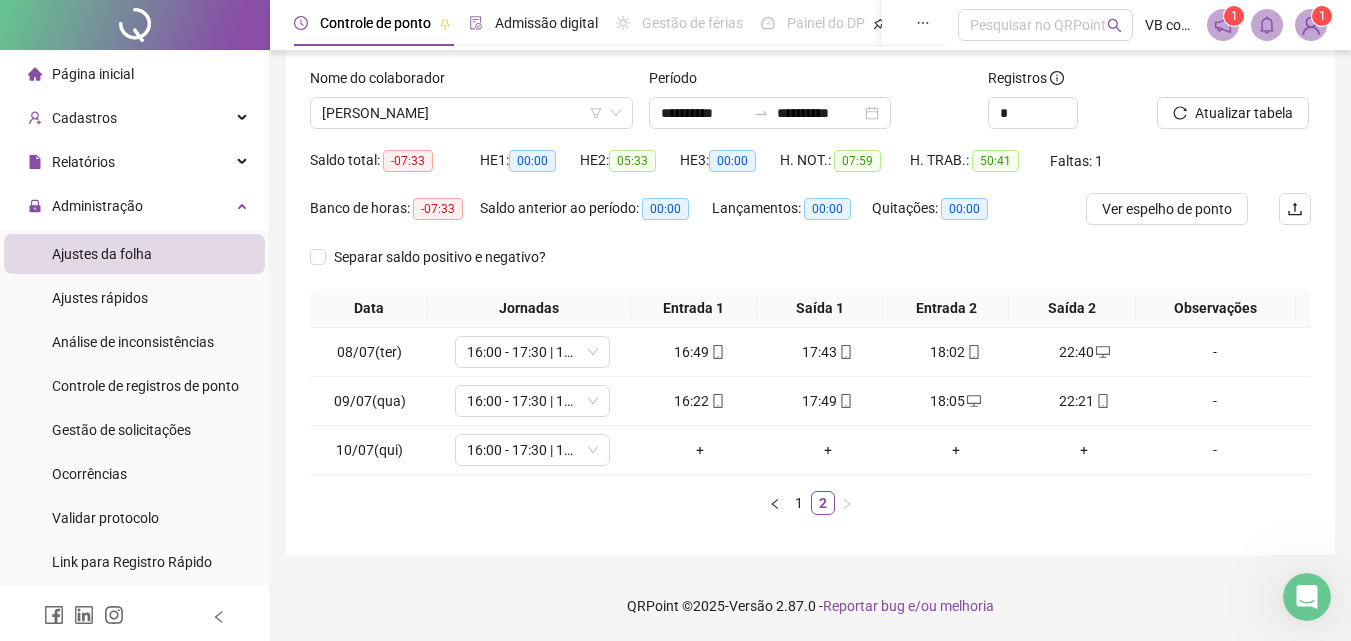 scroll, scrollTop: 0, scrollLeft: 0, axis: both 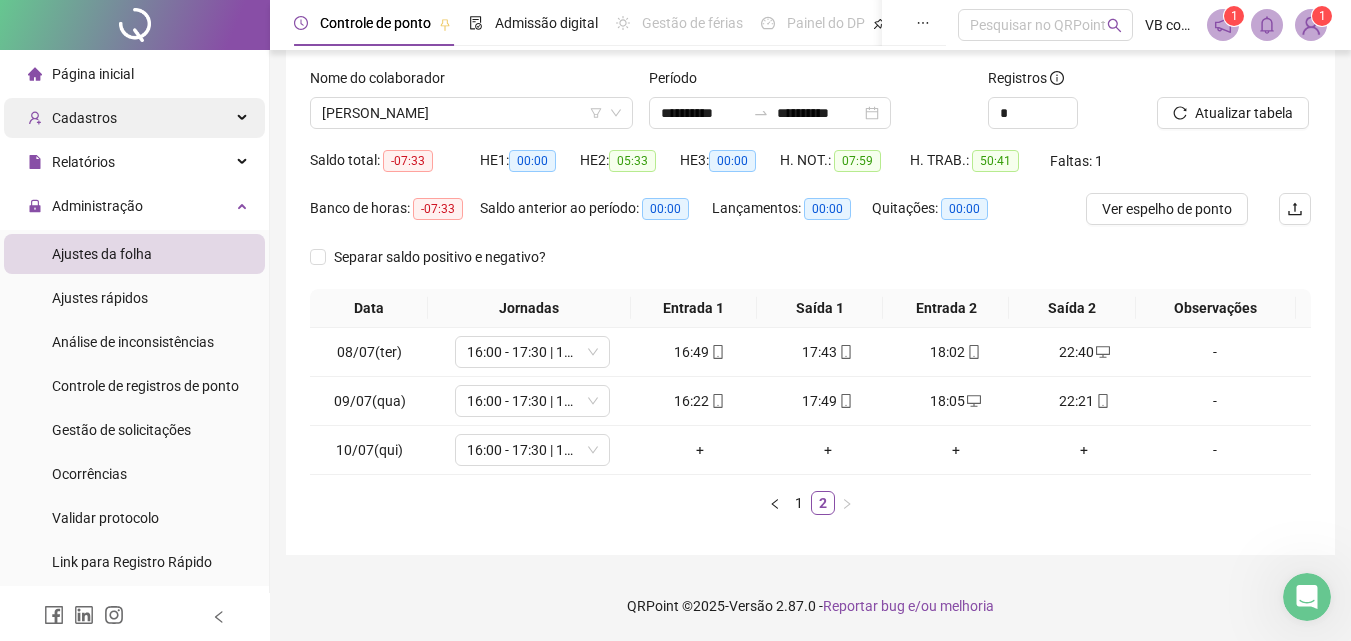 click on "Cadastros" at bounding box center (134, 118) 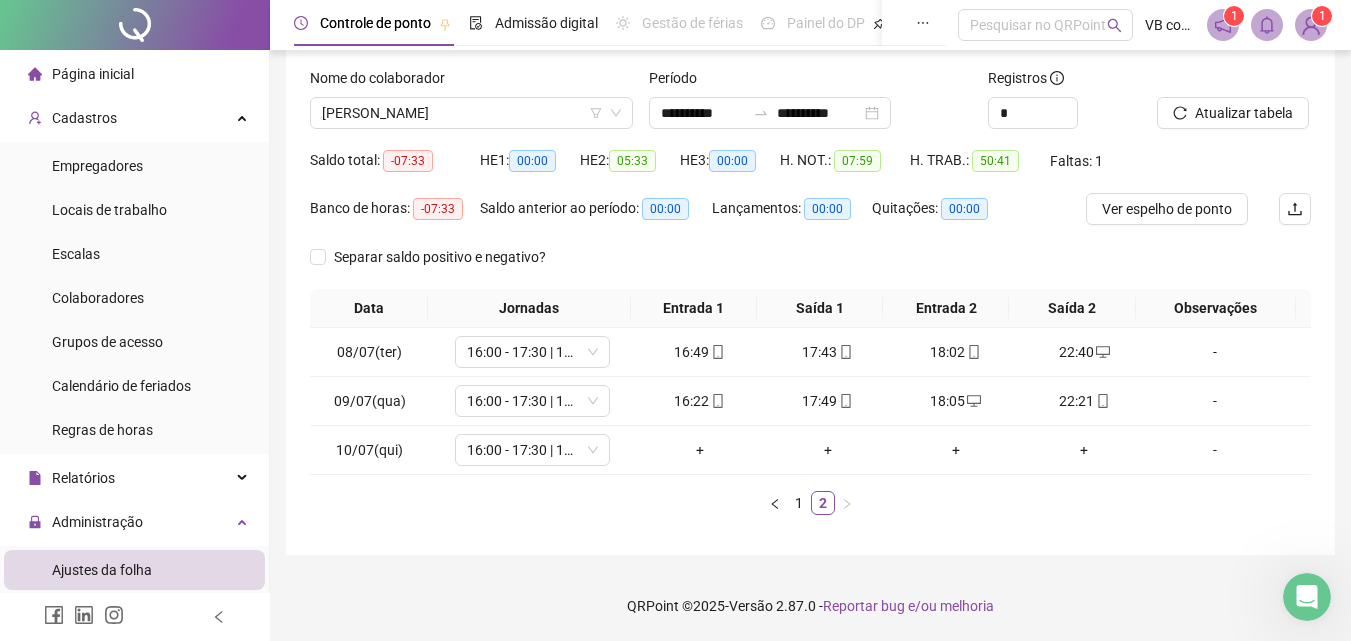 click on "Página inicial" at bounding box center (134, 74) 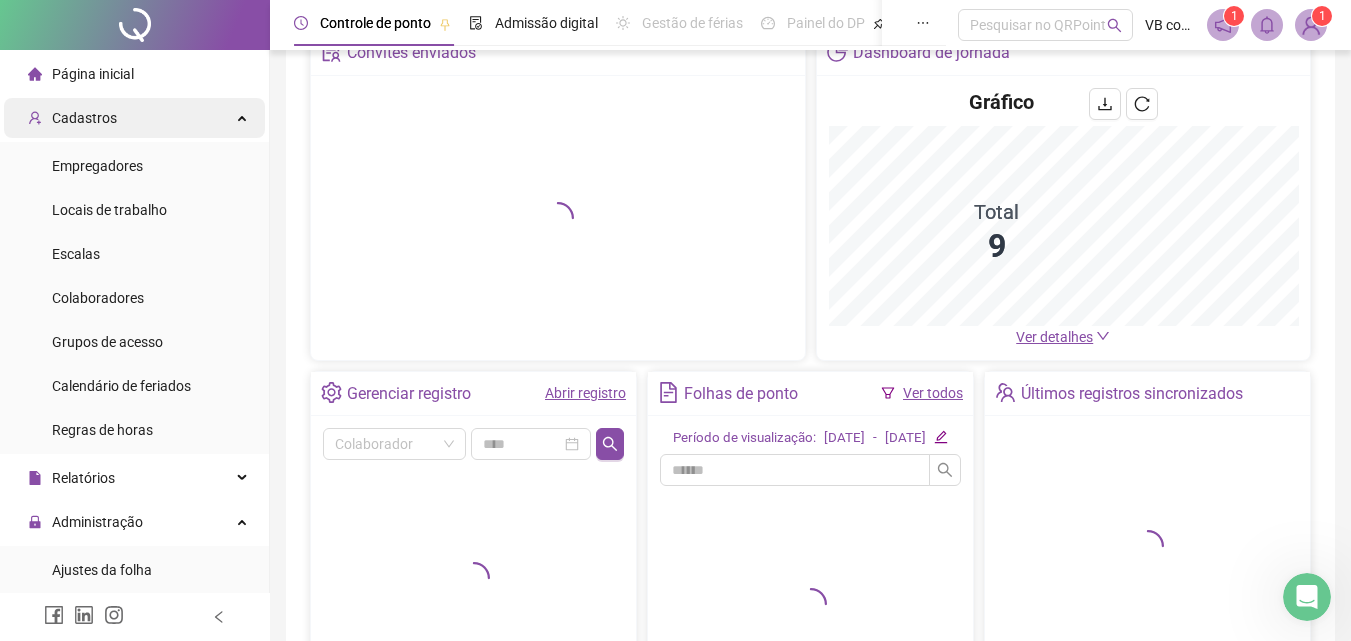 click on "Cadastros" at bounding box center (134, 118) 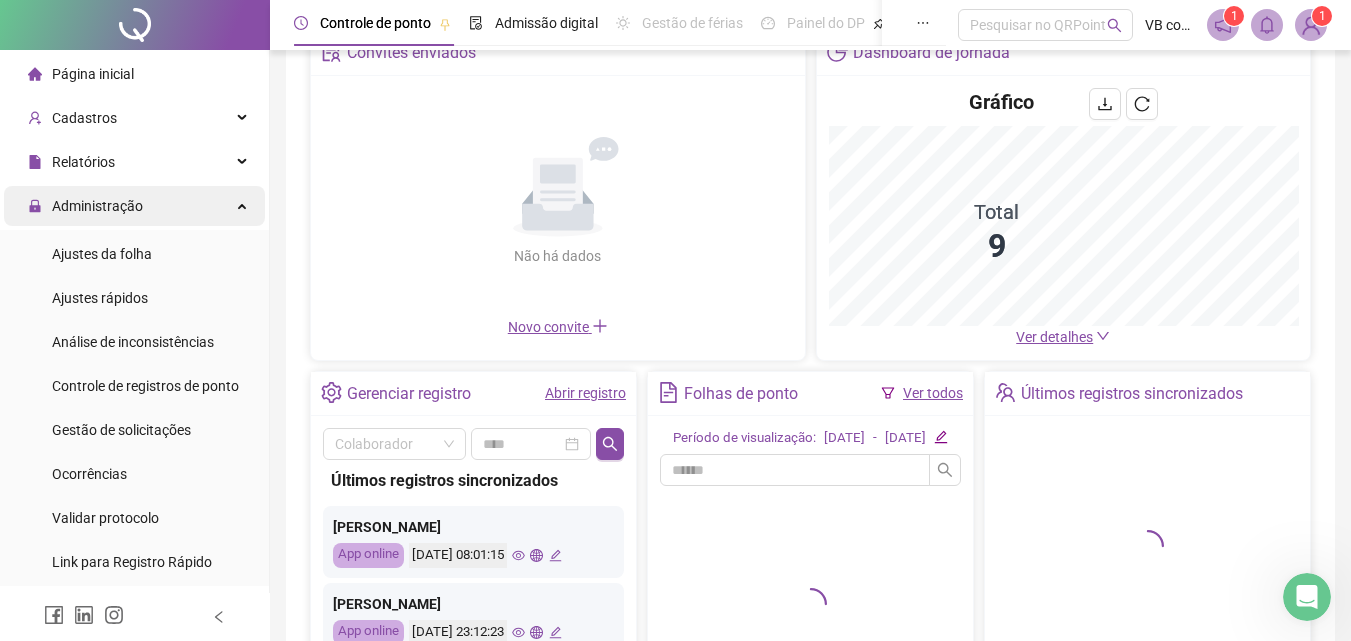 click on "Administração" at bounding box center (134, 206) 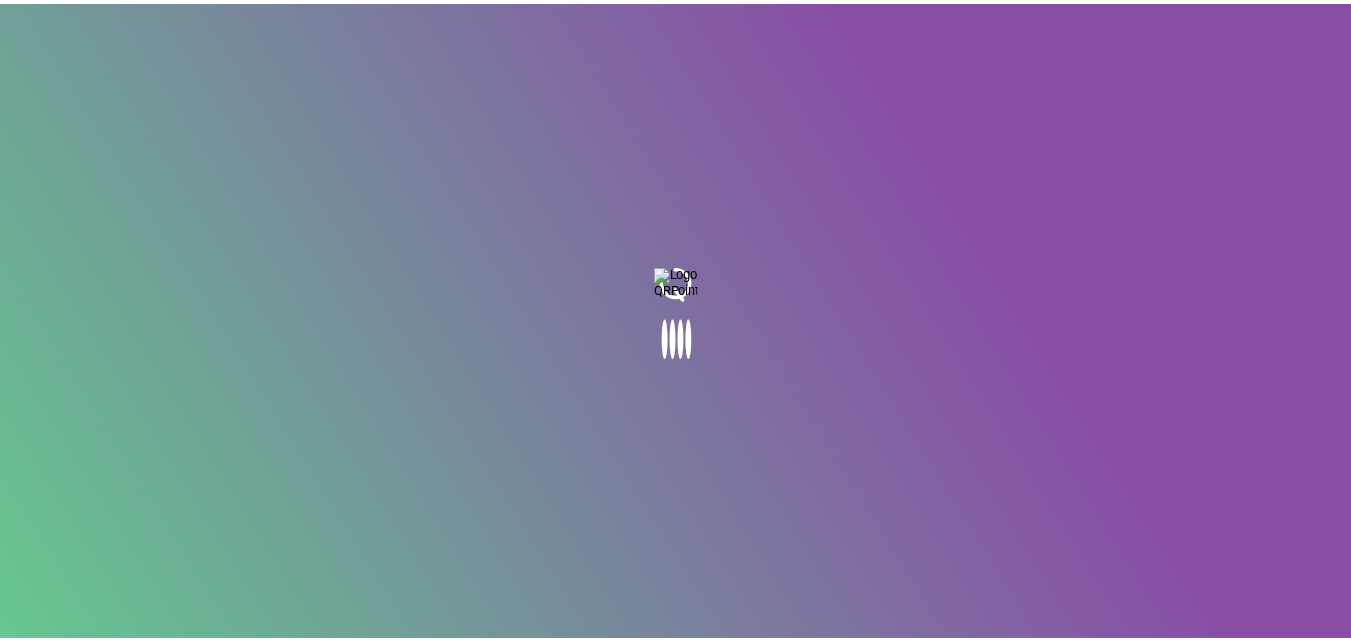 scroll, scrollTop: 0, scrollLeft: 0, axis: both 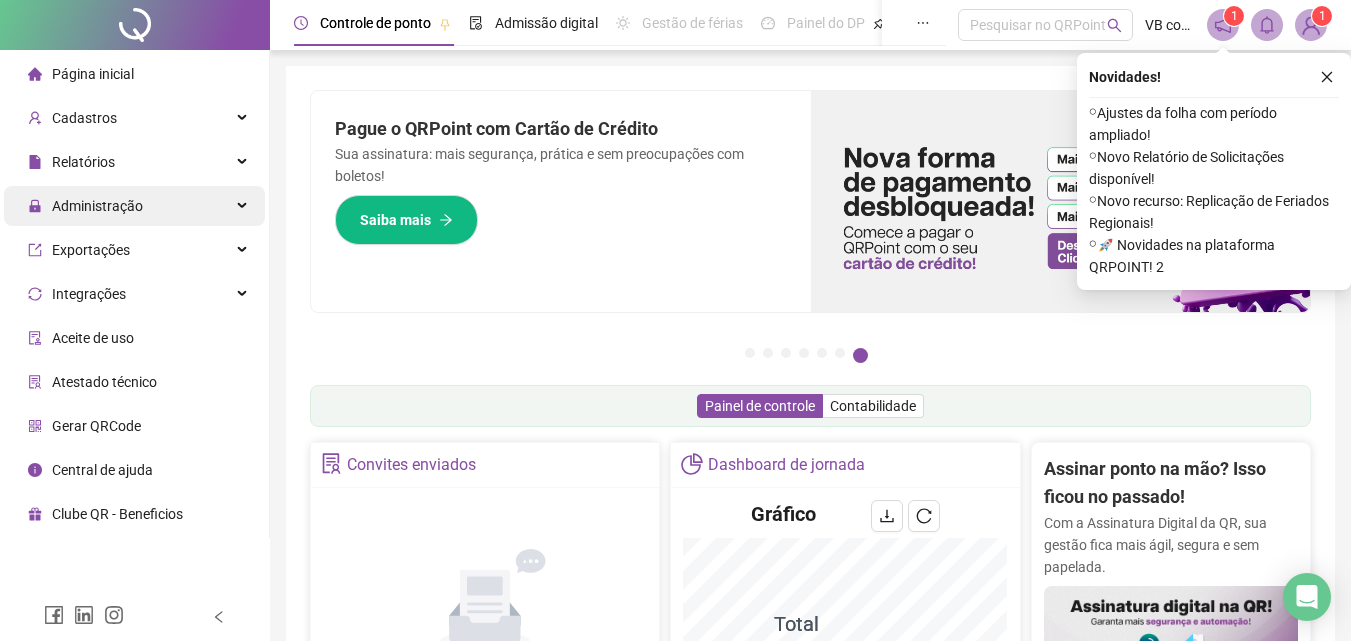 click on "Administração" at bounding box center [134, 206] 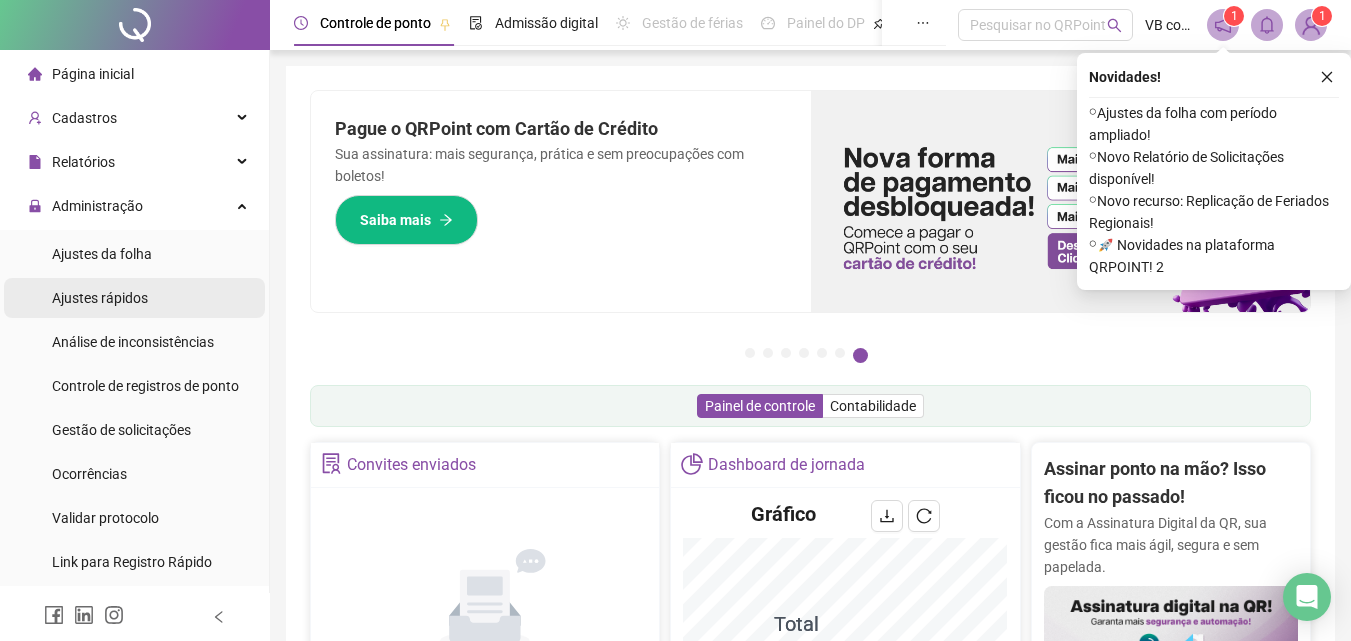 click on "Ajustes rápidos" at bounding box center (100, 298) 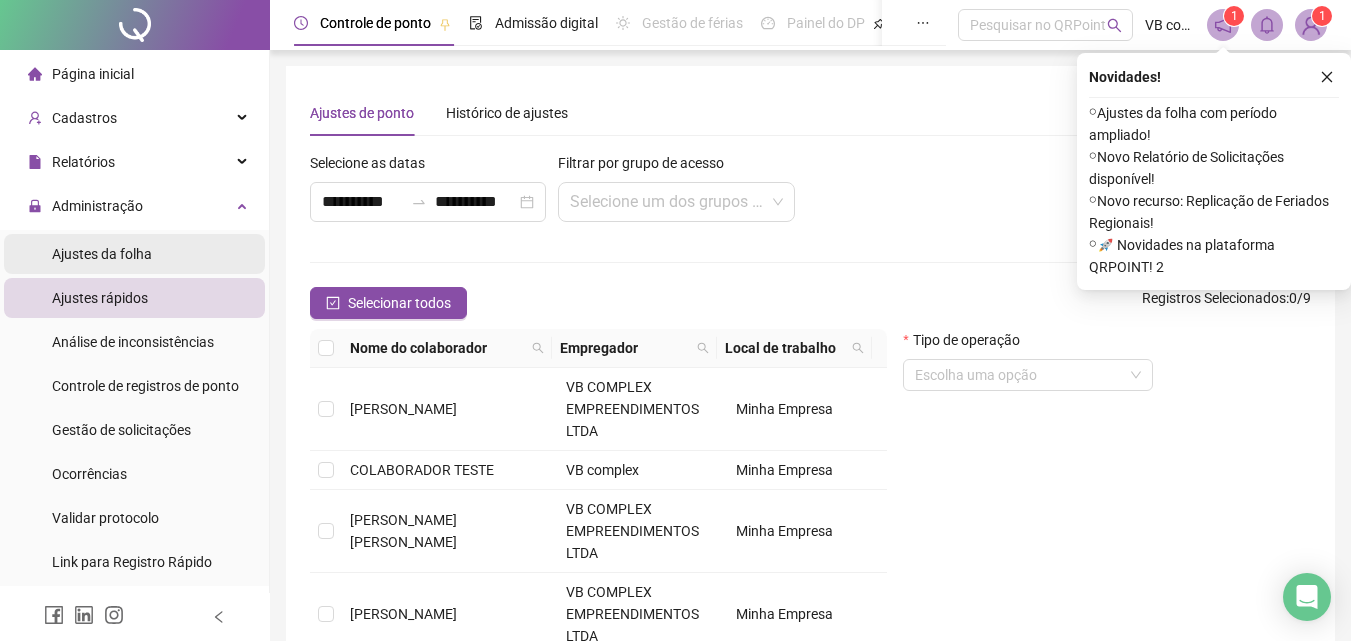 click on "Ajustes da folha" at bounding box center [102, 254] 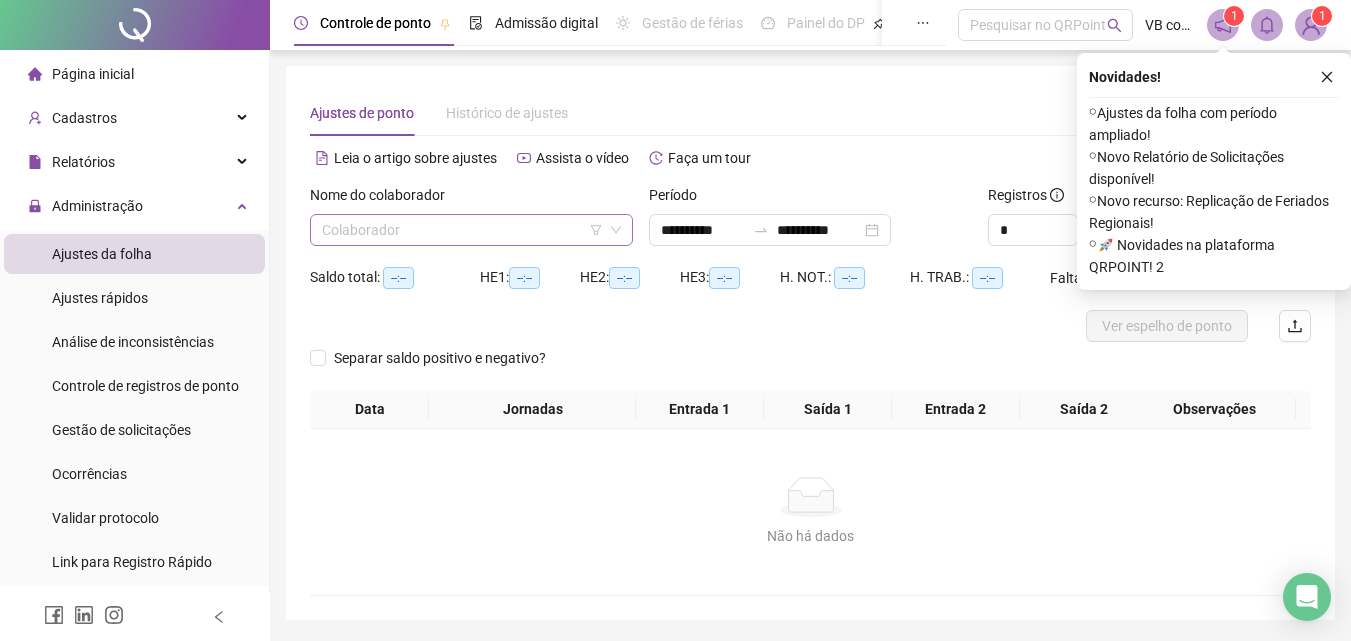 click at bounding box center [465, 230] 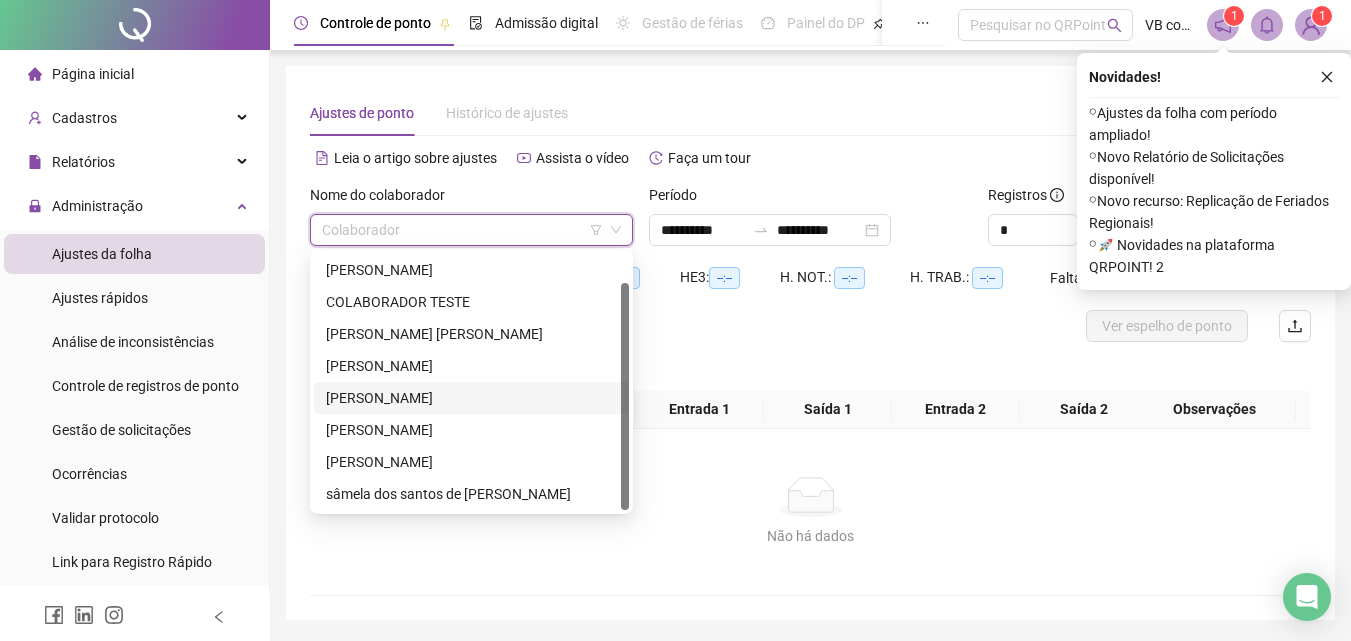 scroll, scrollTop: 32, scrollLeft: 0, axis: vertical 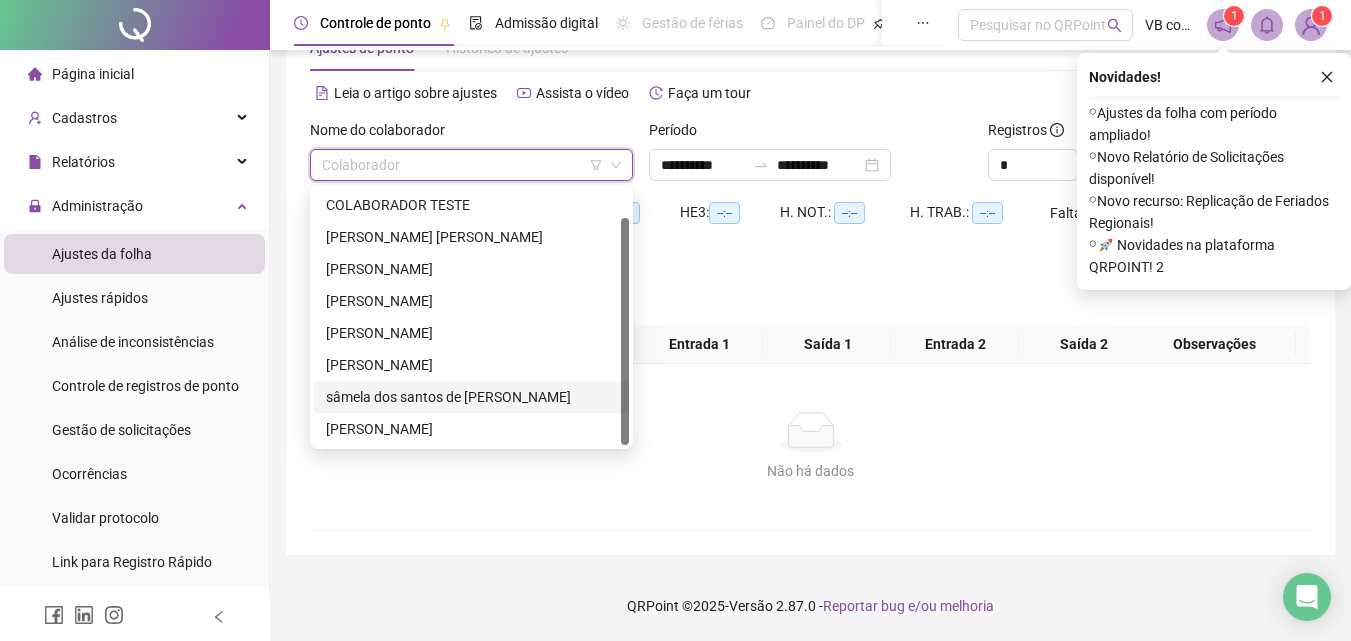 click on "sâmela dos santos de [PERSON_NAME]" at bounding box center [471, 397] 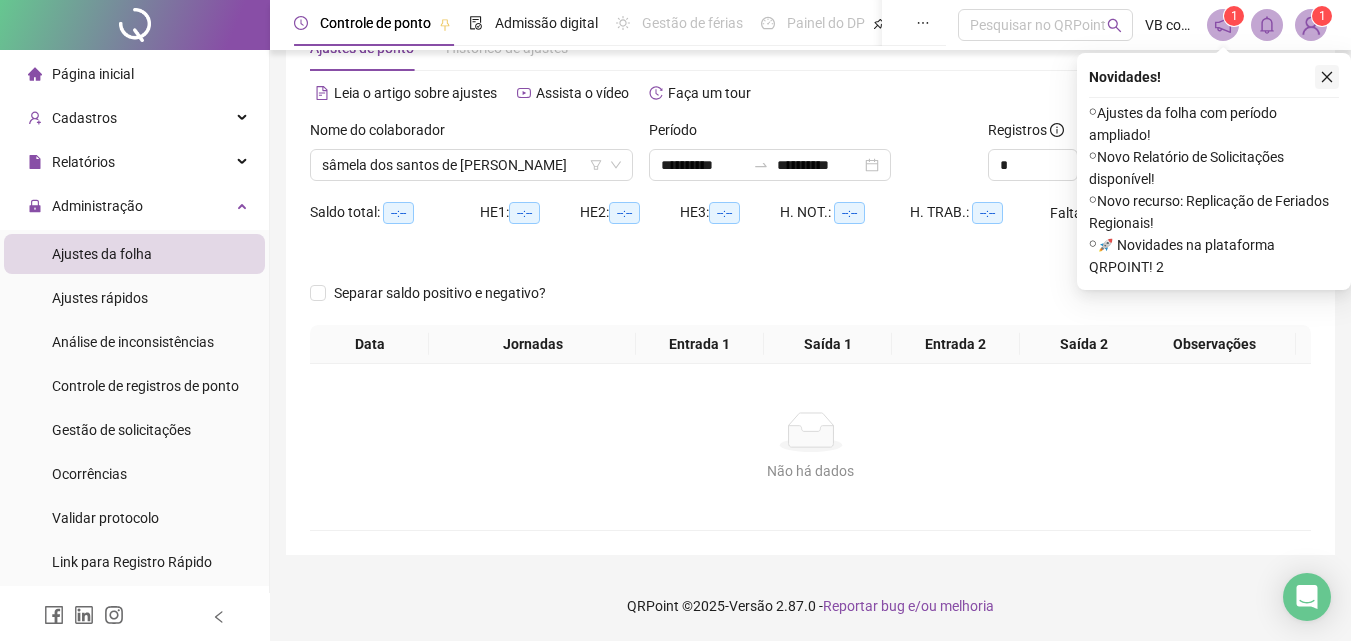 click at bounding box center (1327, 77) 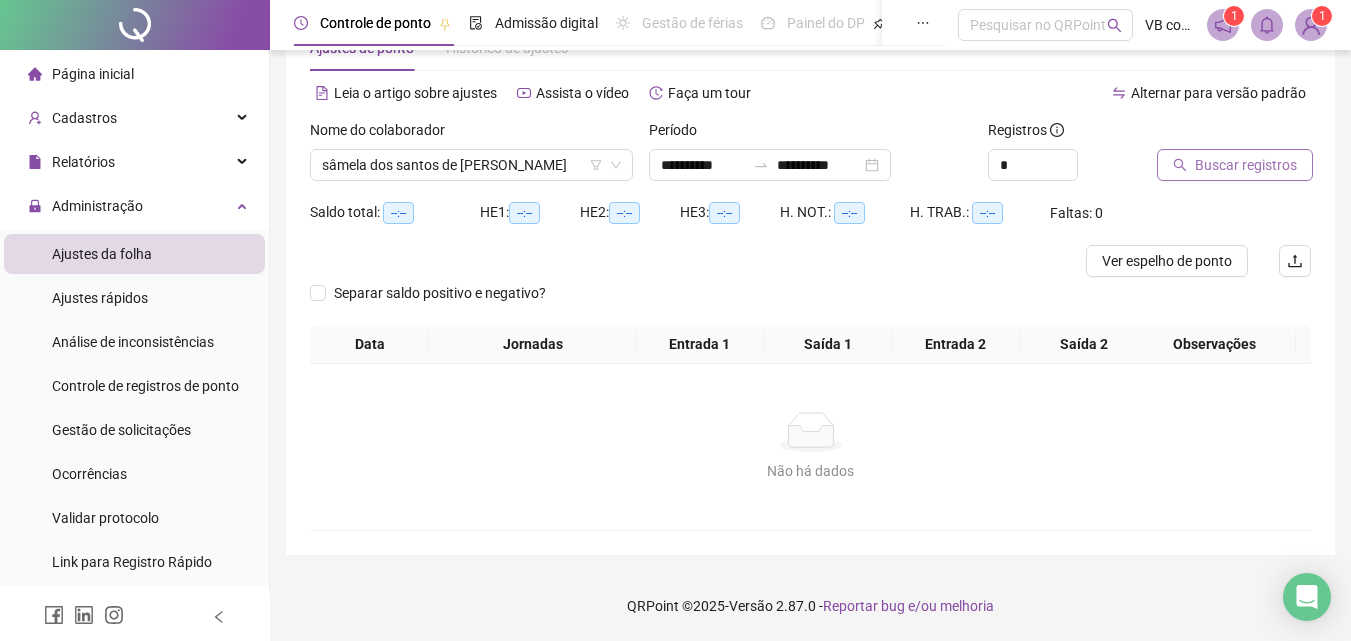 click on "Buscar registros" at bounding box center (1246, 165) 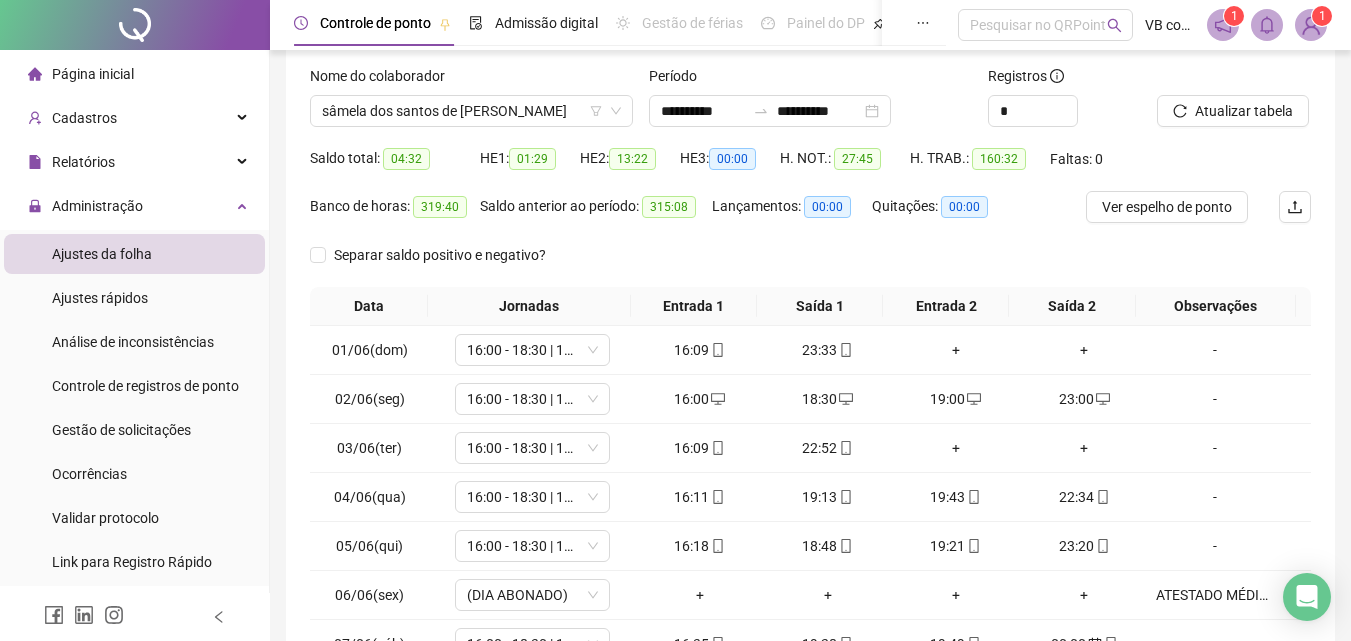 scroll, scrollTop: 113, scrollLeft: 0, axis: vertical 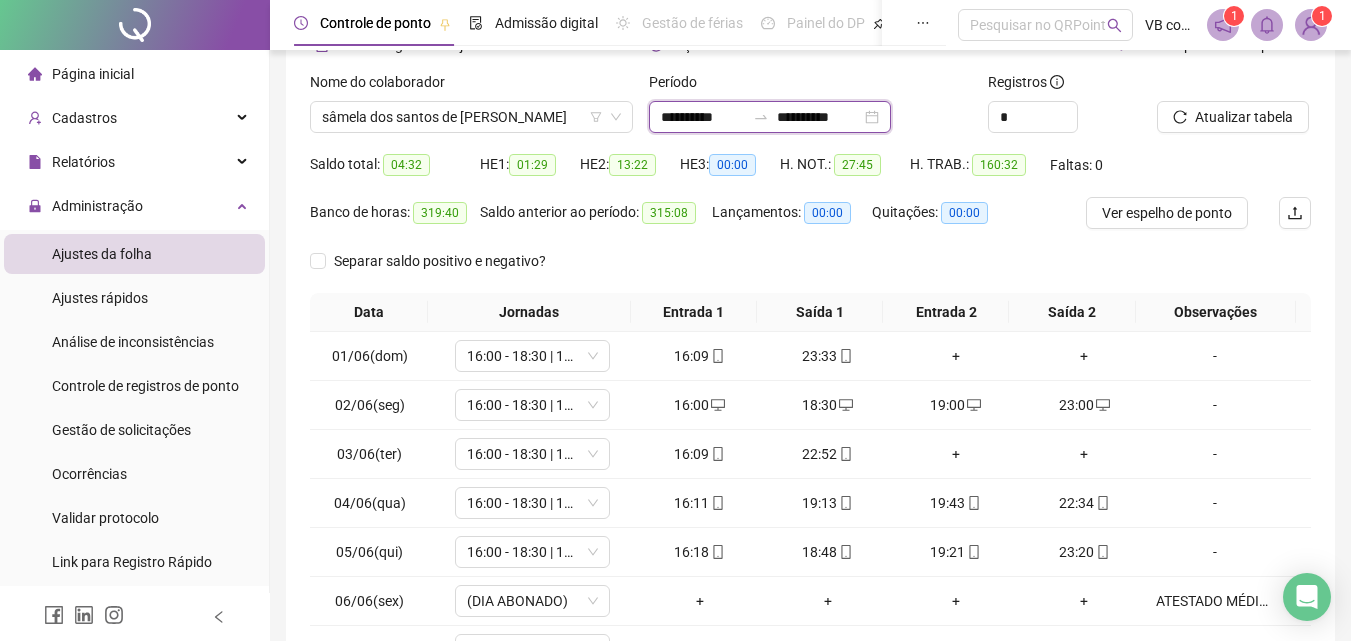 click on "**********" at bounding box center [819, 117] 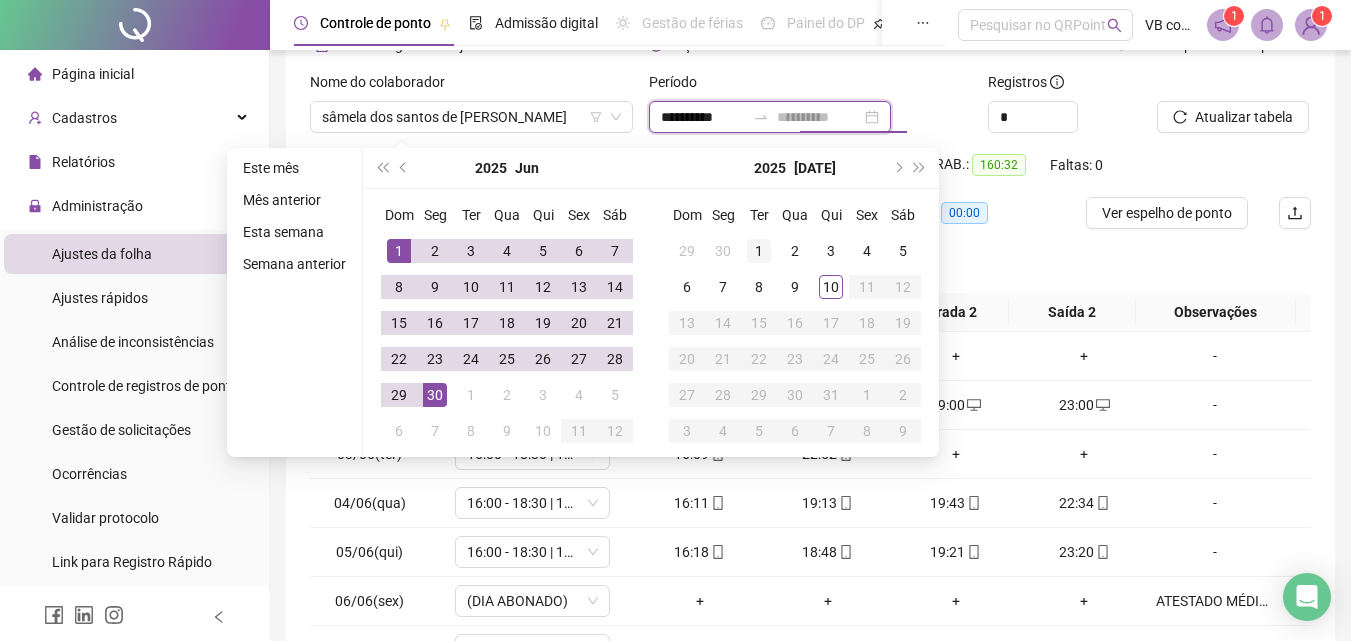 type on "**********" 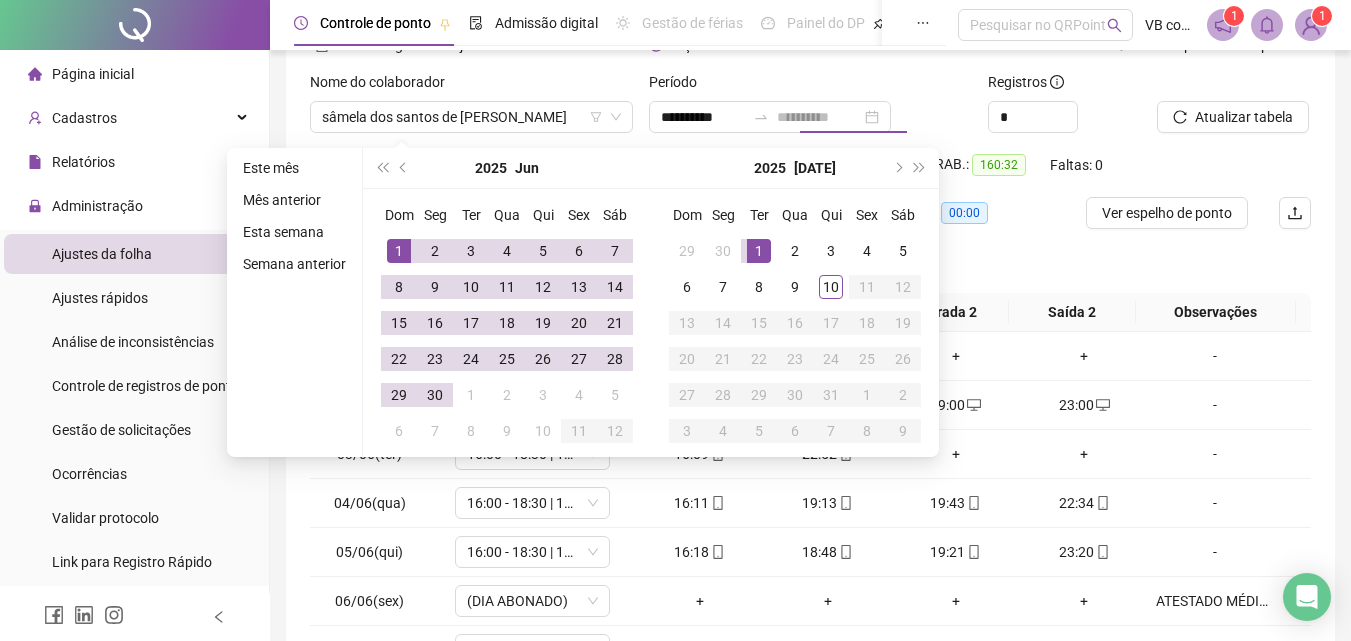 click on "1" at bounding box center [759, 251] 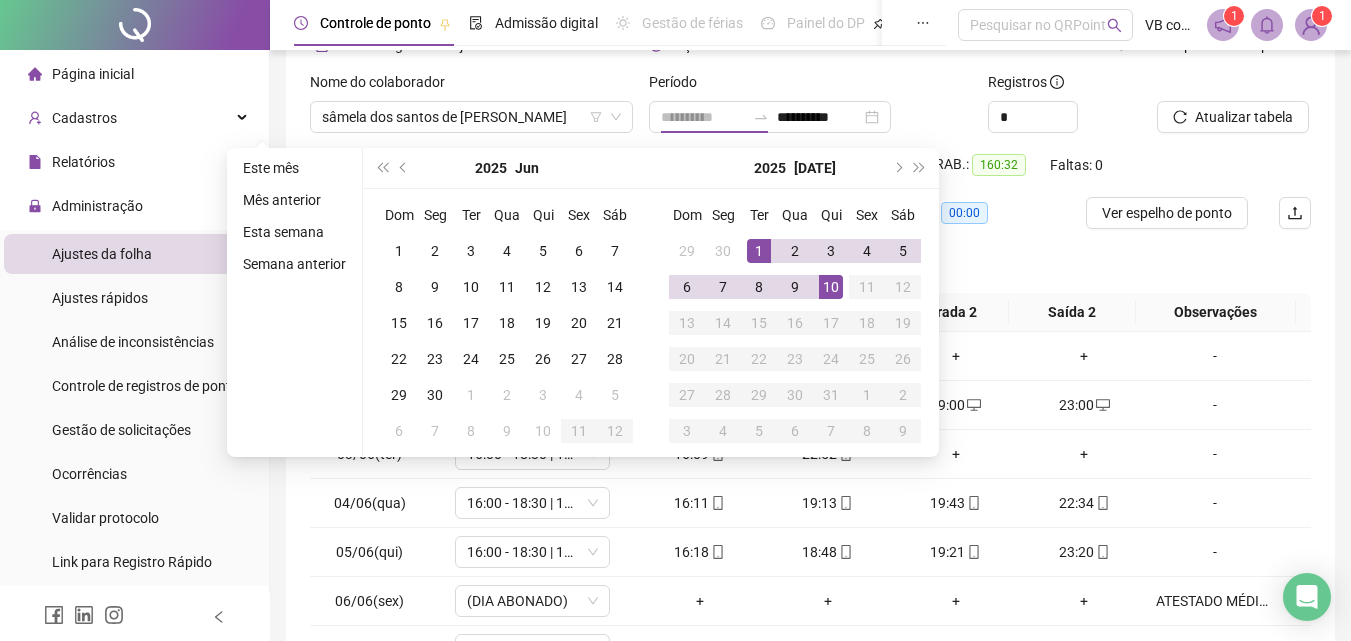 click on "10" at bounding box center [831, 287] 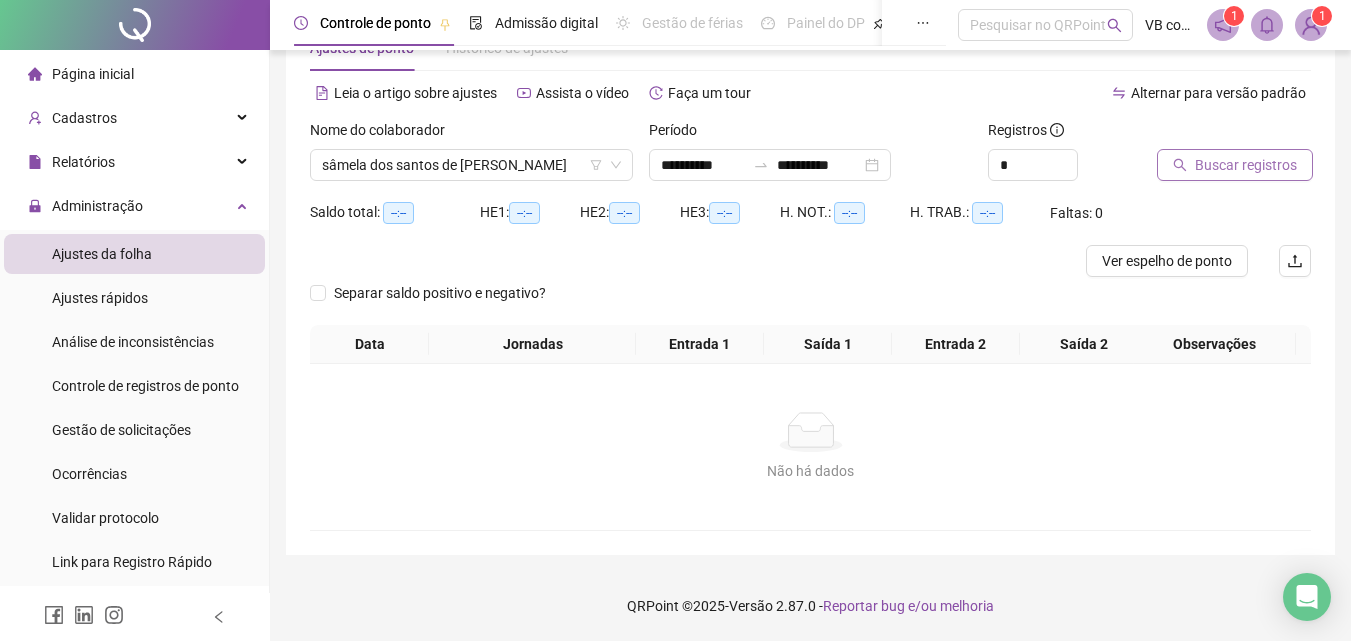 click on "Buscar registros" at bounding box center [1235, 165] 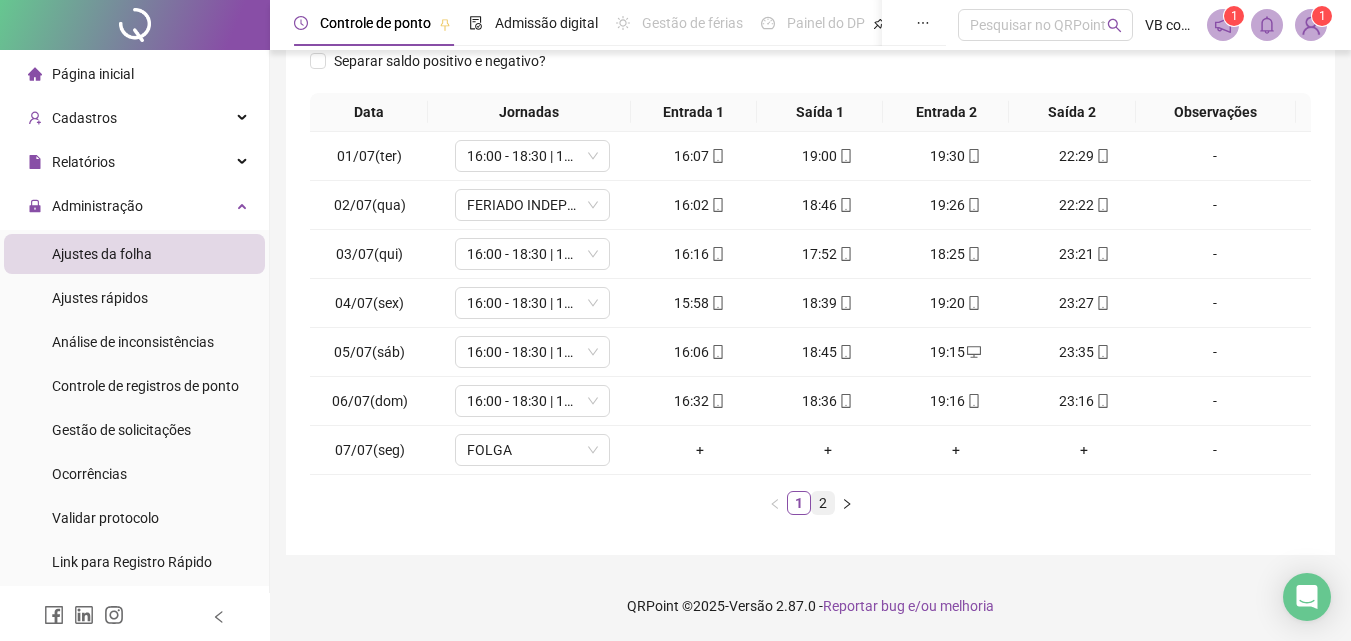 click on "2" at bounding box center (823, 503) 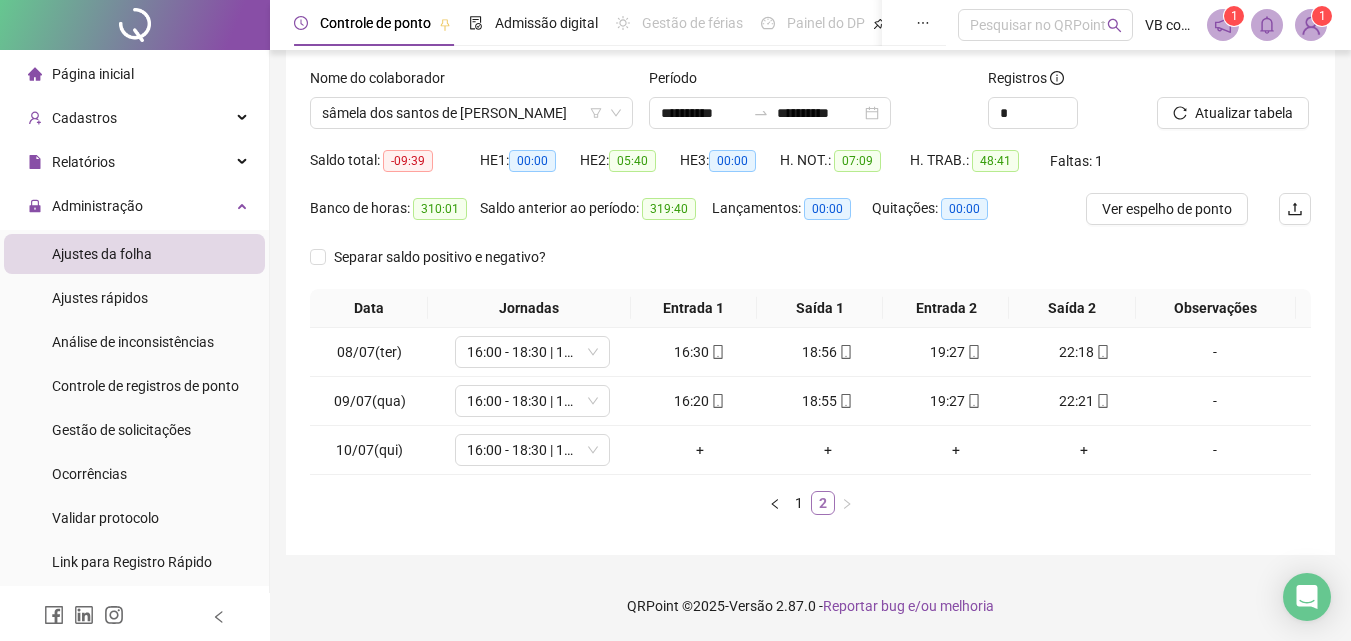 scroll, scrollTop: 117, scrollLeft: 0, axis: vertical 